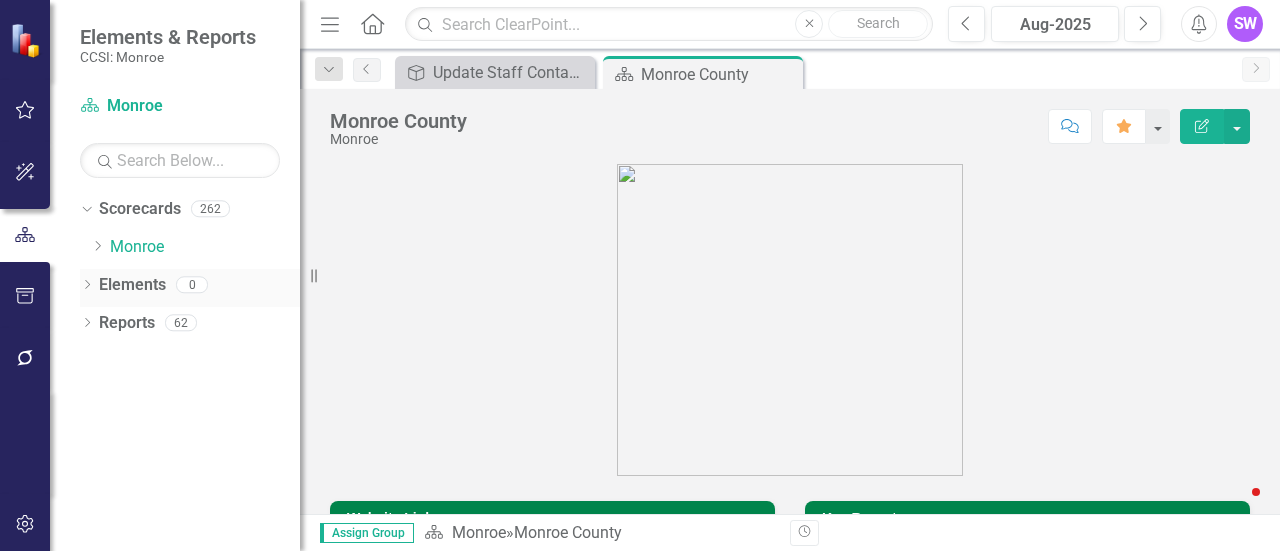 scroll, scrollTop: 0, scrollLeft: 0, axis: both 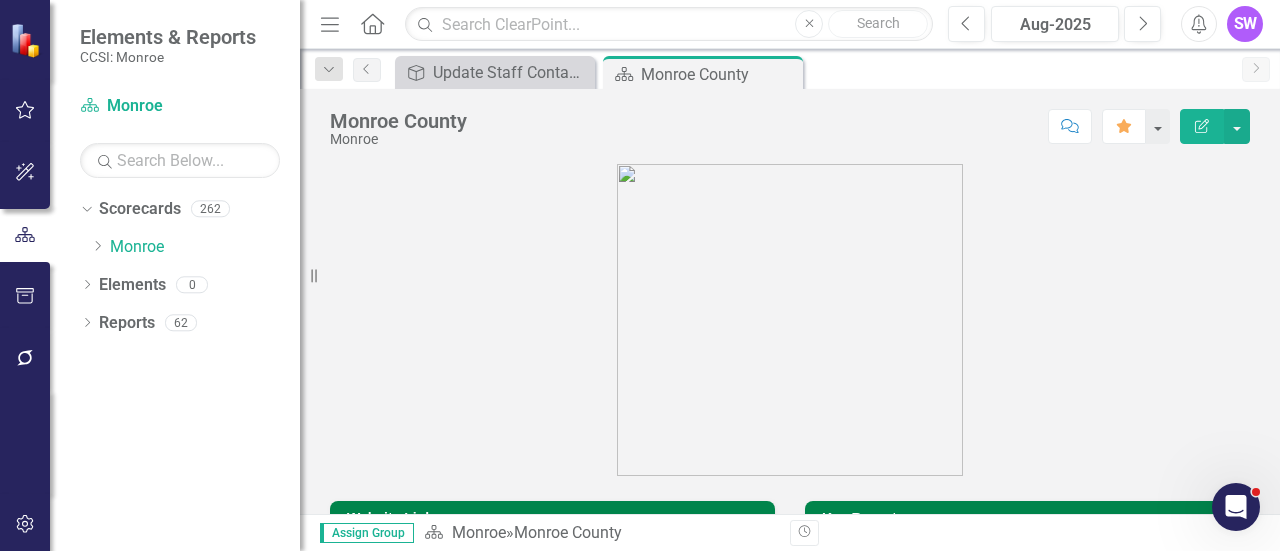click on "SW" at bounding box center [1245, 24] 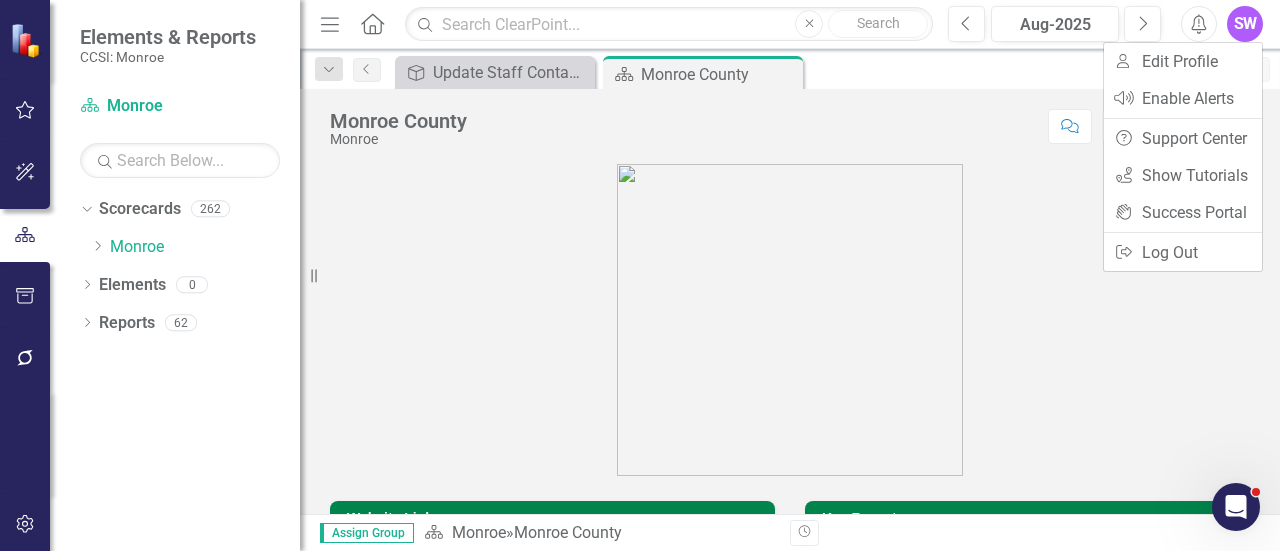 click on "Monroe County Monroe Score: N/A [MONTH]-[YEAR] Completed Comment Favorite Edit Report Website Links Tableau Server Attachments PDF 2024 Contract Addenda.pdf Uploaded Dec 19, 2024 11:05 AM Download PDF 2023 Contract Addenda.pdf Uploaded Jan 3, 2024 4:40 PM Download PDF 2022 Contract Addenda.pdf Uploaded Jan 3, 2023 11:39 AM Download PDF 2021 Contract Addenda.pdf Uploaded Dec 21, 2021 4:01 PM Download Key Reports Submitted & Not Approved Not Submitted & Overdue Contract Coordinator Review Data and Approval Status Record Provider Tracking (Multi-view)" at bounding box center [790, 301] 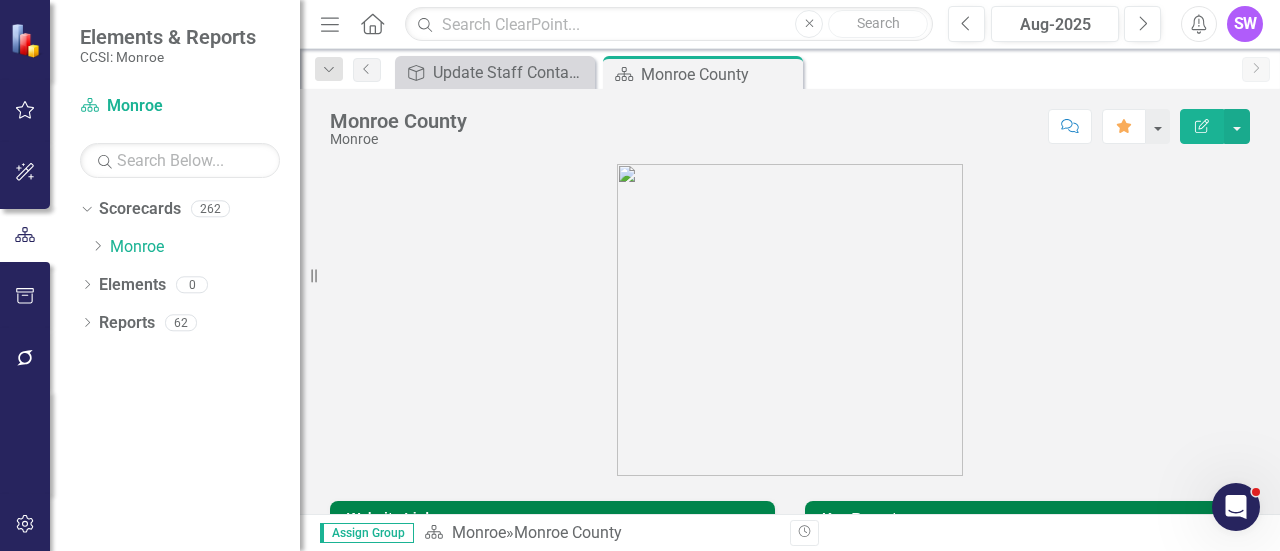 click on "Monroe County Monroe Score: N/A [MONTH]-[YEAR] Completed Comment Favorite Edit Report Website Links Tableau Server Attachments PDF 2024 Contract Addenda.pdf Uploaded Dec 19, 2024 11:05 AM Download PDF 2023 Contract Addenda.pdf Uploaded Jan 3, 2024 4:40 PM Download PDF 2022 Contract Addenda.pdf Uploaded Jan 3, 2023 11:39 AM Download PDF 2021 Contract Addenda.pdf Uploaded Dec 21, 2021 4:01 PM Download Key Reports Submitted & Not Approved Not Submitted & Overdue Contract Coordinator Review Data and Approval Status Record Provider Tracking (Multi-view)" at bounding box center (790, 301) 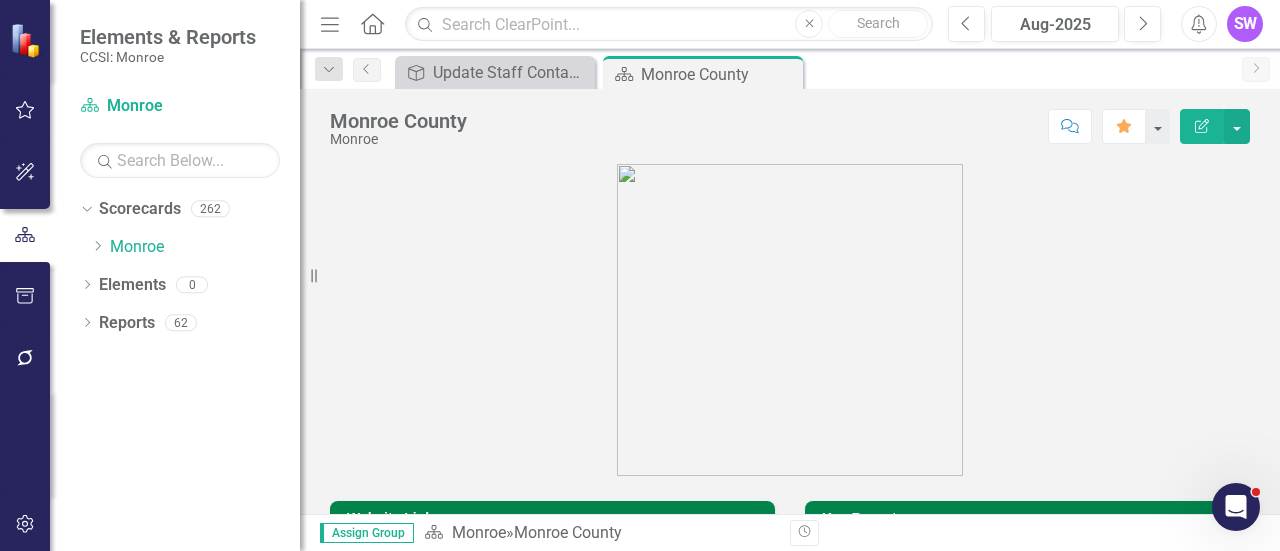 click on "SW" at bounding box center [1245, 24] 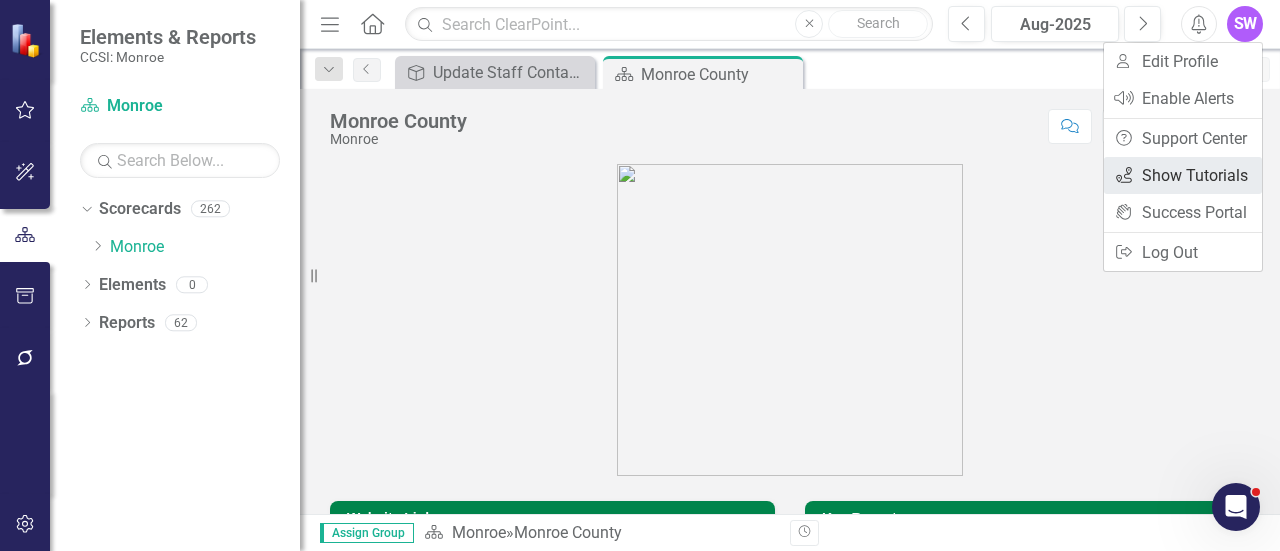 click on "icon.tutorial Show Tutorials" at bounding box center (1183, 175) 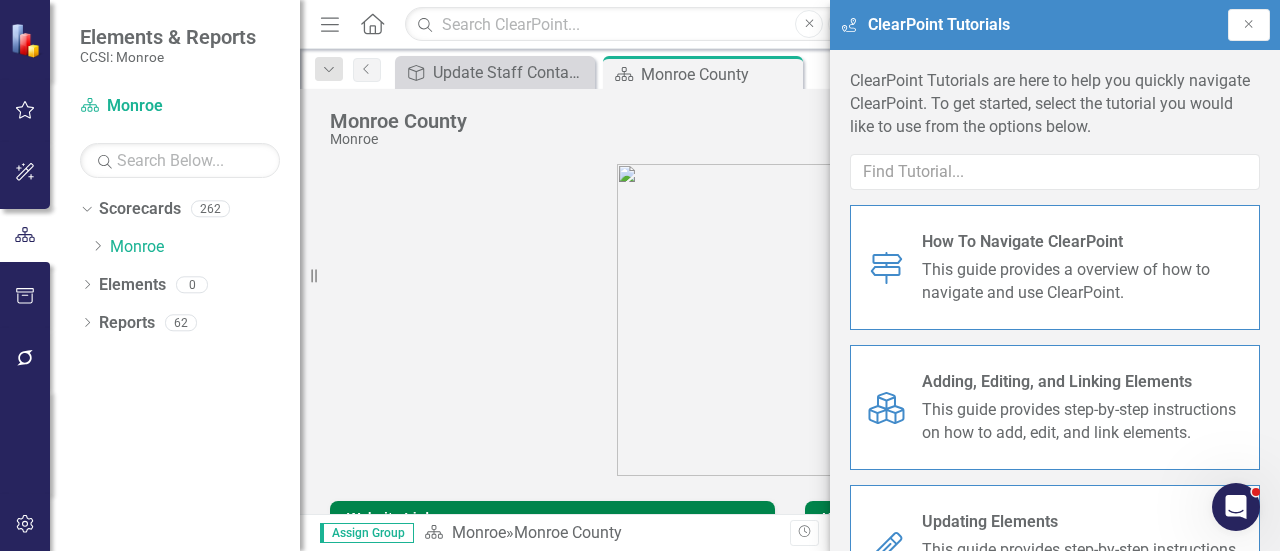 click on "Close" at bounding box center (1249, 25) 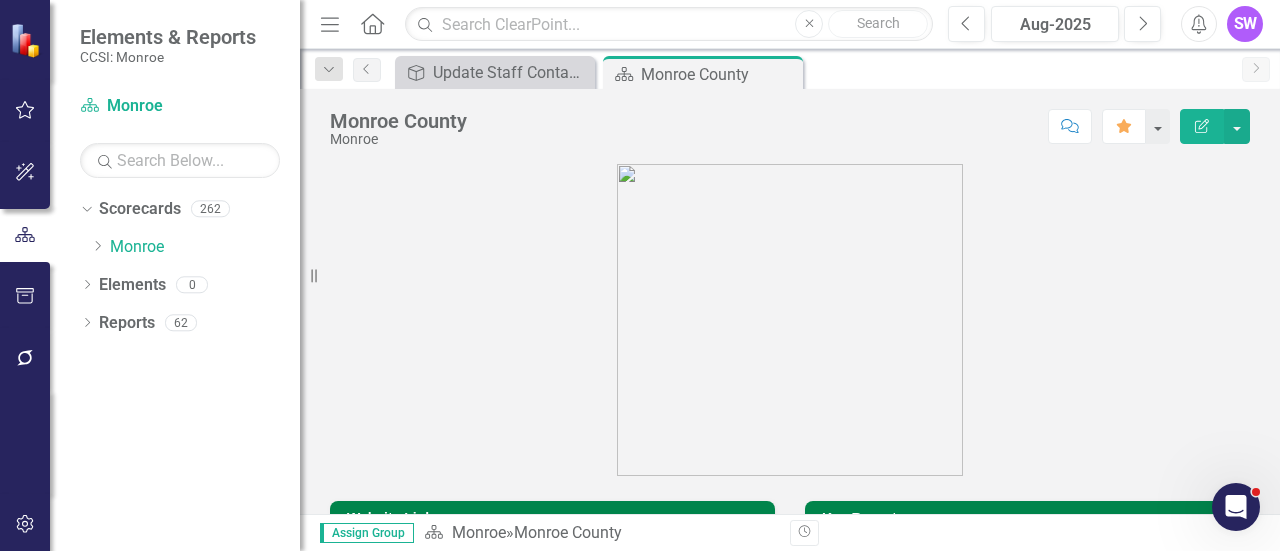 click at bounding box center (790, 320) 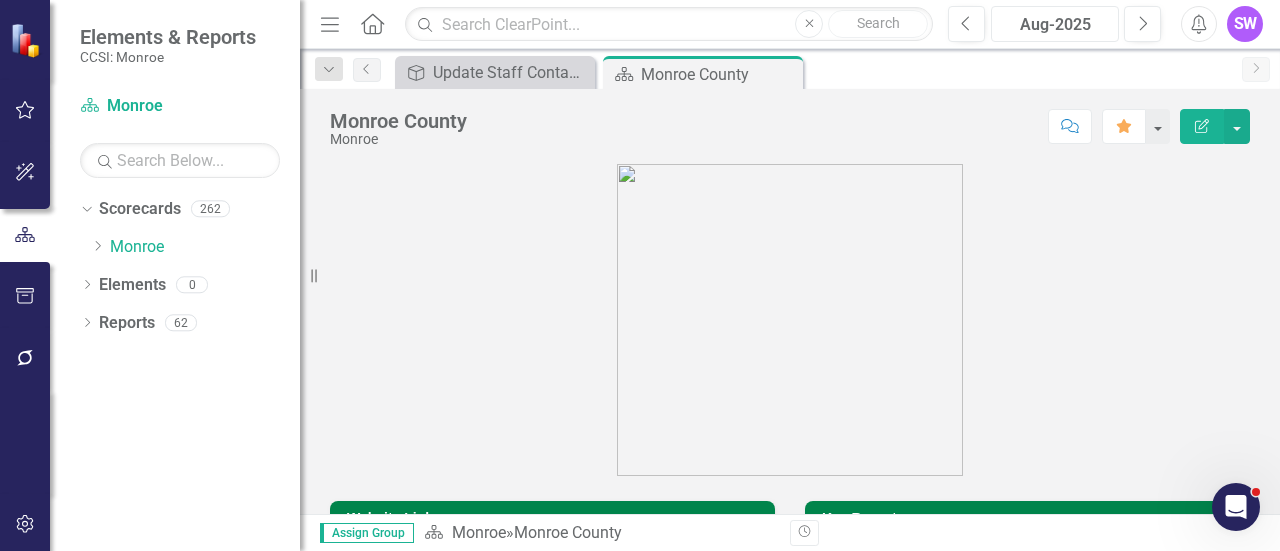 click on "Aug-2025" at bounding box center [1055, 25] 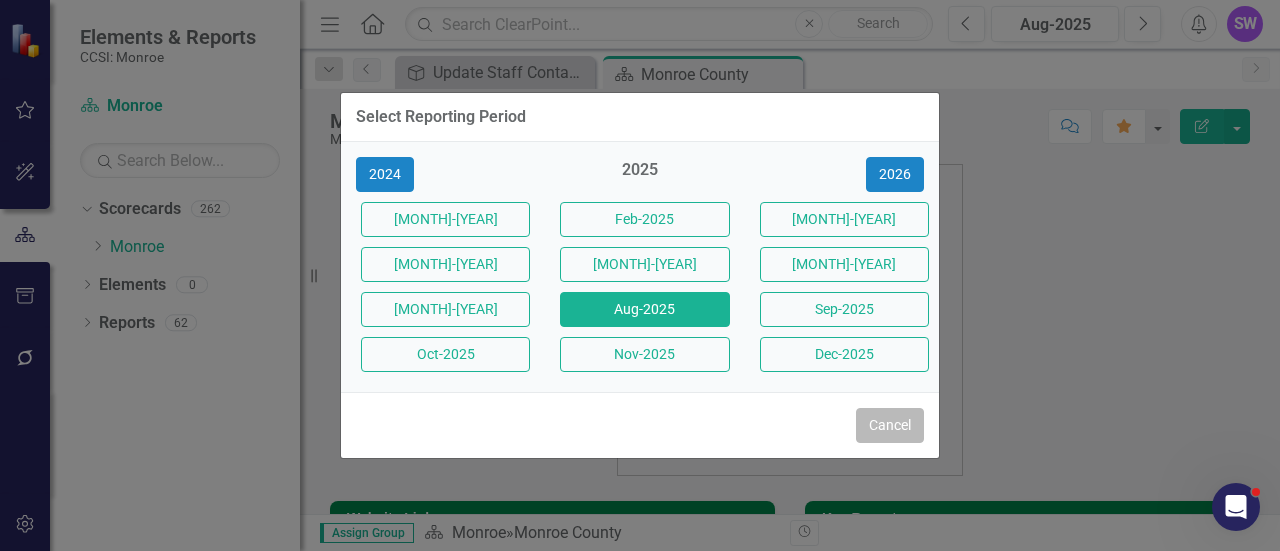 click on "Cancel" at bounding box center [890, 425] 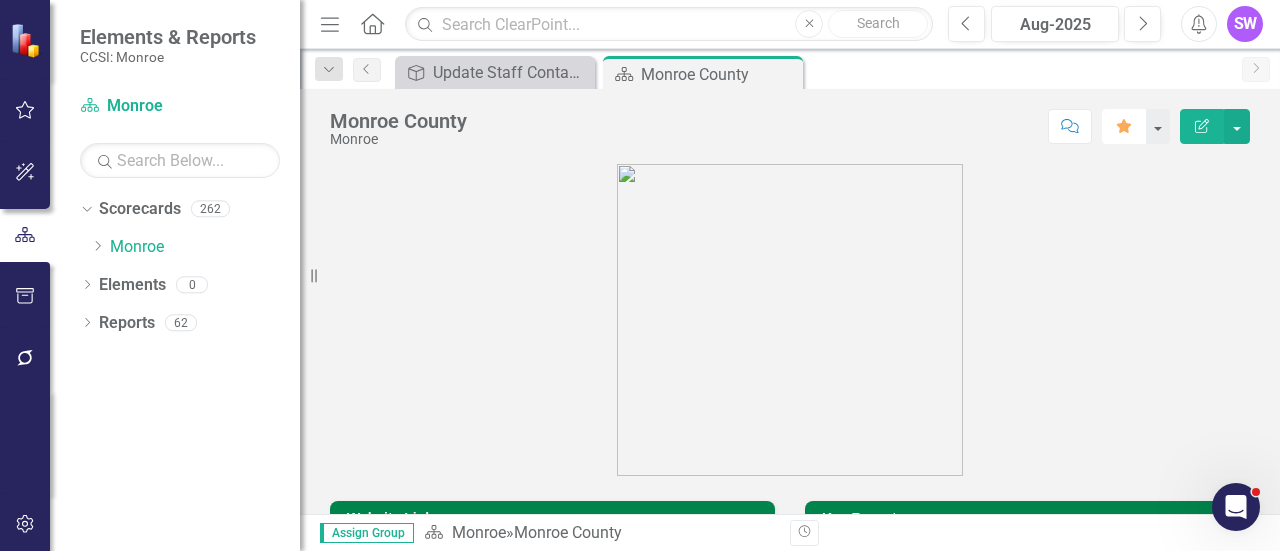 click on "Favorite" at bounding box center (1124, 126) 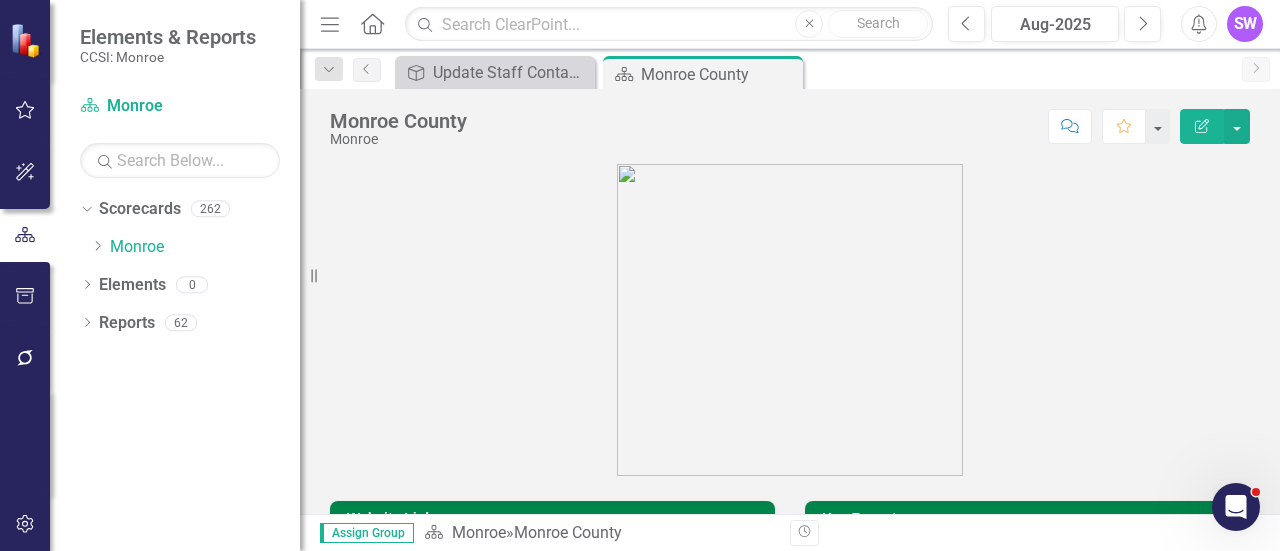 click at bounding box center [790, 320] 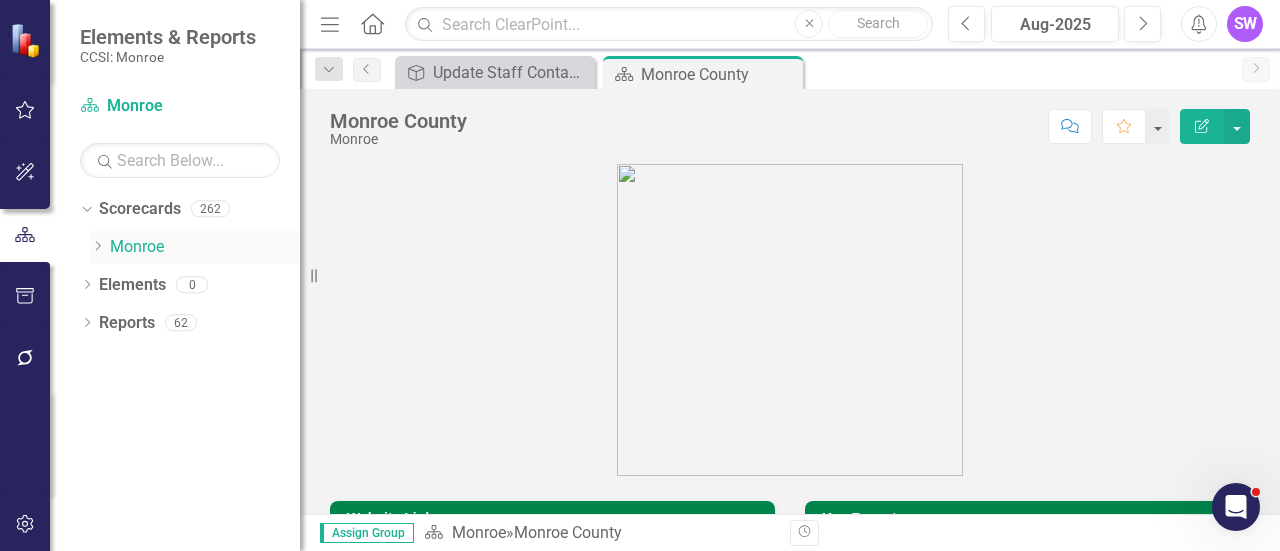 click on "Monroe" at bounding box center (205, 247) 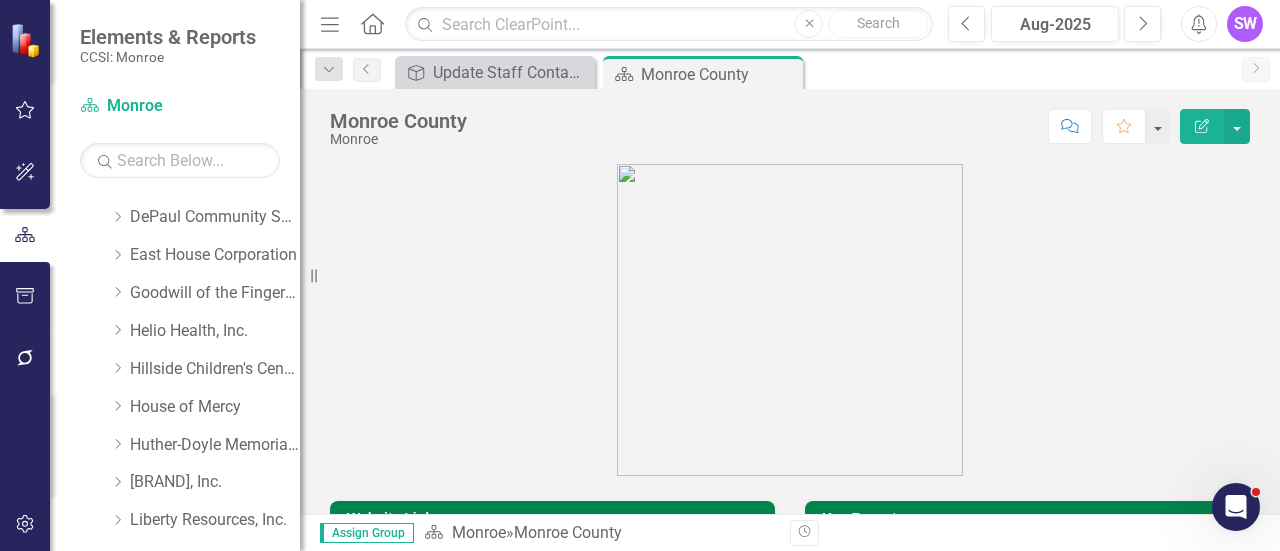 scroll, scrollTop: 400, scrollLeft: 0, axis: vertical 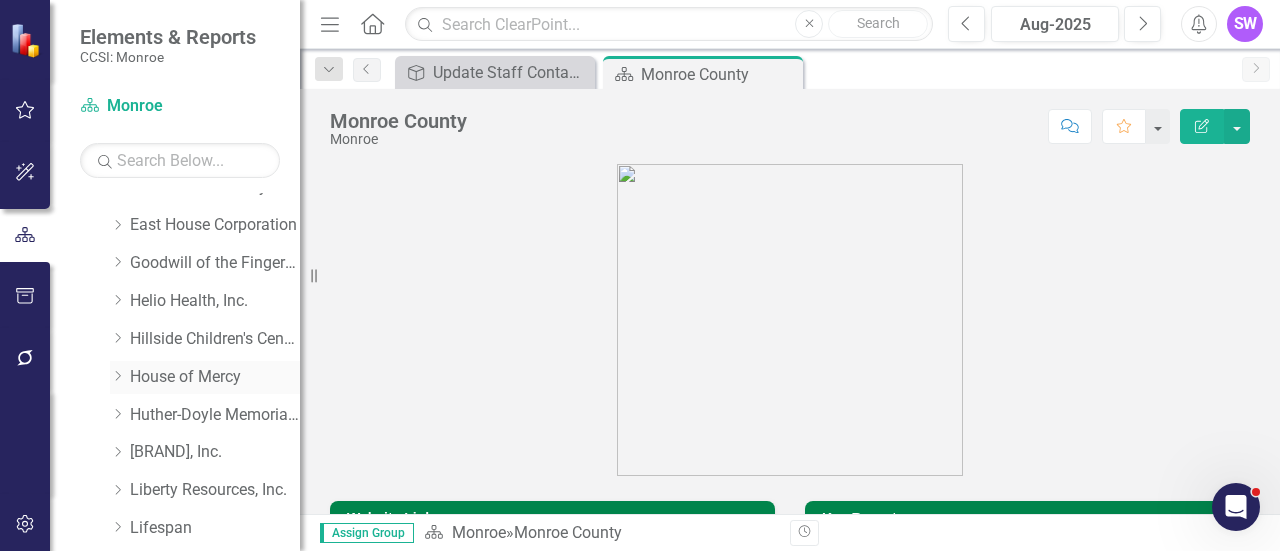 click on "House of Mercy" at bounding box center (215, 377) 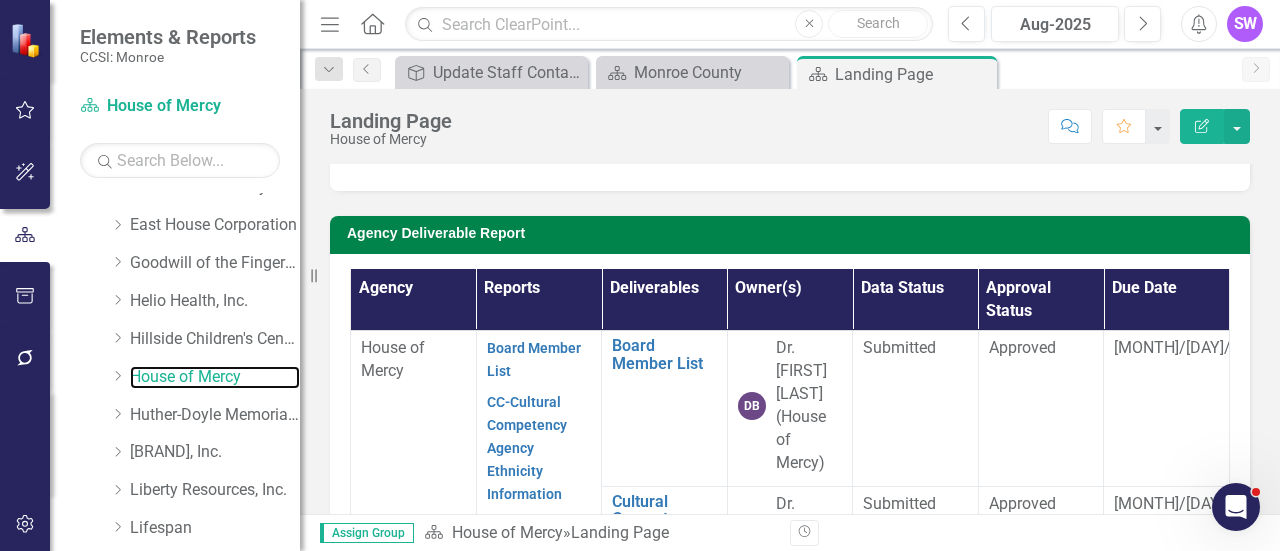 scroll, scrollTop: 80, scrollLeft: 0, axis: vertical 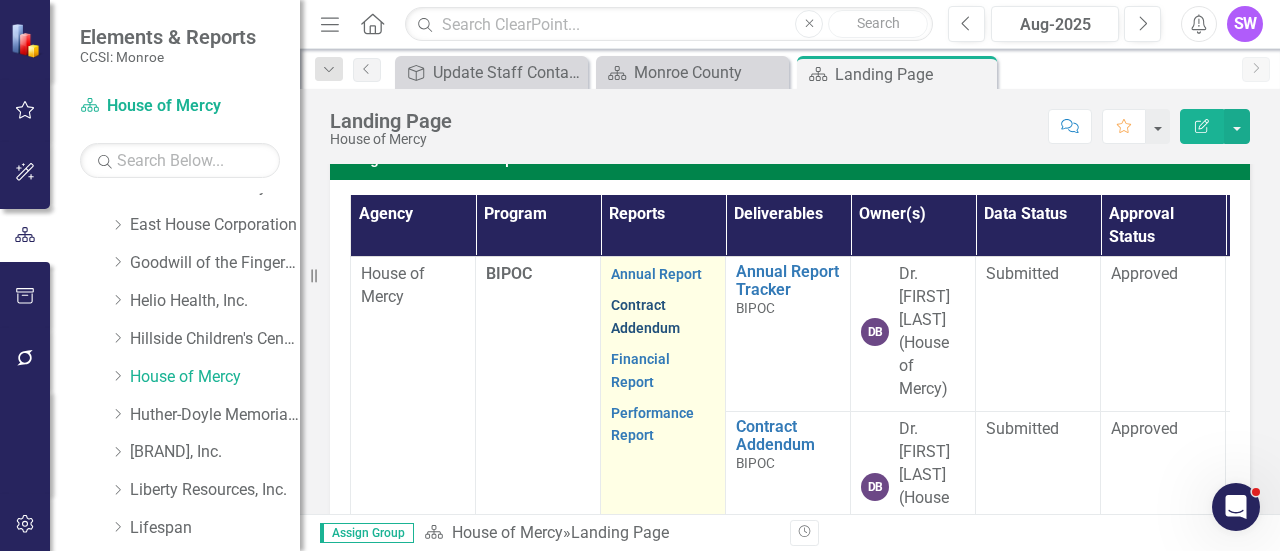 click on "Contract Addendum" at bounding box center (645, 316) 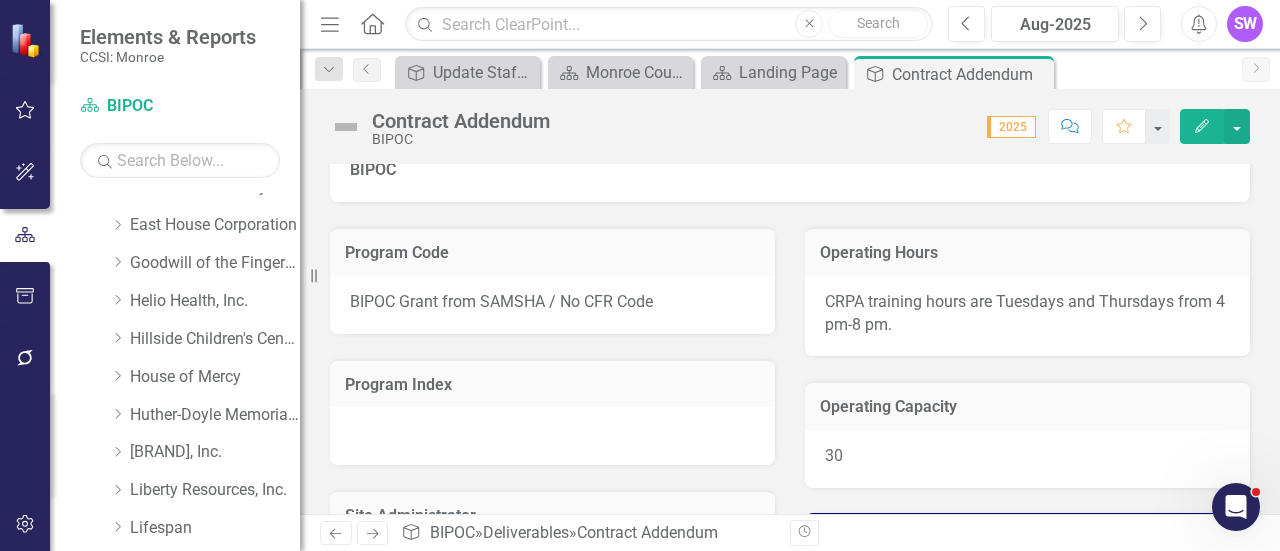 scroll, scrollTop: 100, scrollLeft: 0, axis: vertical 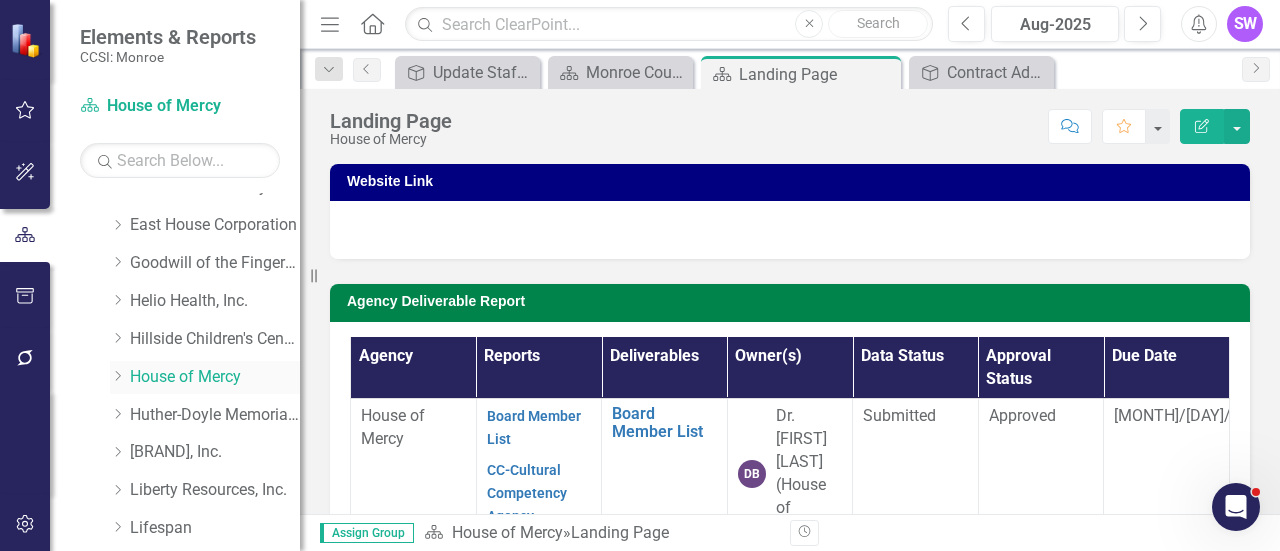 click on "Dropdown" 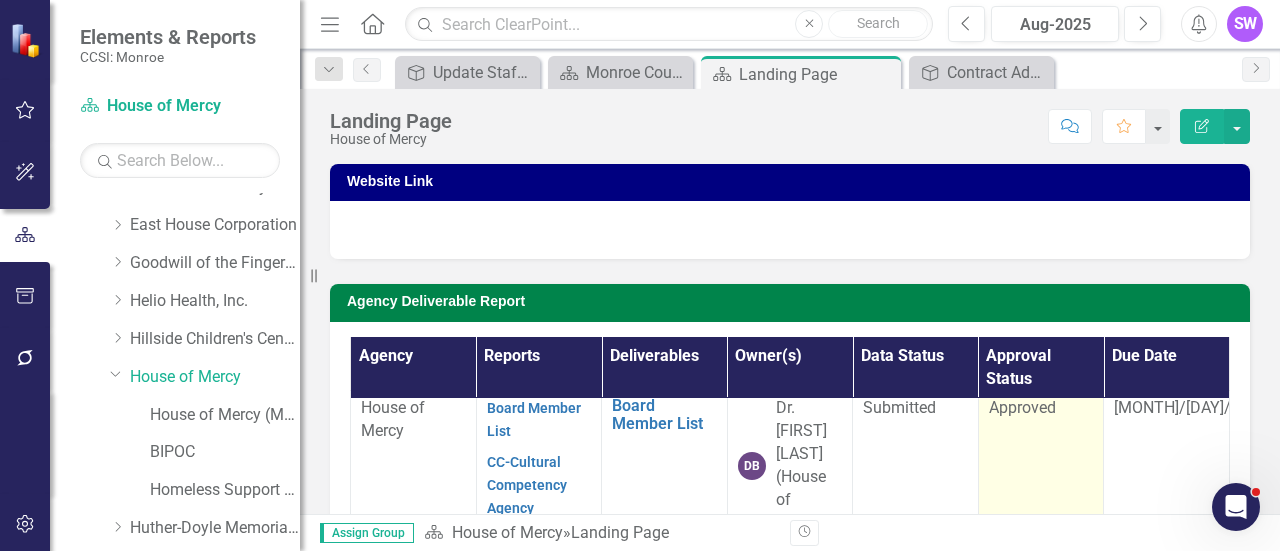 scroll, scrollTop: 20, scrollLeft: 0, axis: vertical 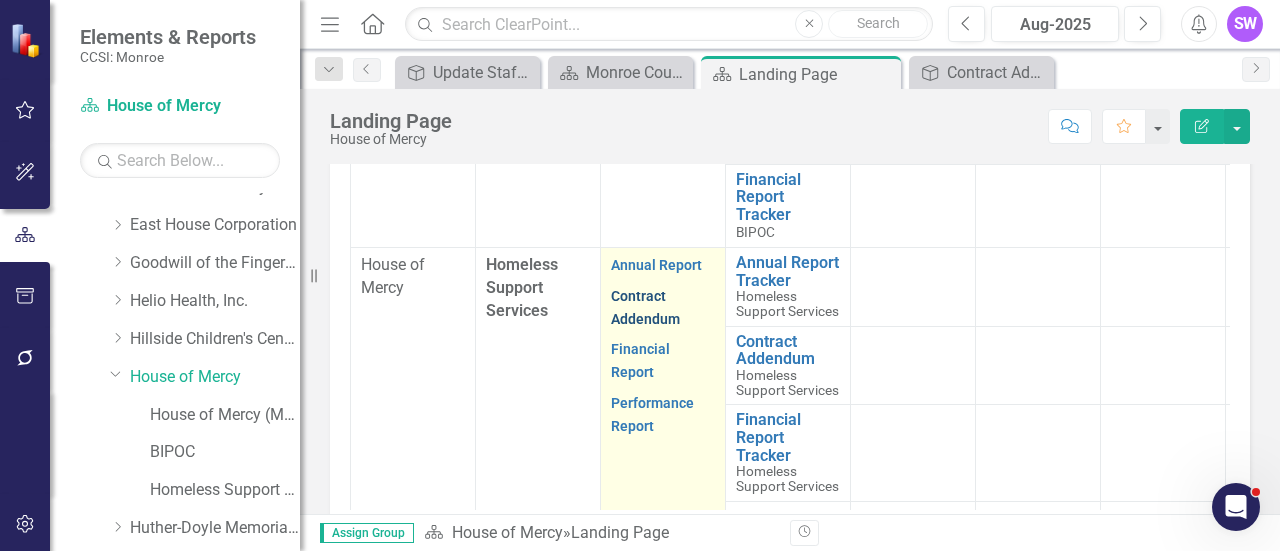click on "Contract Addendum" at bounding box center (645, 307) 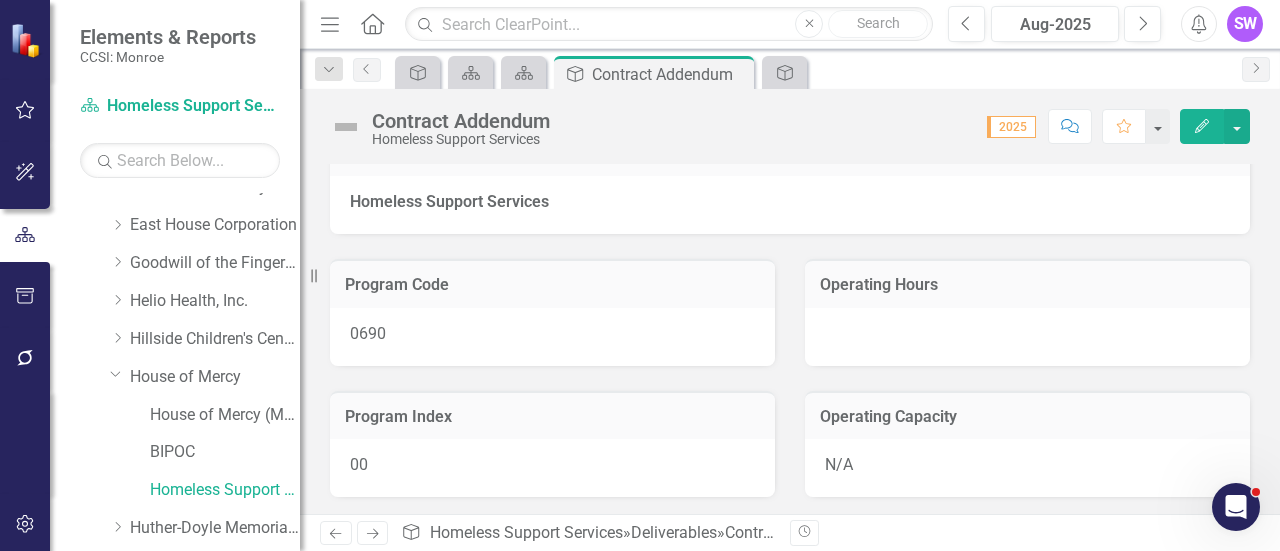 scroll, scrollTop: 200, scrollLeft: 0, axis: vertical 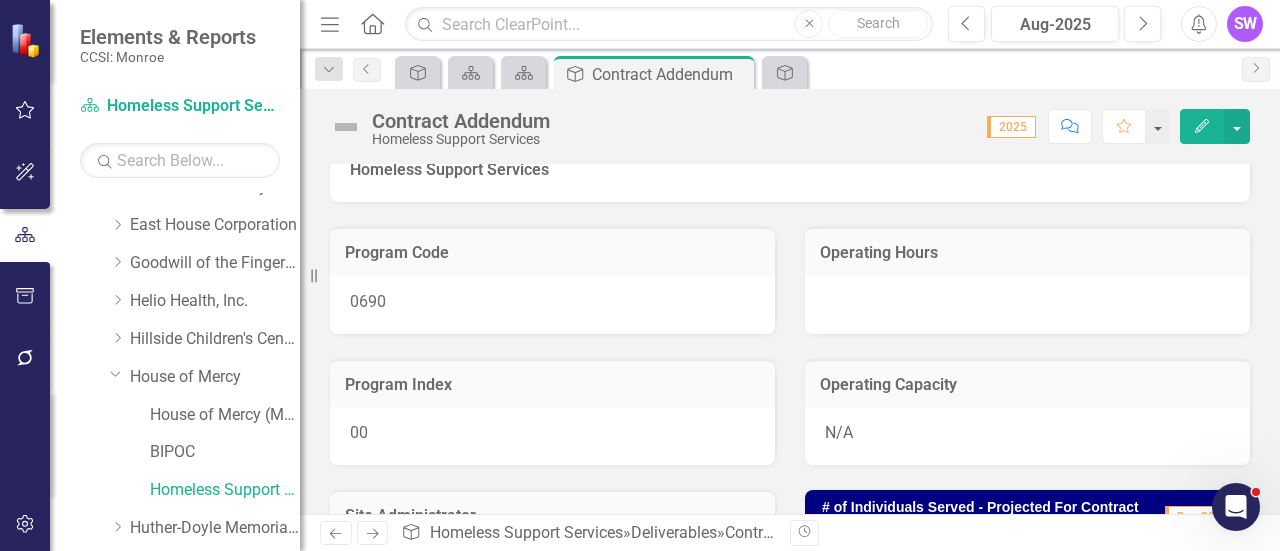 click at bounding box center (1027, 305) 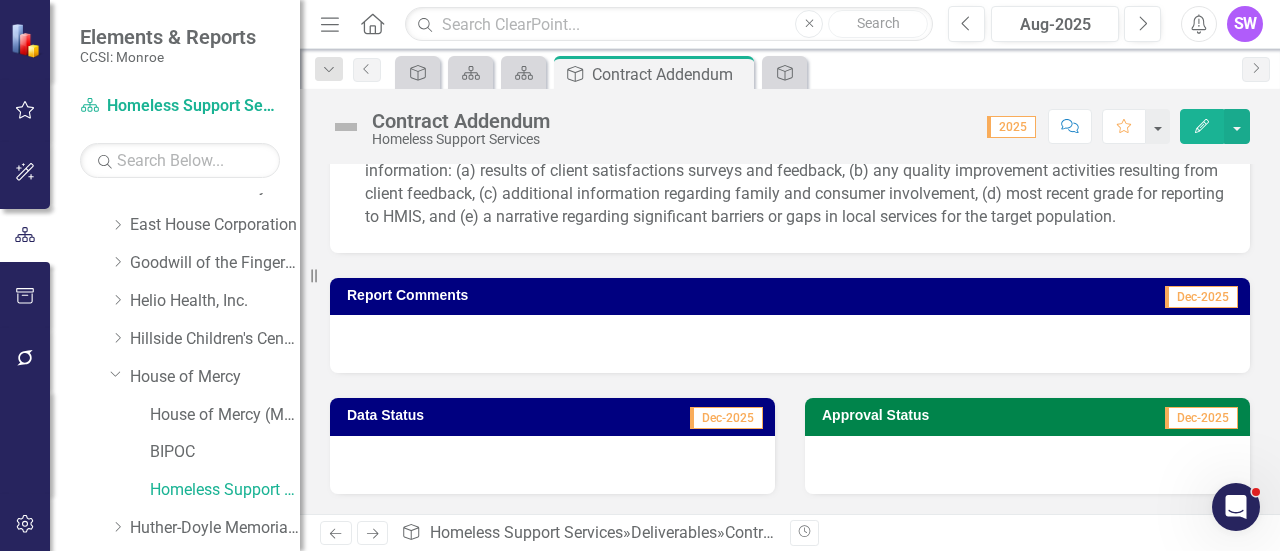 scroll, scrollTop: 2858, scrollLeft: 0, axis: vertical 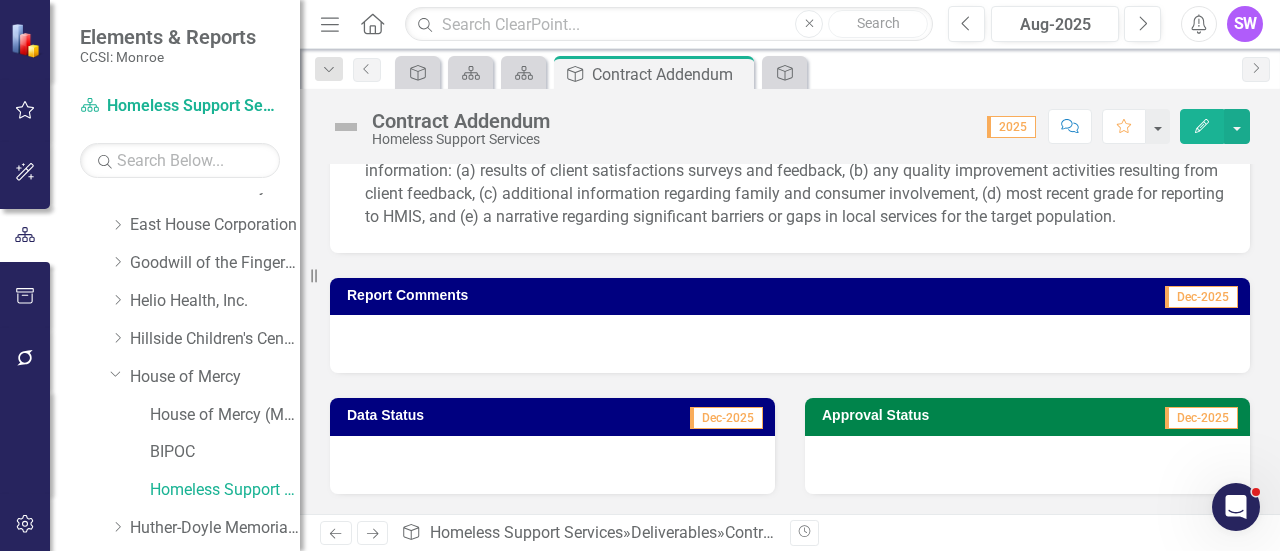 click at bounding box center (790, 344) 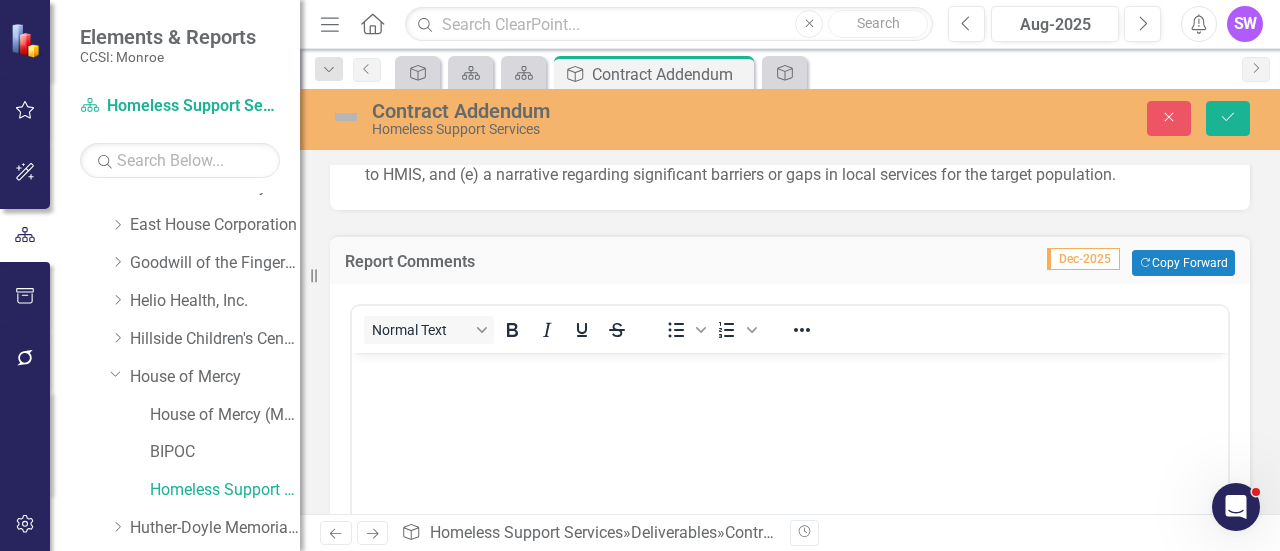scroll, scrollTop: 0, scrollLeft: 0, axis: both 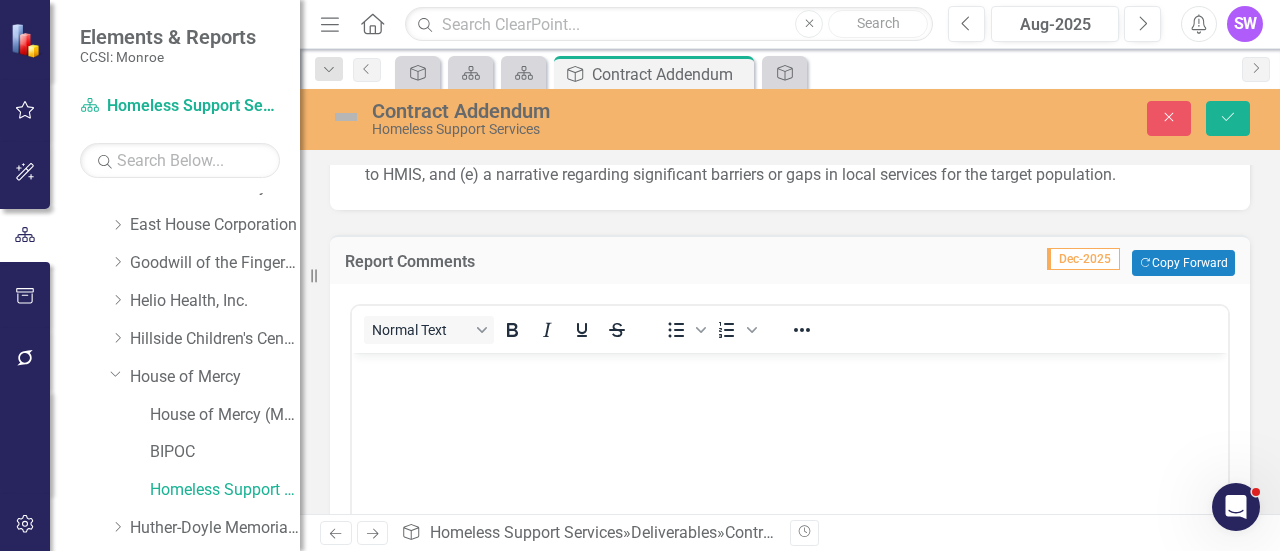click at bounding box center (790, 370) 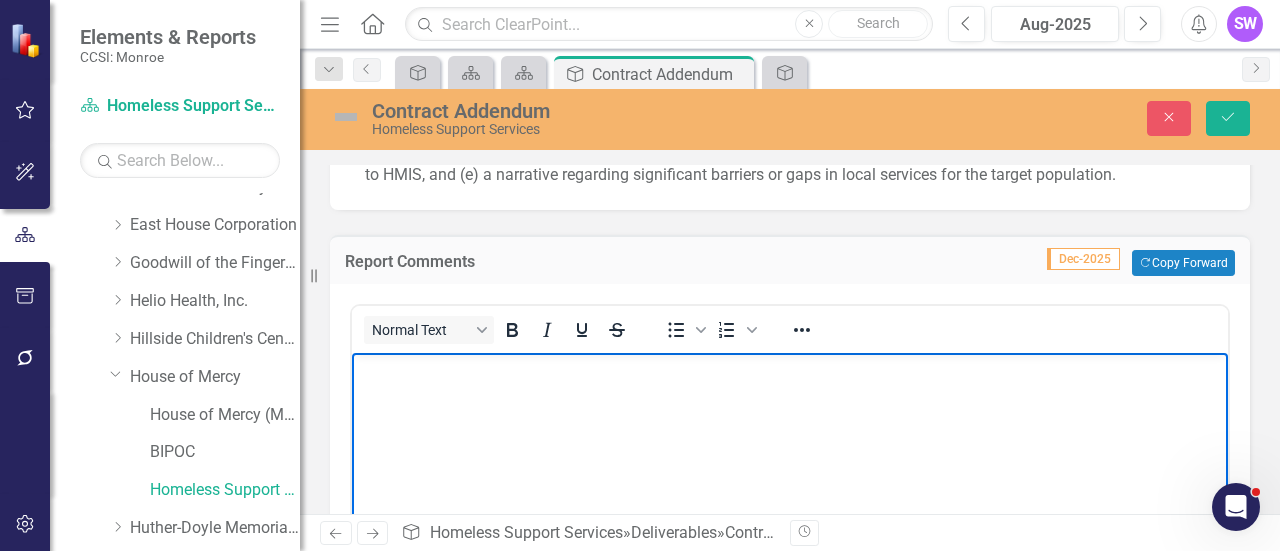 type 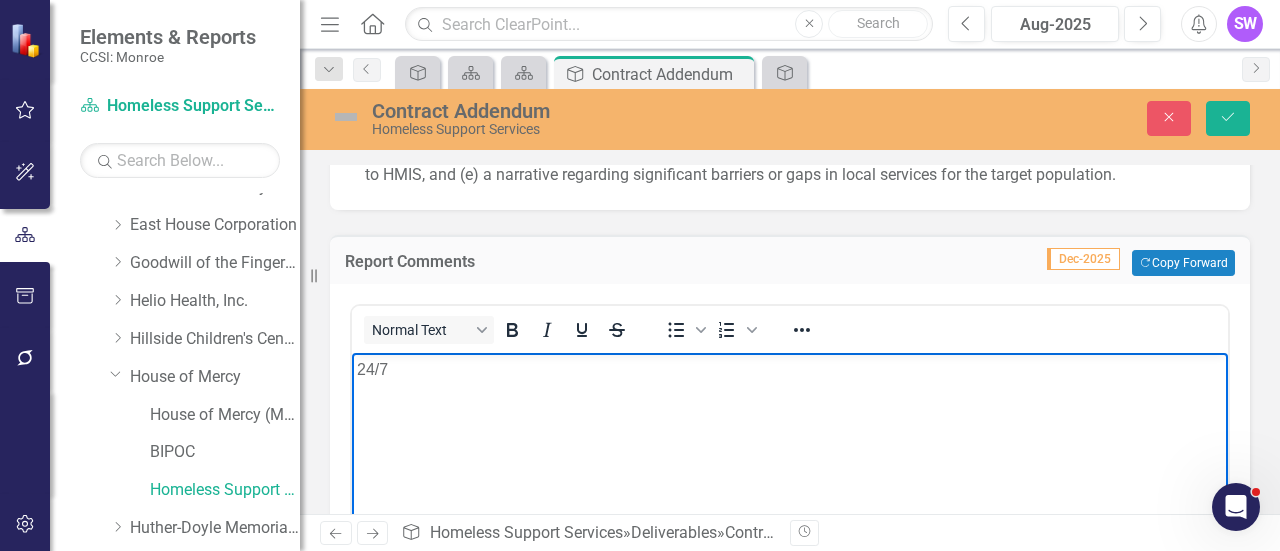 drag, startPoint x: 358, startPoint y: 371, endPoint x: 374, endPoint y: 398, distance: 31.38471 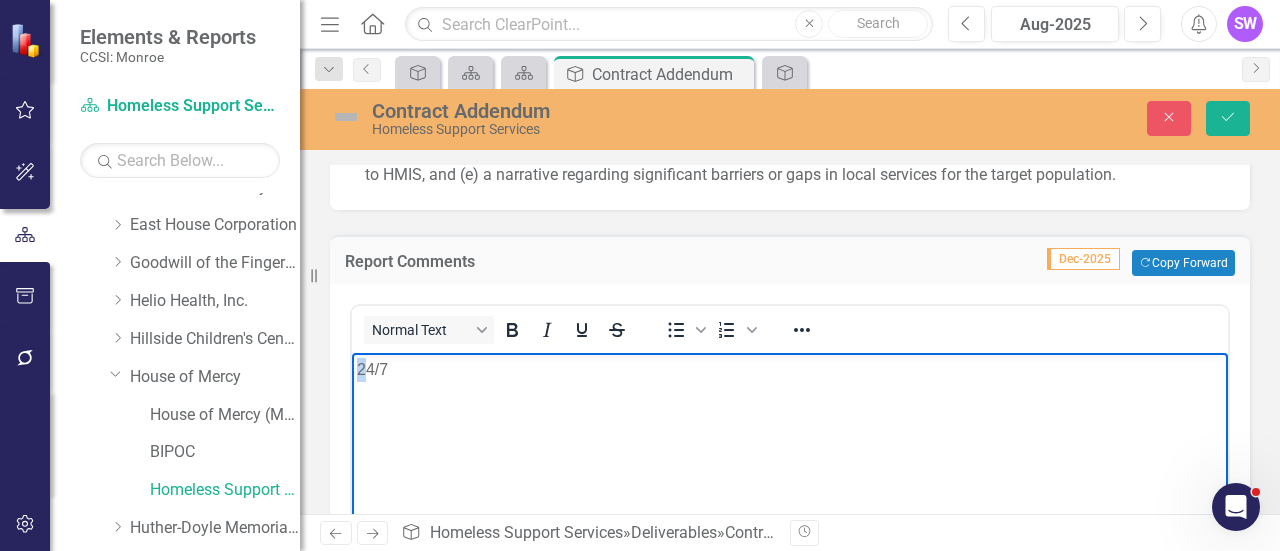 click on "24/7" at bounding box center [790, 370] 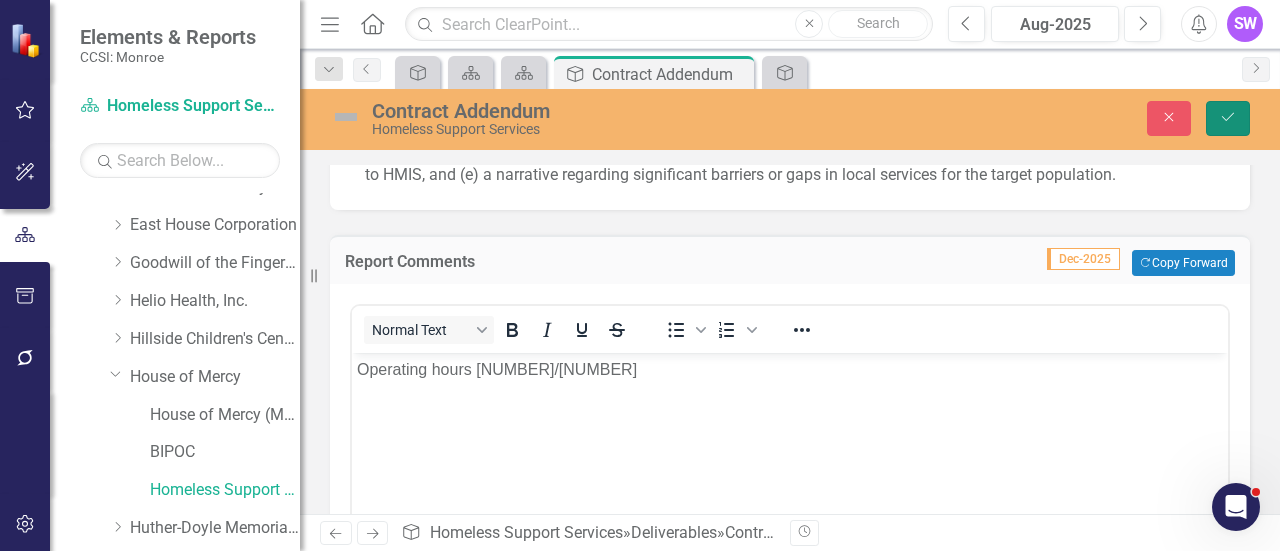 click on "Save" 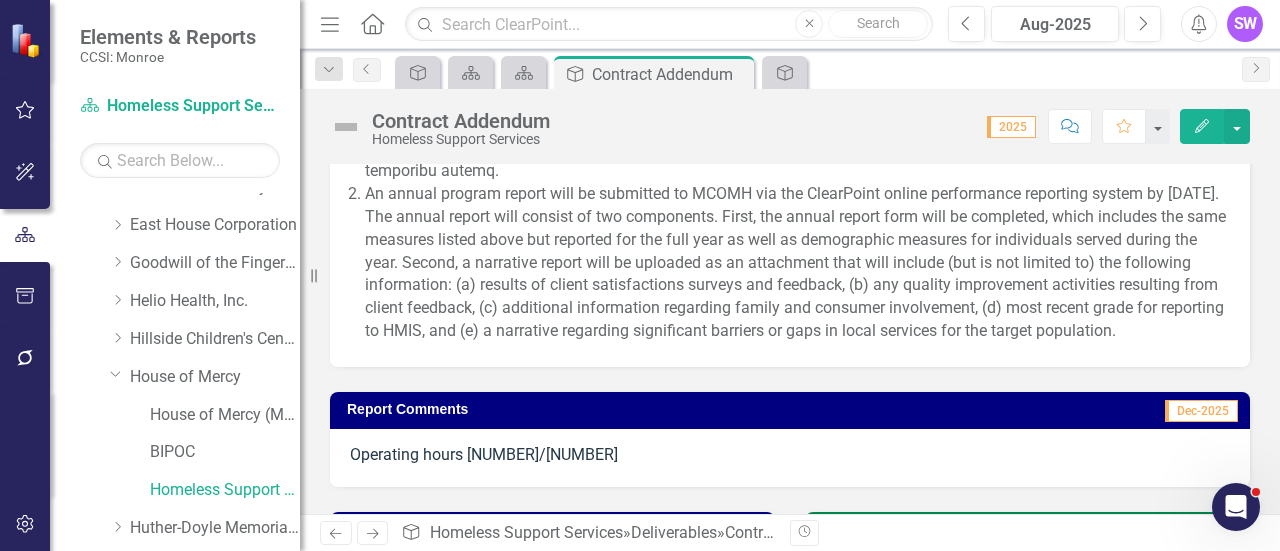 scroll, scrollTop: 2858, scrollLeft: 0, axis: vertical 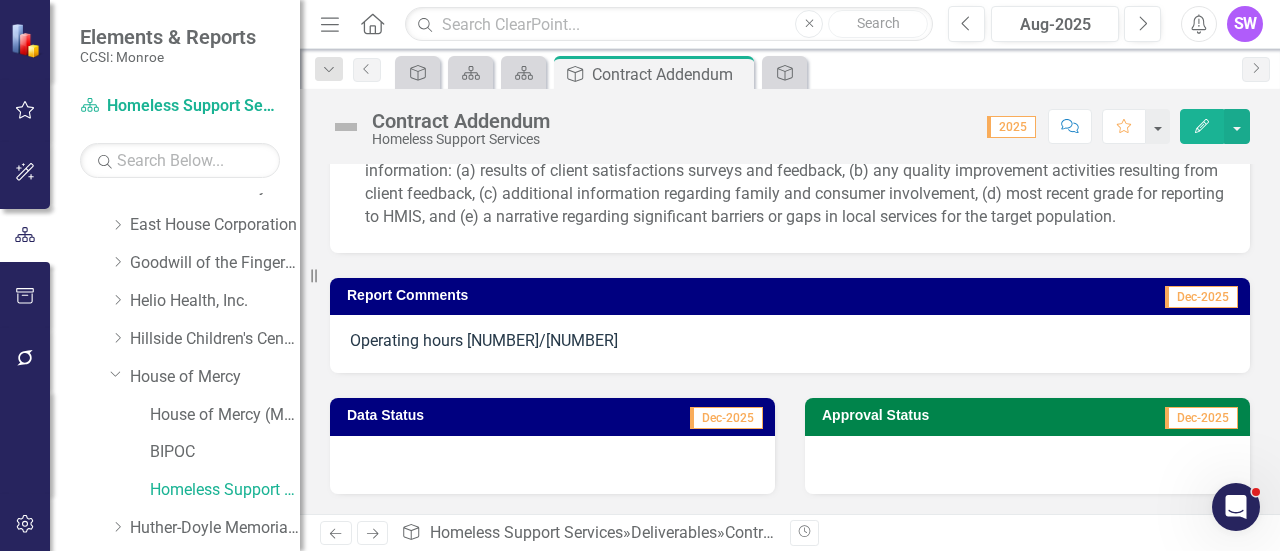 click on "Operating hours [NUMBER]/[NUMBER]" at bounding box center [790, 341] 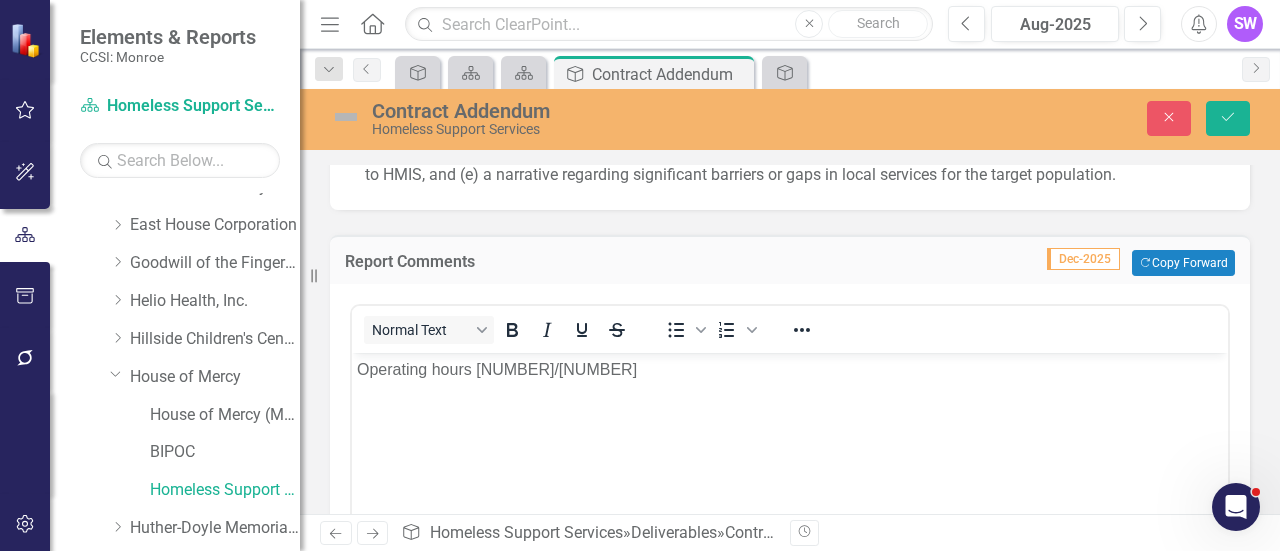 scroll, scrollTop: 0, scrollLeft: 0, axis: both 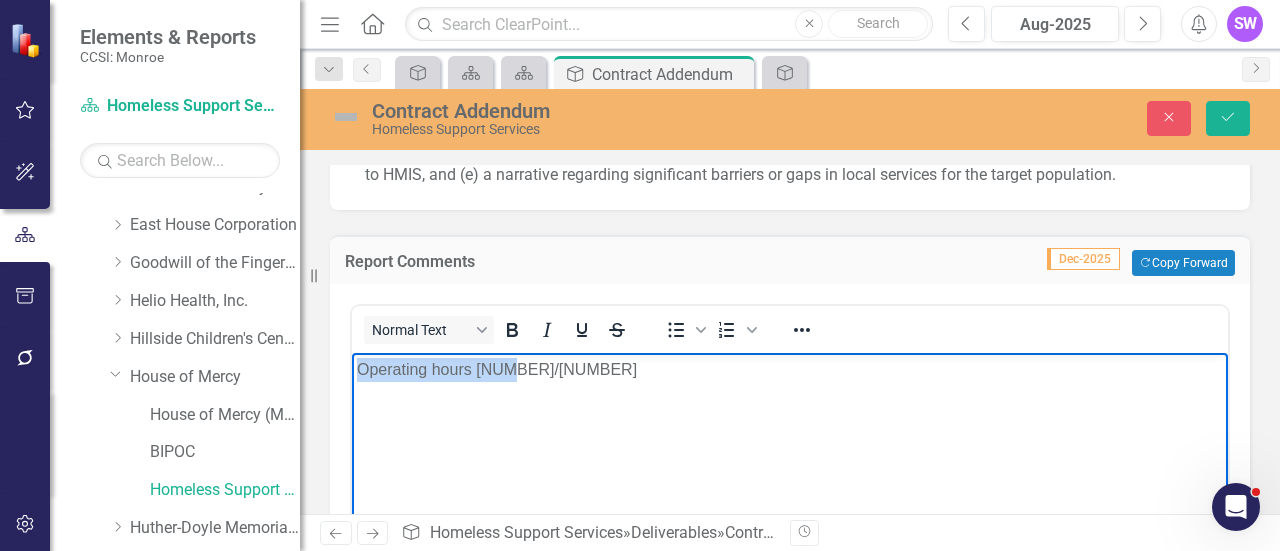drag, startPoint x: 543, startPoint y: 369, endPoint x: 234, endPoint y: 364, distance: 309.04044 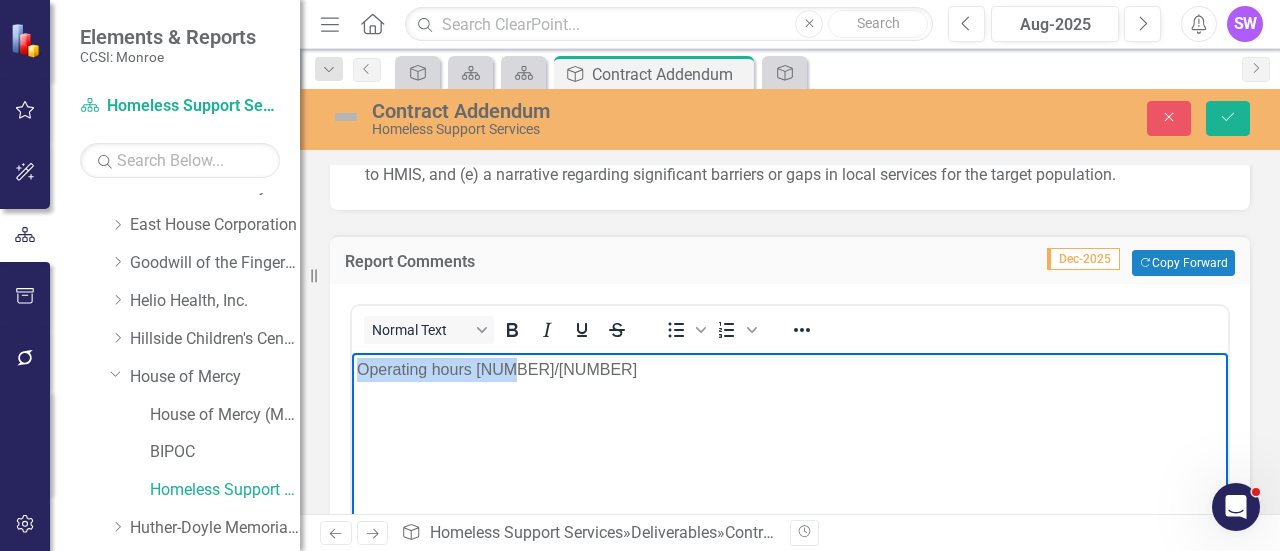click on "Operating hours [NUMBER]/[NUMBER]" at bounding box center [790, 503] 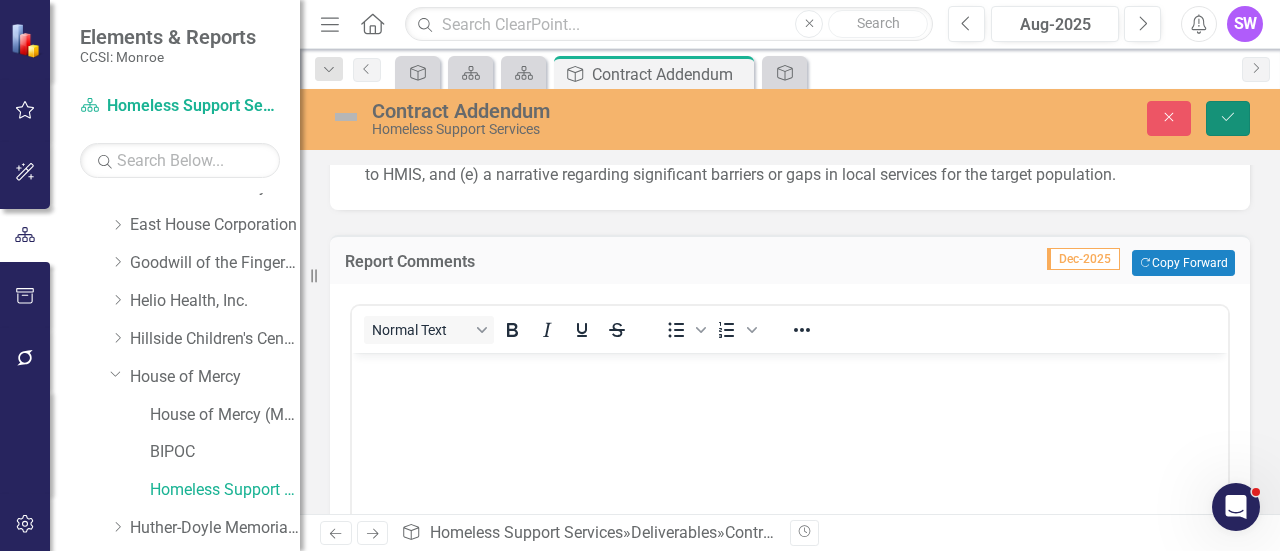 click on "Save" 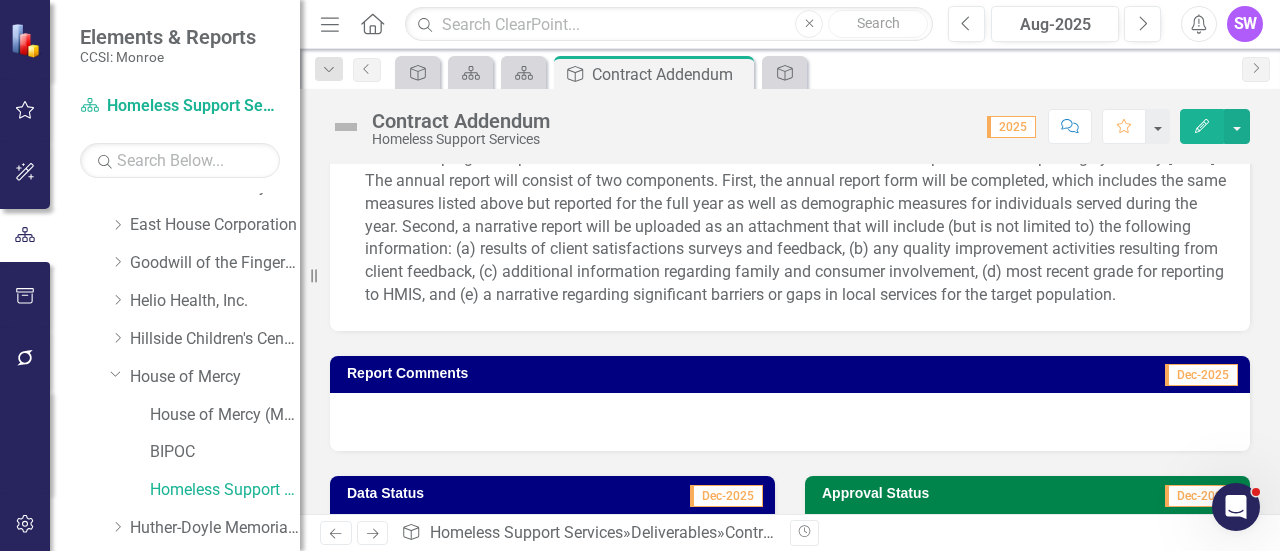 scroll, scrollTop: 2858, scrollLeft: 0, axis: vertical 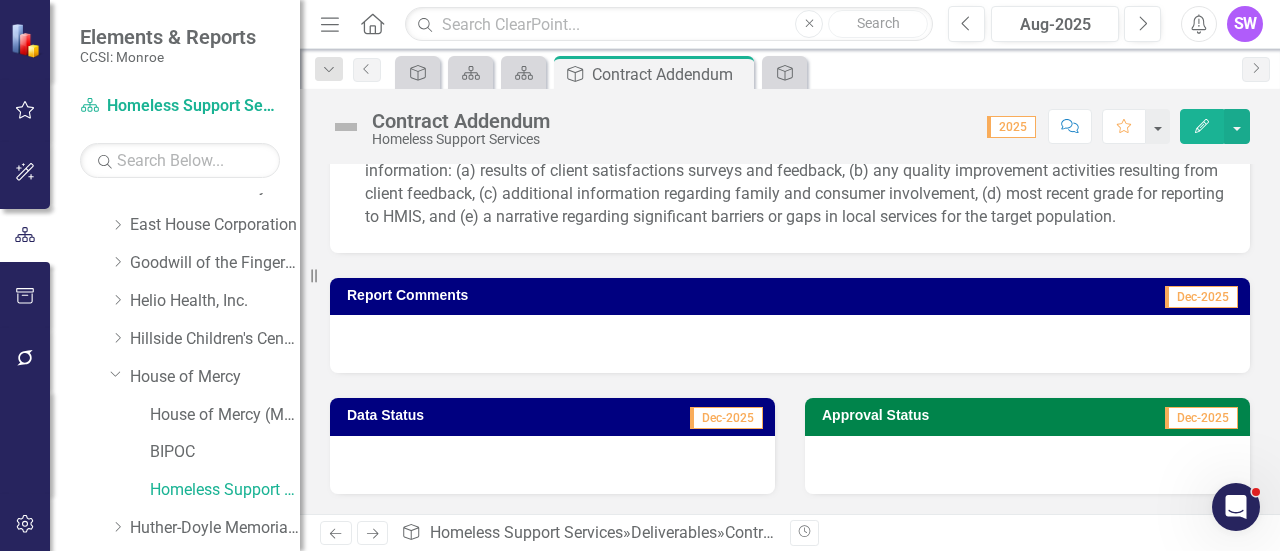 click at bounding box center [790, 344] 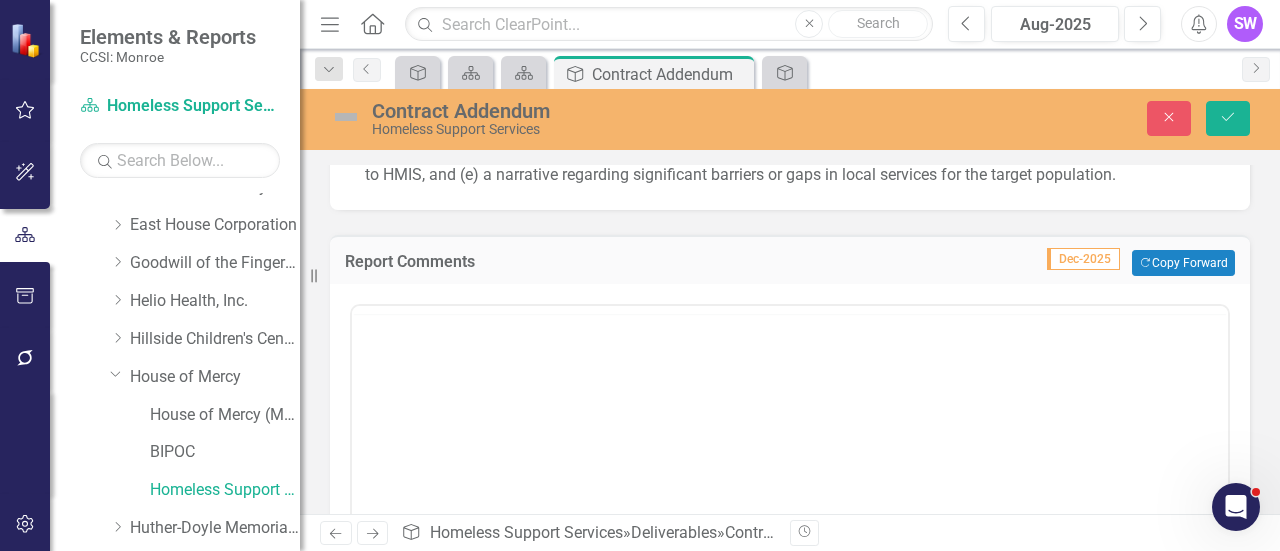 scroll, scrollTop: 0, scrollLeft: 0, axis: both 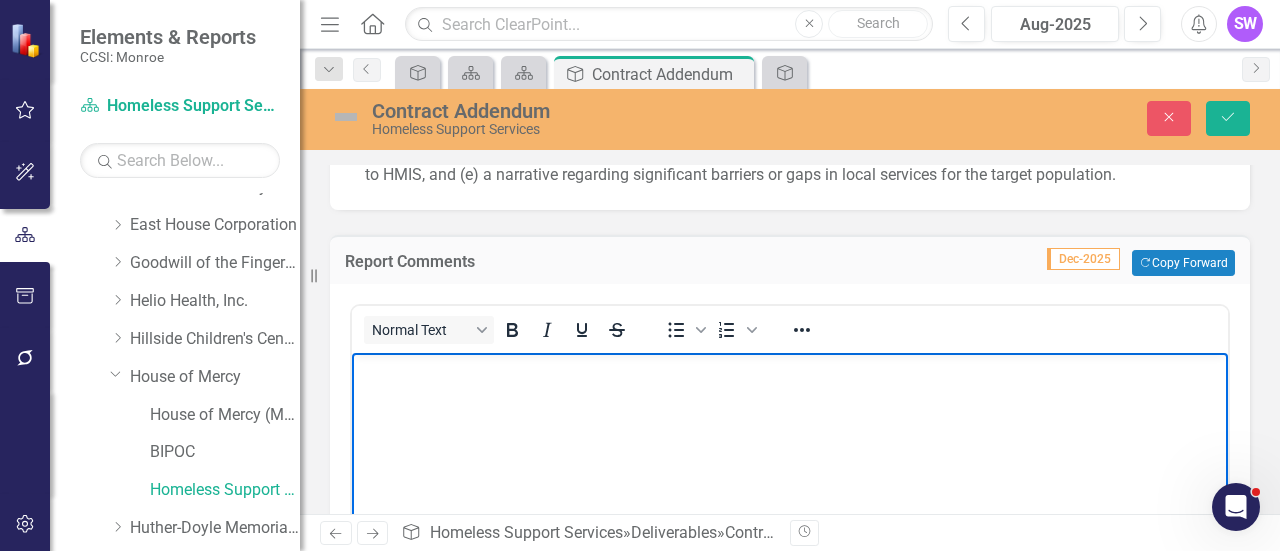 click at bounding box center (790, 503) 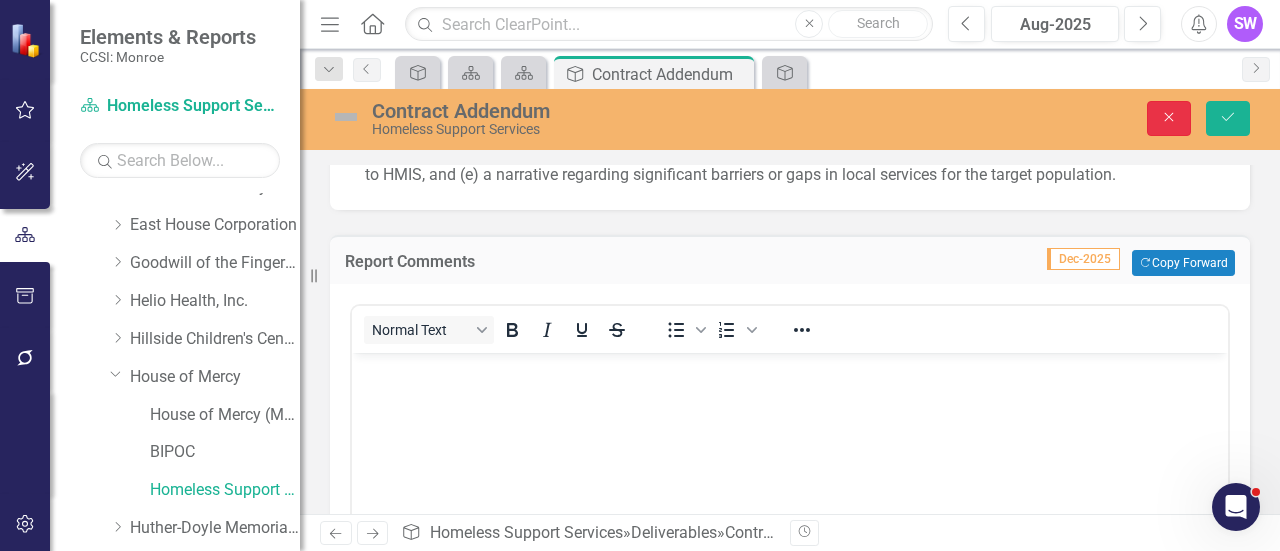 click on "Close" at bounding box center [1169, 118] 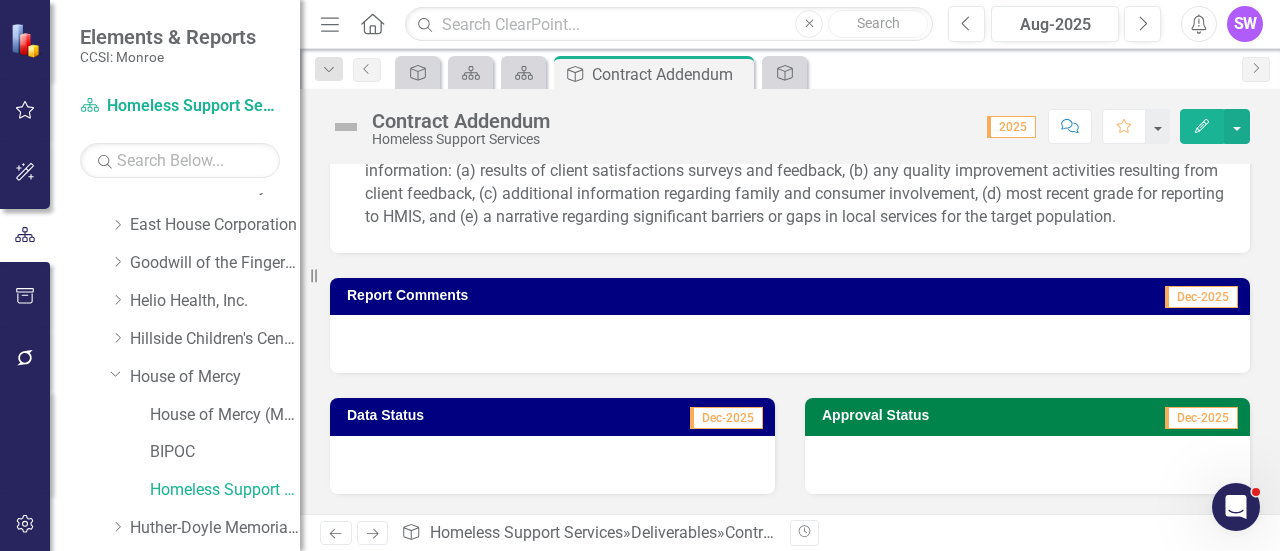 click at bounding box center (552, 465) 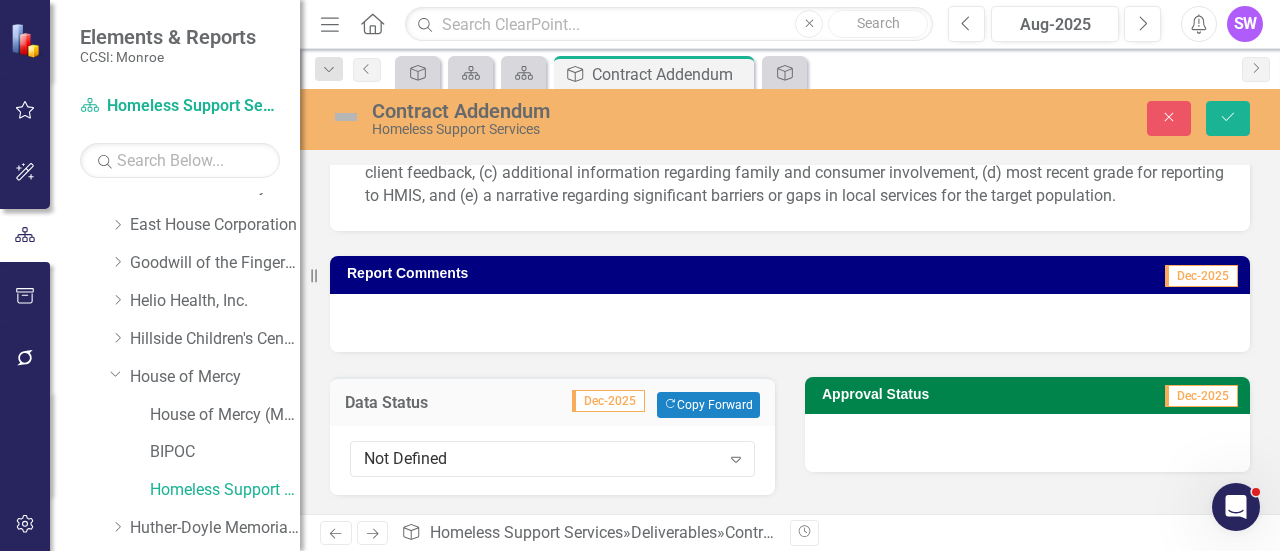 scroll, scrollTop: 2882, scrollLeft: 0, axis: vertical 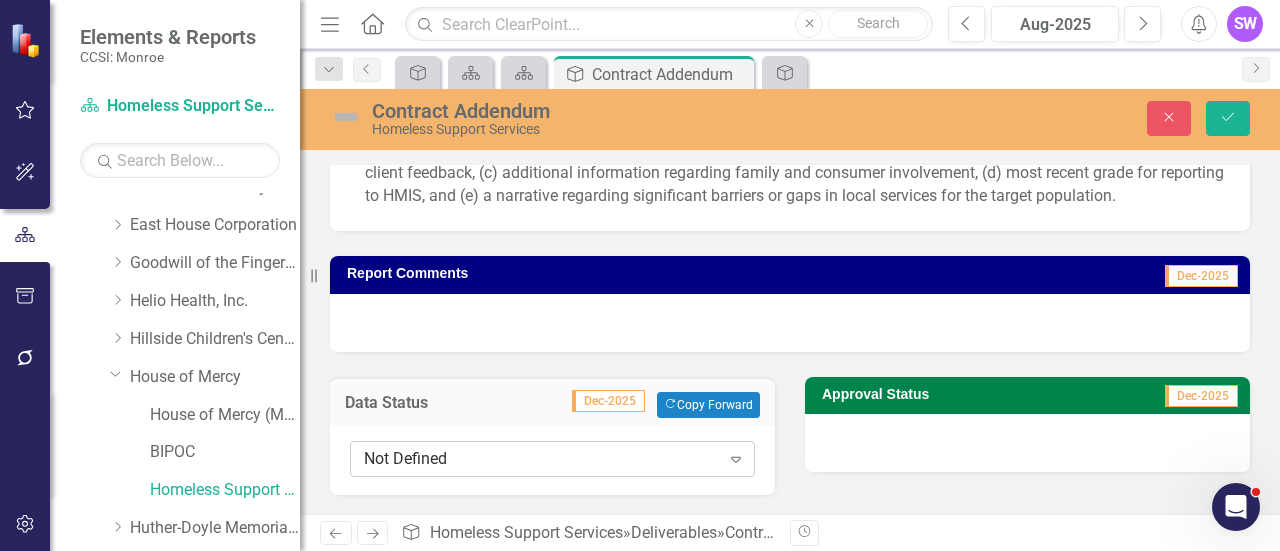 click on "Expand" 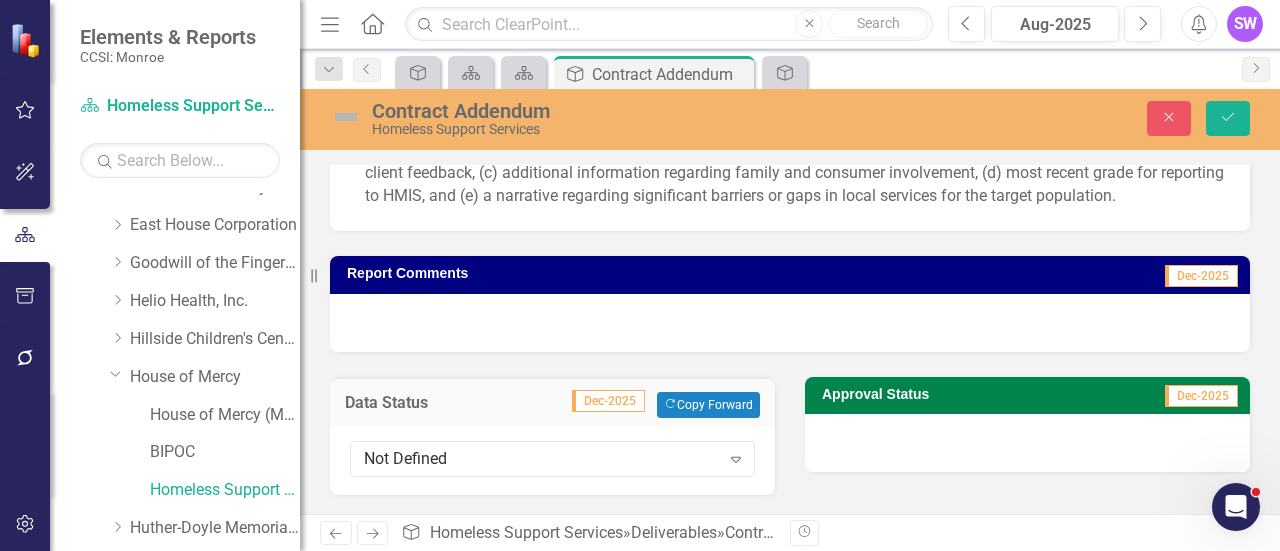 click at bounding box center (790, 323) 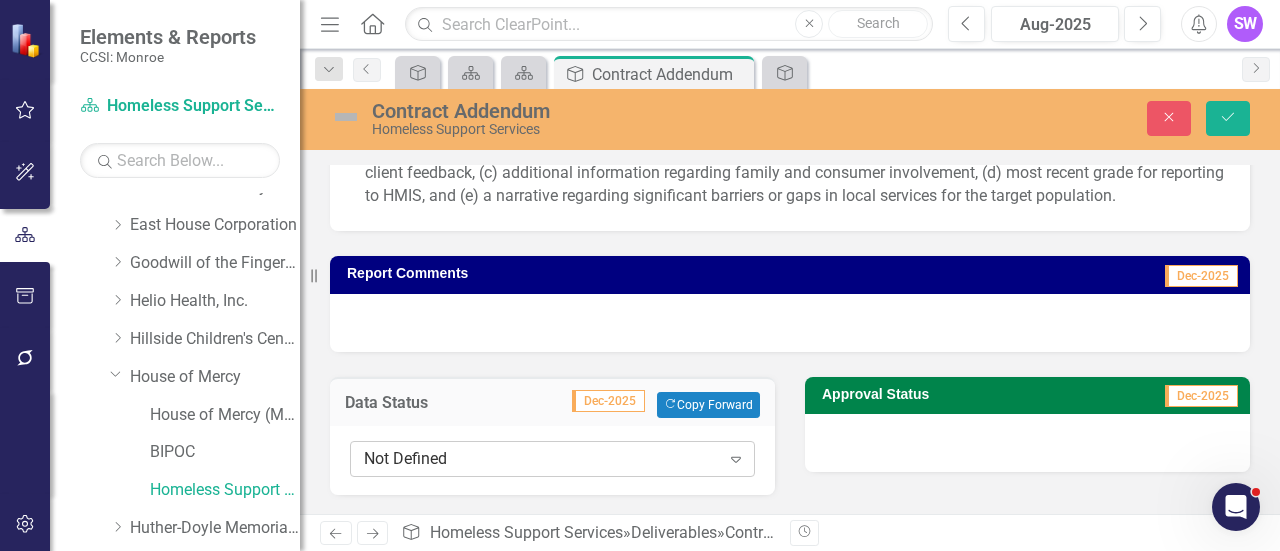 click 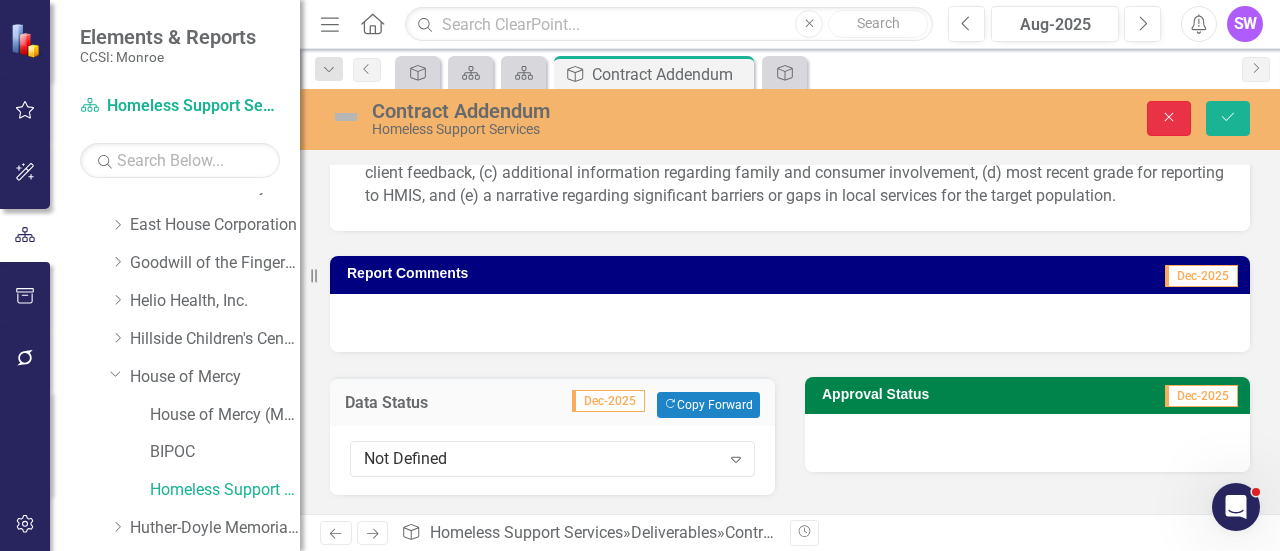 click on "Close" at bounding box center (1169, 118) 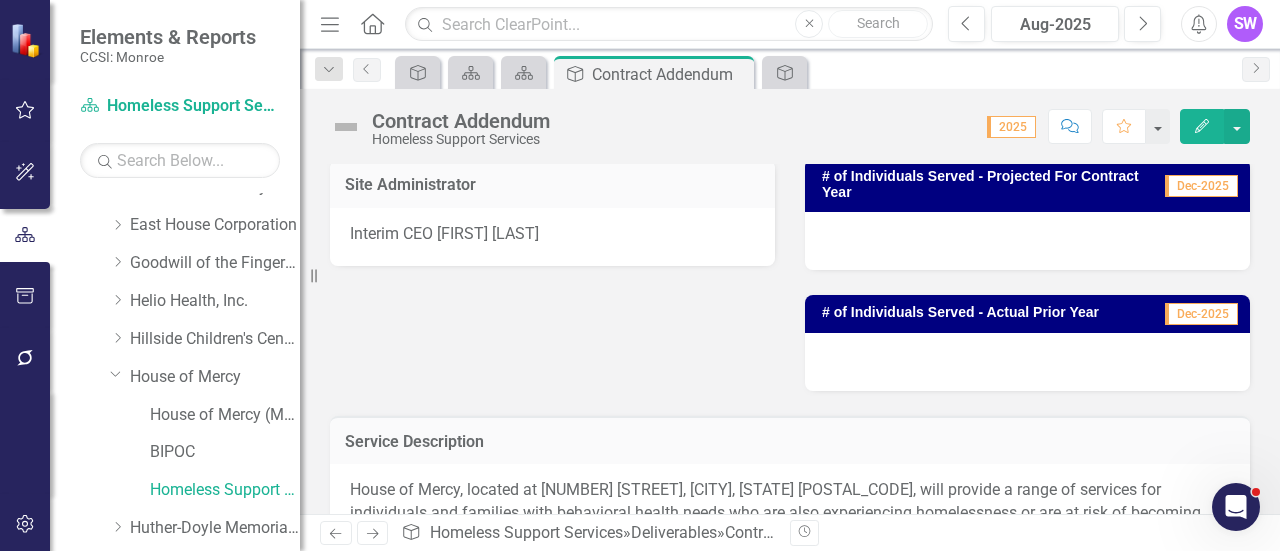 scroll, scrollTop: 458, scrollLeft: 0, axis: vertical 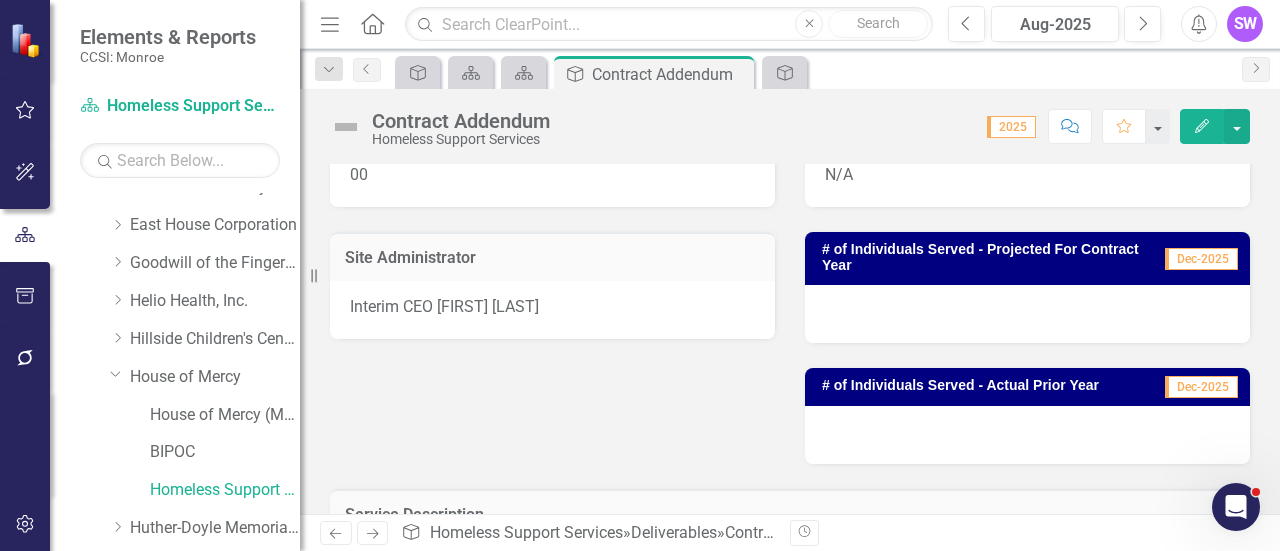 click at bounding box center (1027, 435) 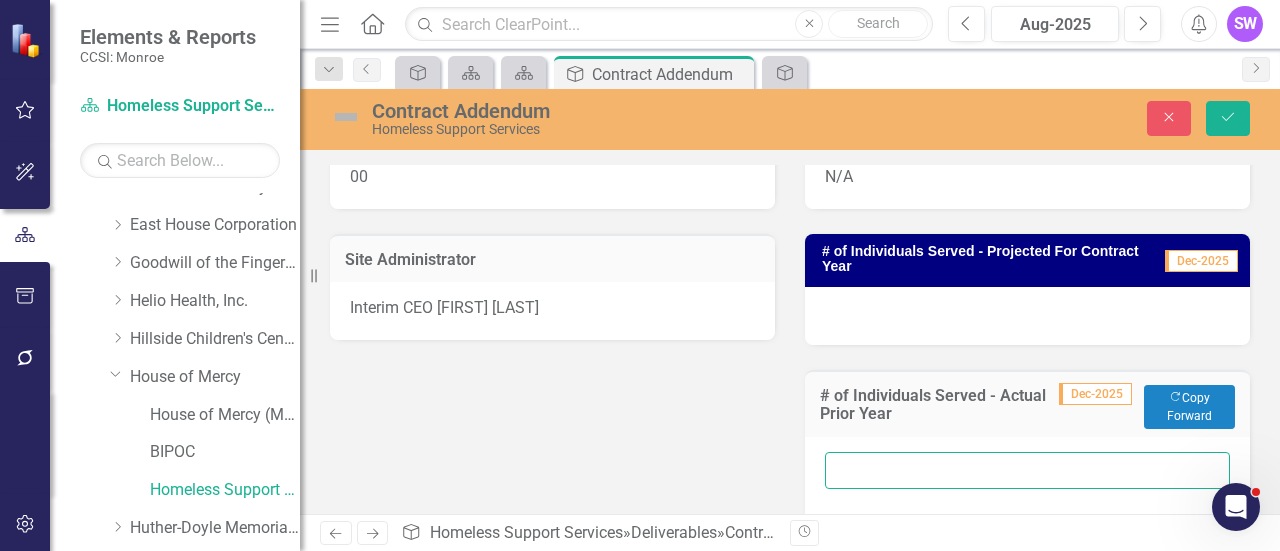 click at bounding box center (1027, 470) 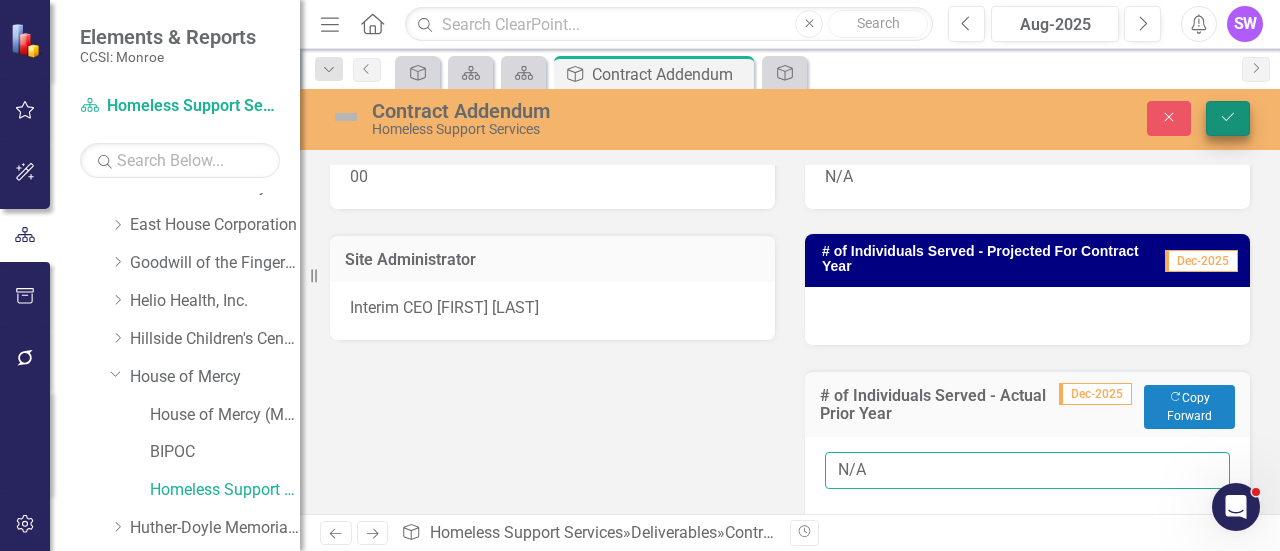 type on "N/A" 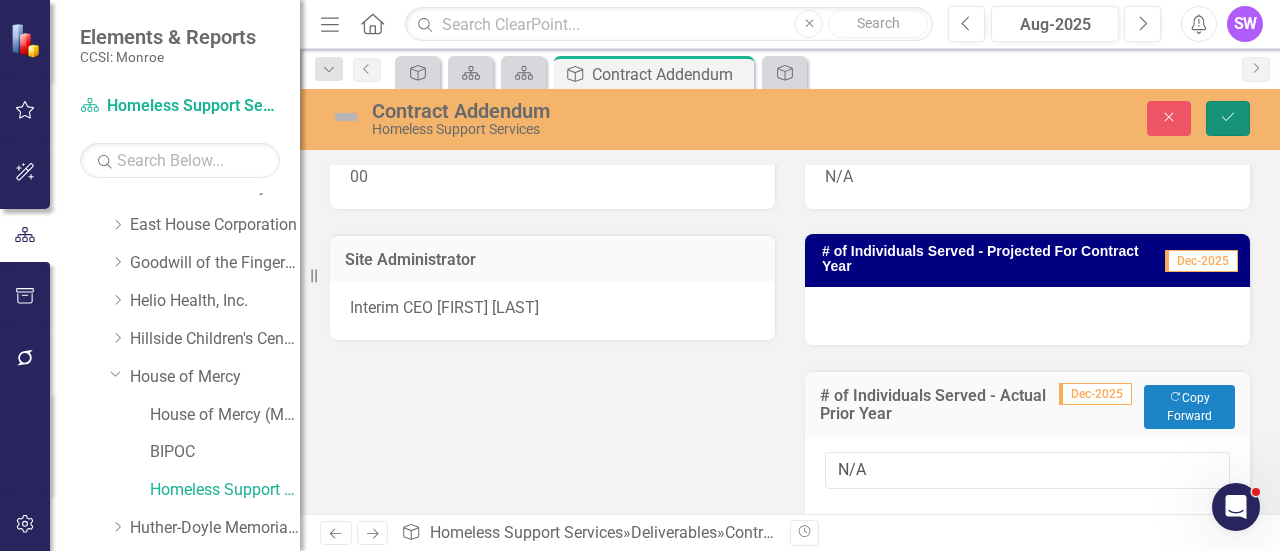 click on "Save" 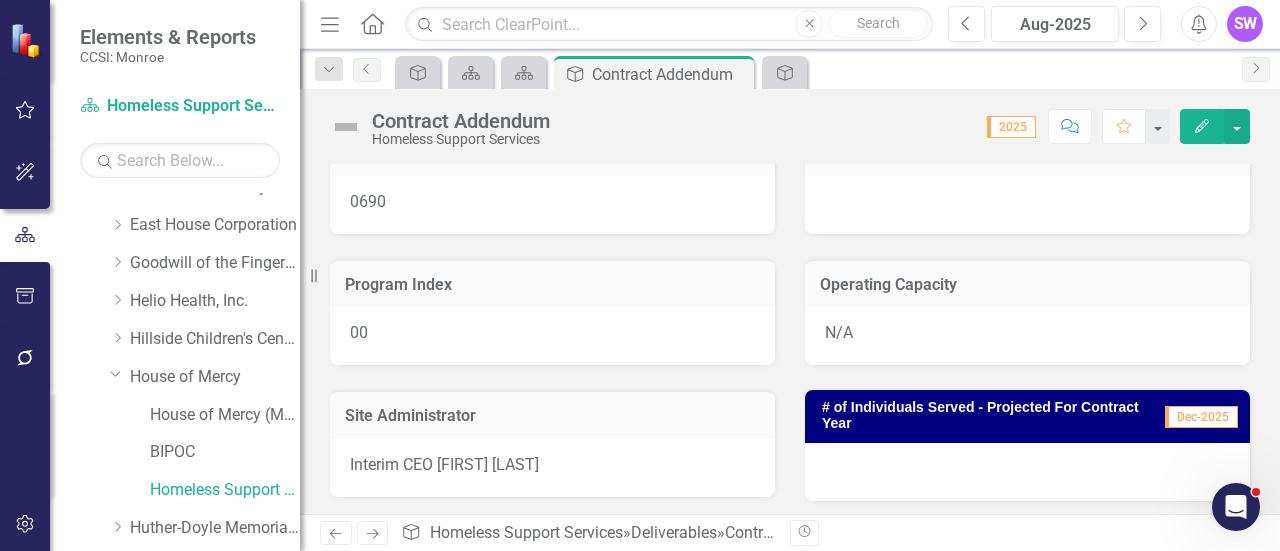 scroll, scrollTop: 400, scrollLeft: 0, axis: vertical 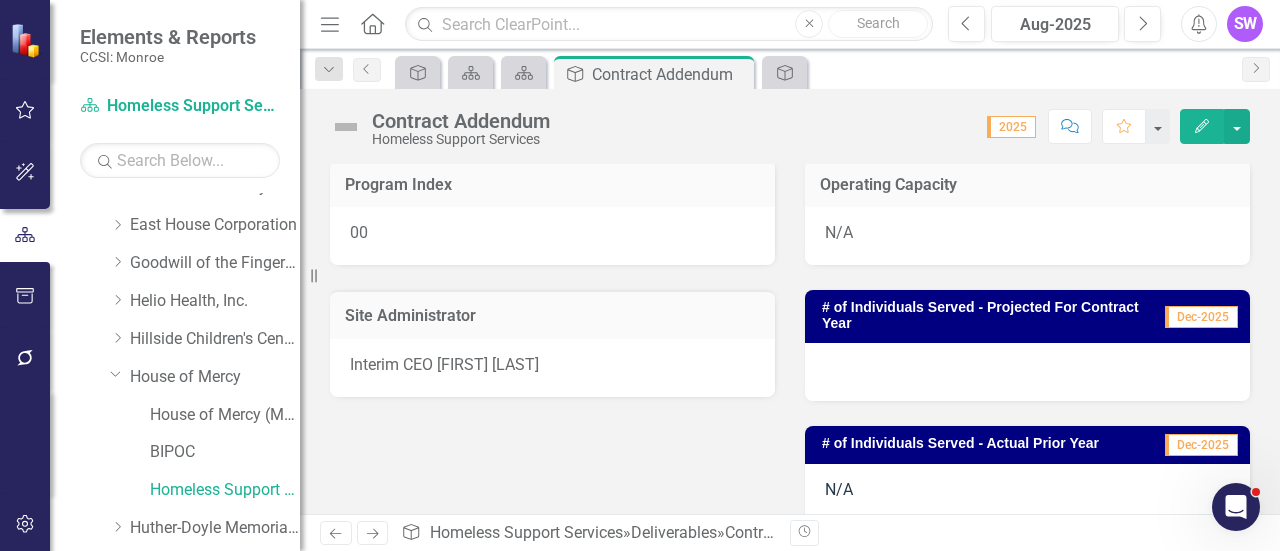 click at bounding box center (1027, 372) 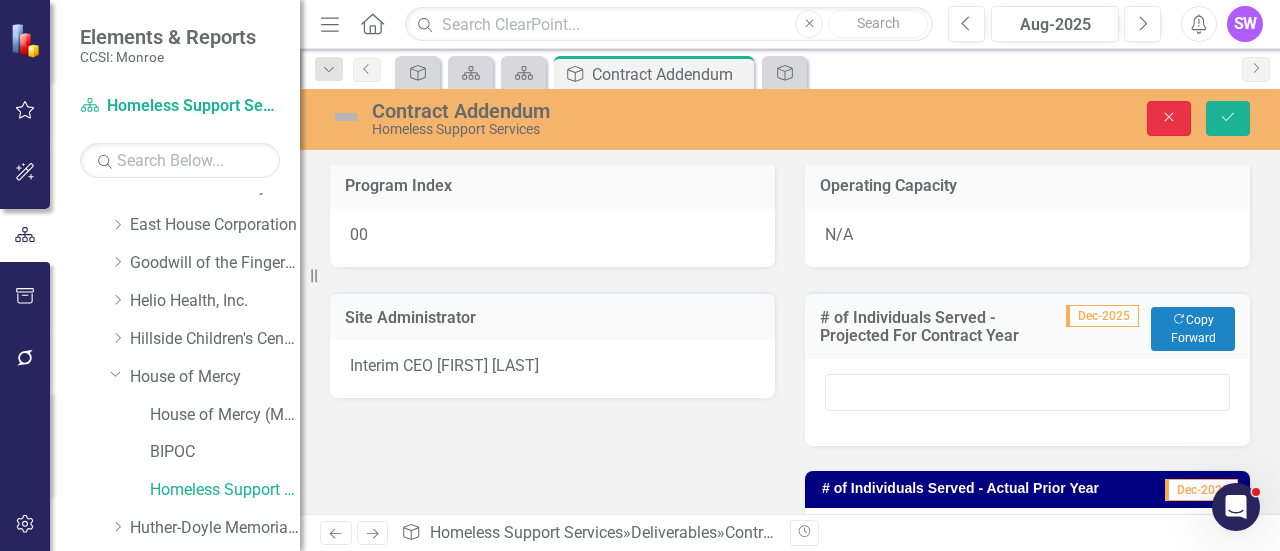 click on "Close" 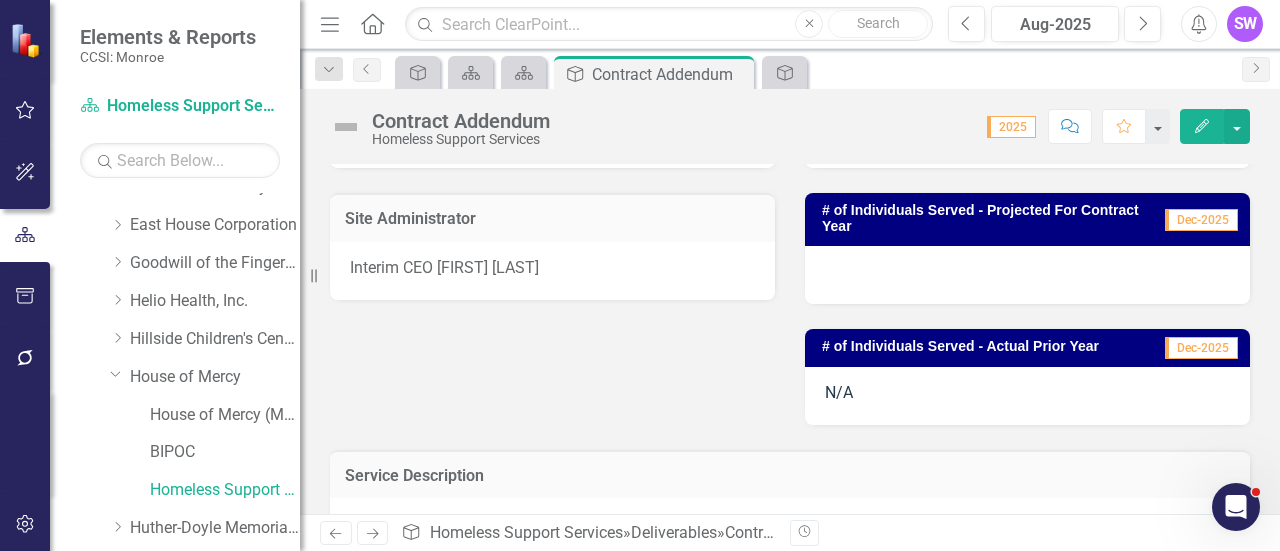 scroll, scrollTop: 500, scrollLeft: 0, axis: vertical 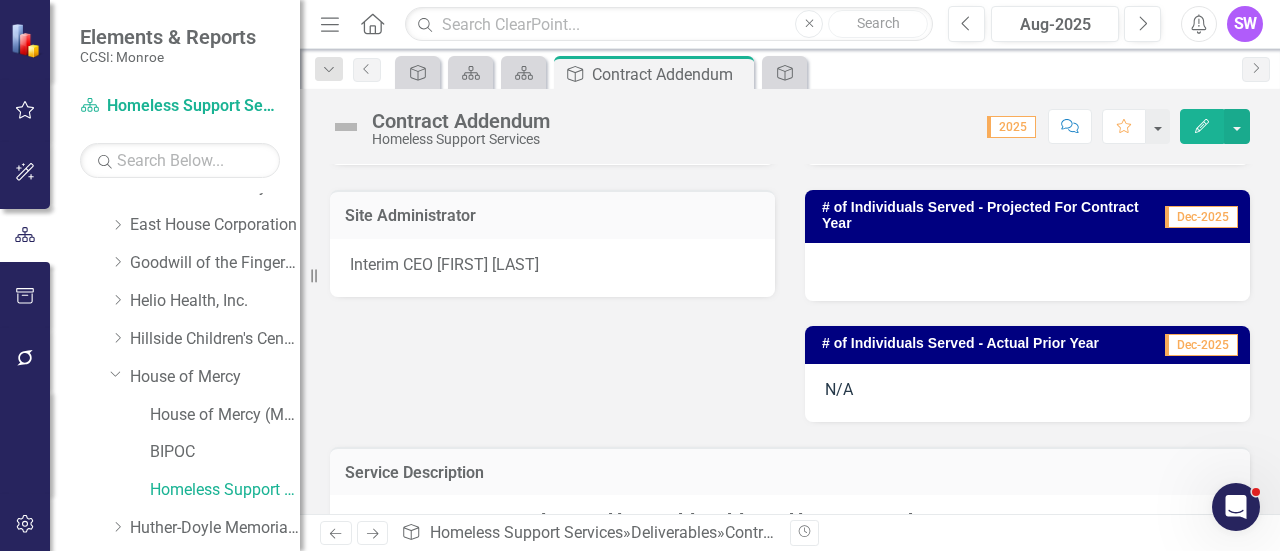 click on "Interim CEO [FIRST] [LAST]" at bounding box center (552, 268) 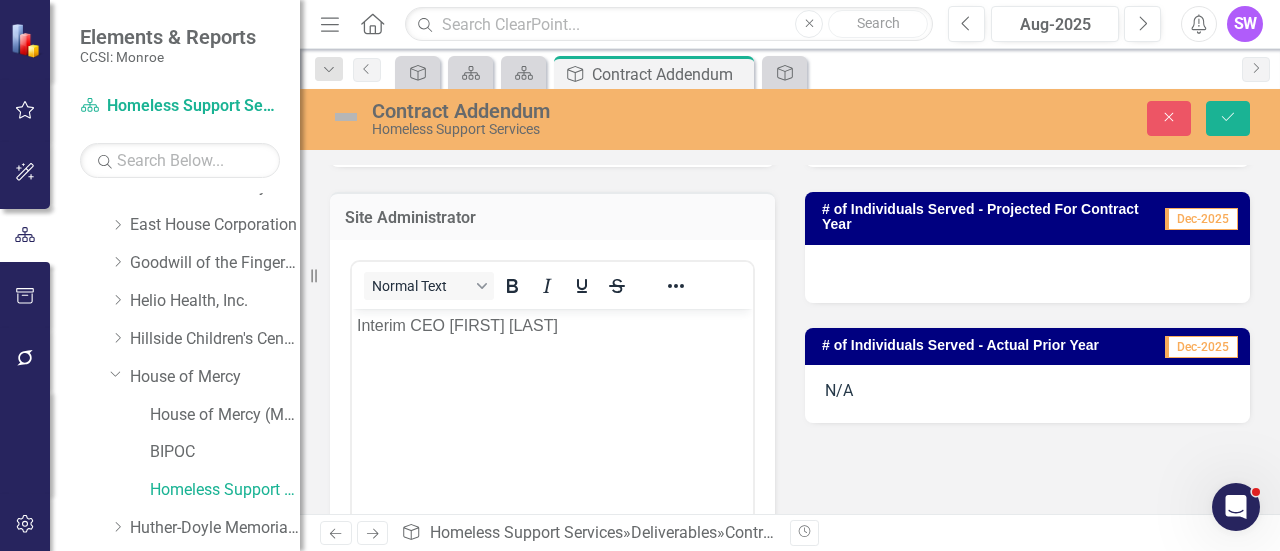 scroll, scrollTop: 0, scrollLeft: 0, axis: both 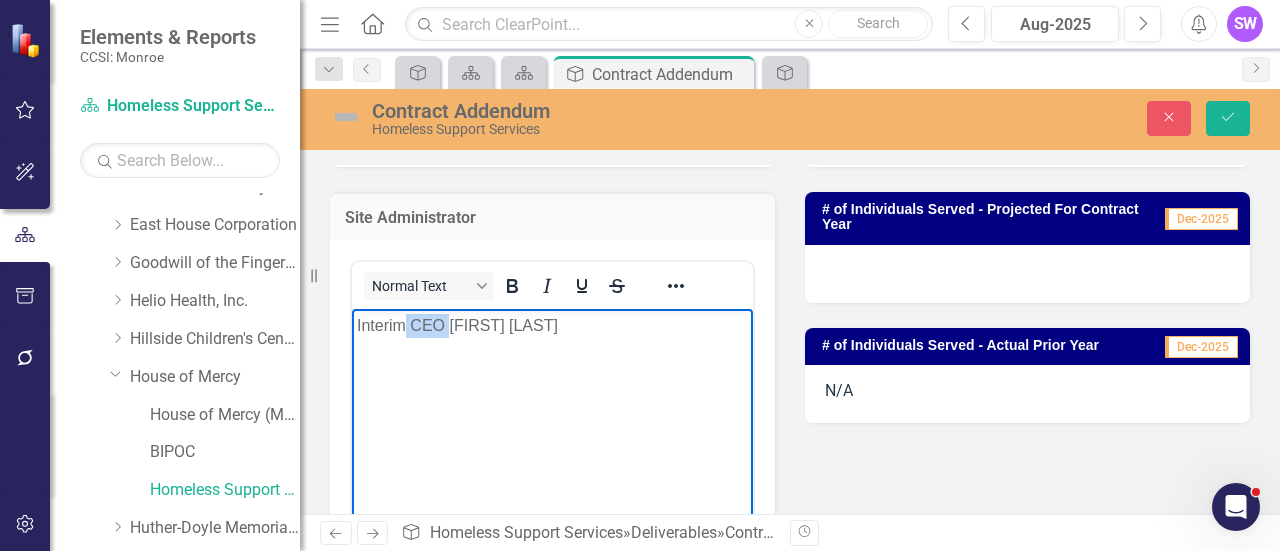 drag, startPoint x: 452, startPoint y: 327, endPoint x: 403, endPoint y: 328, distance: 49.010204 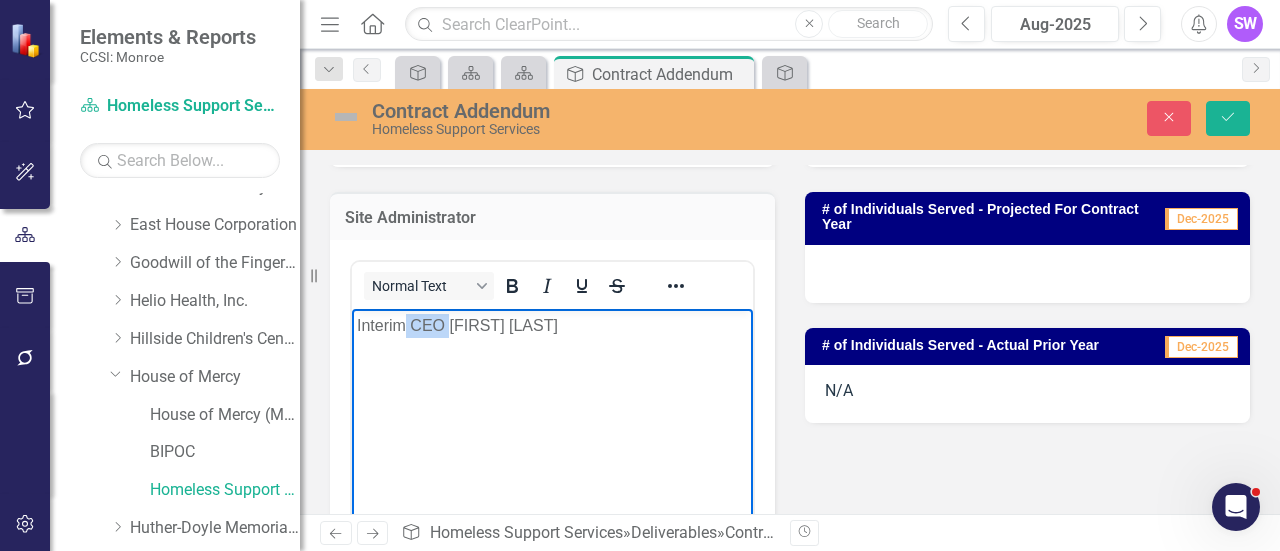 click on "Interim CEO [FIRST] [LAST]" at bounding box center [552, 326] 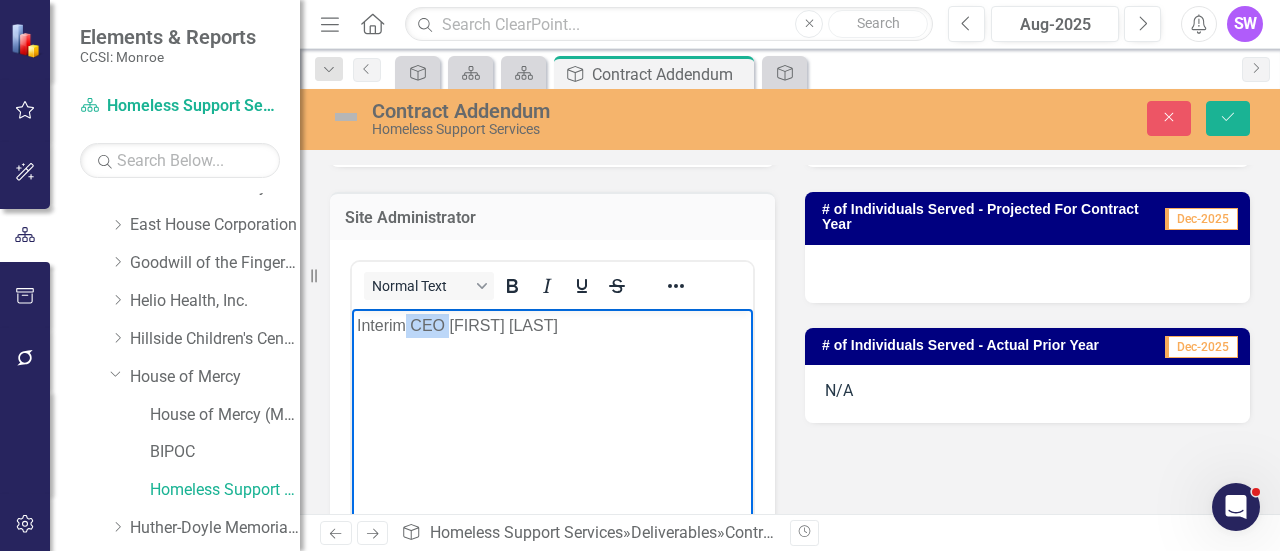 type 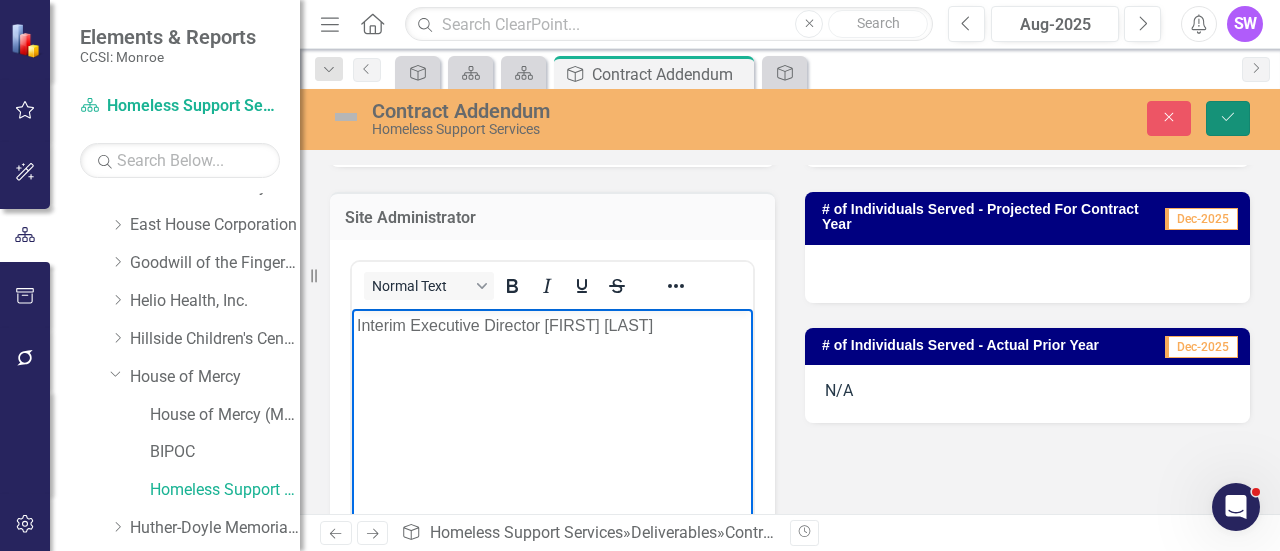 click on "Save" at bounding box center [1228, 118] 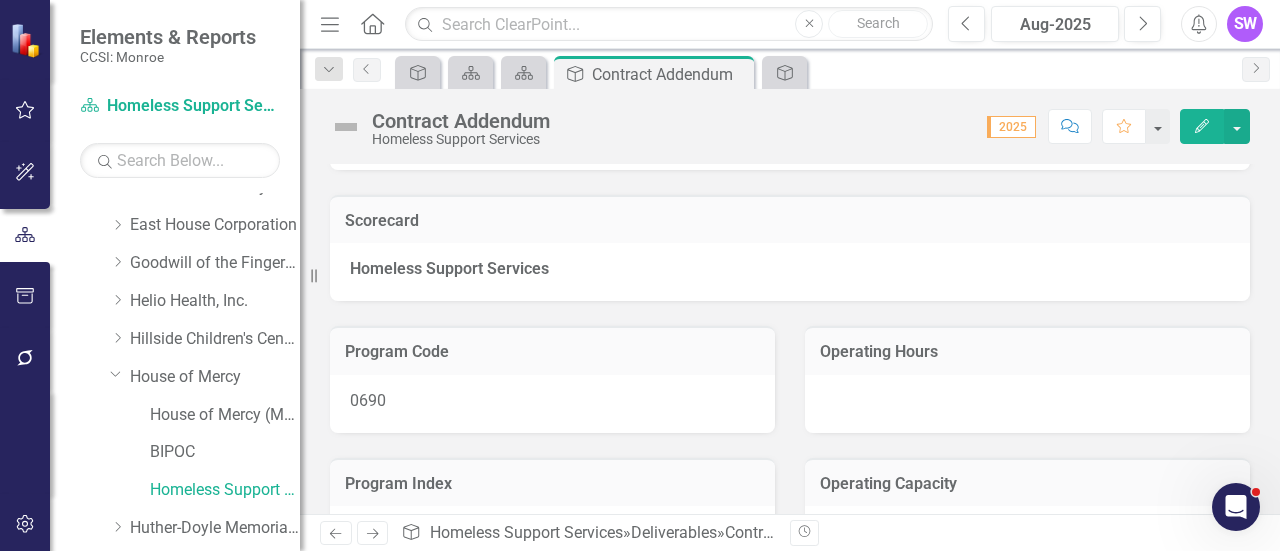scroll, scrollTop: 0, scrollLeft: 0, axis: both 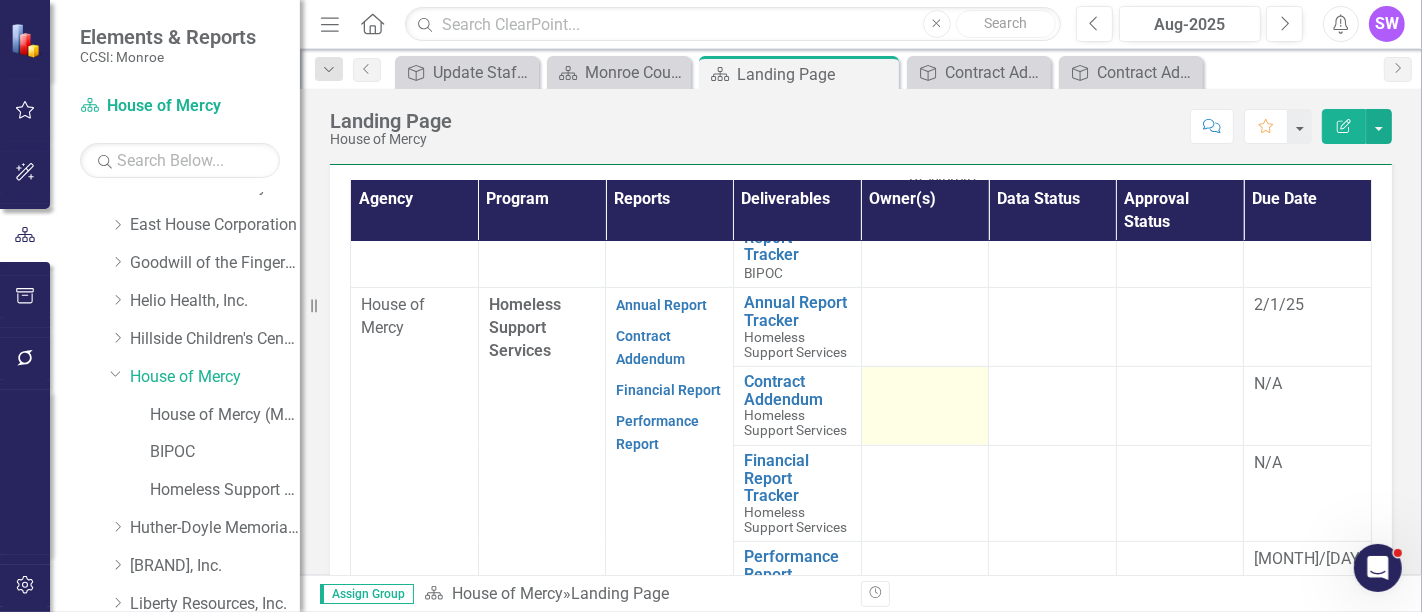 click at bounding box center [925, 385] 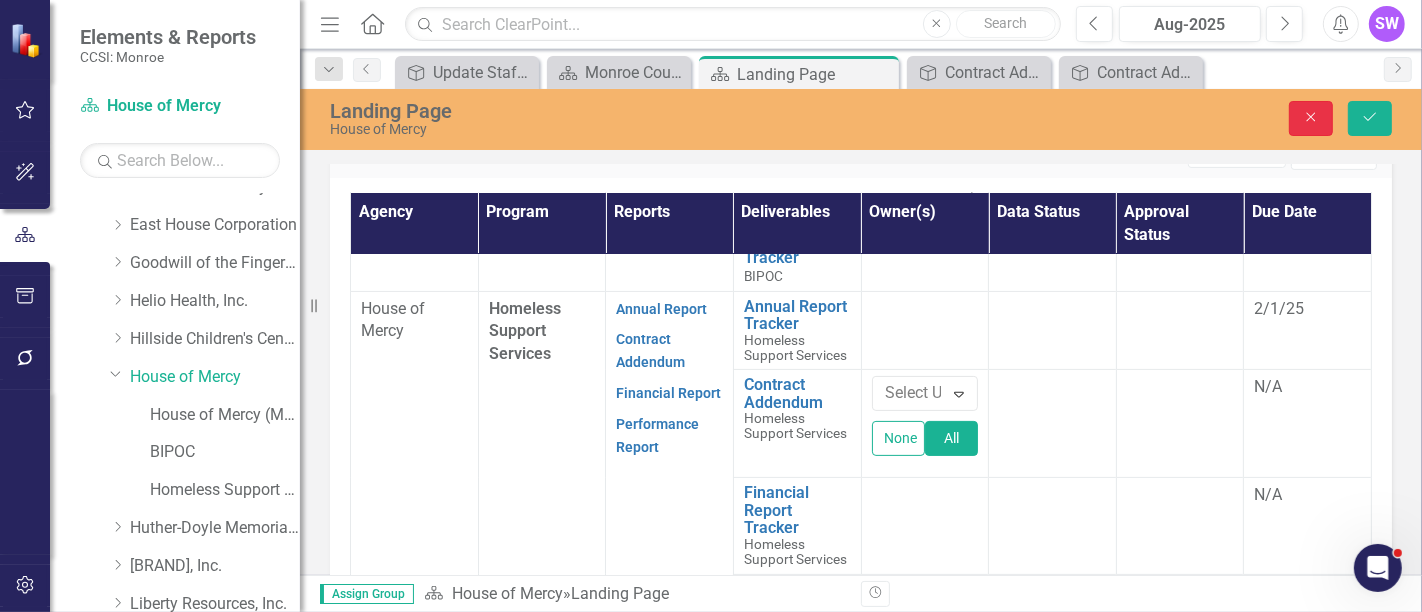 click on "Close" 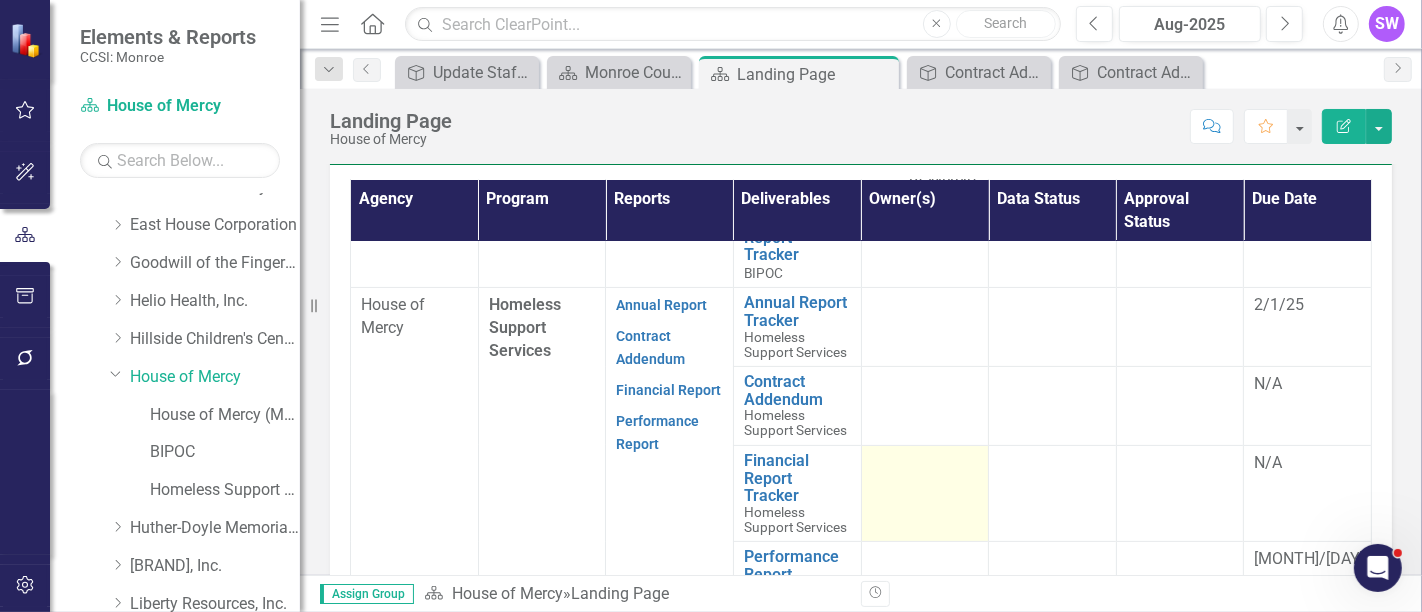 scroll, scrollTop: 402, scrollLeft: 7, axis: both 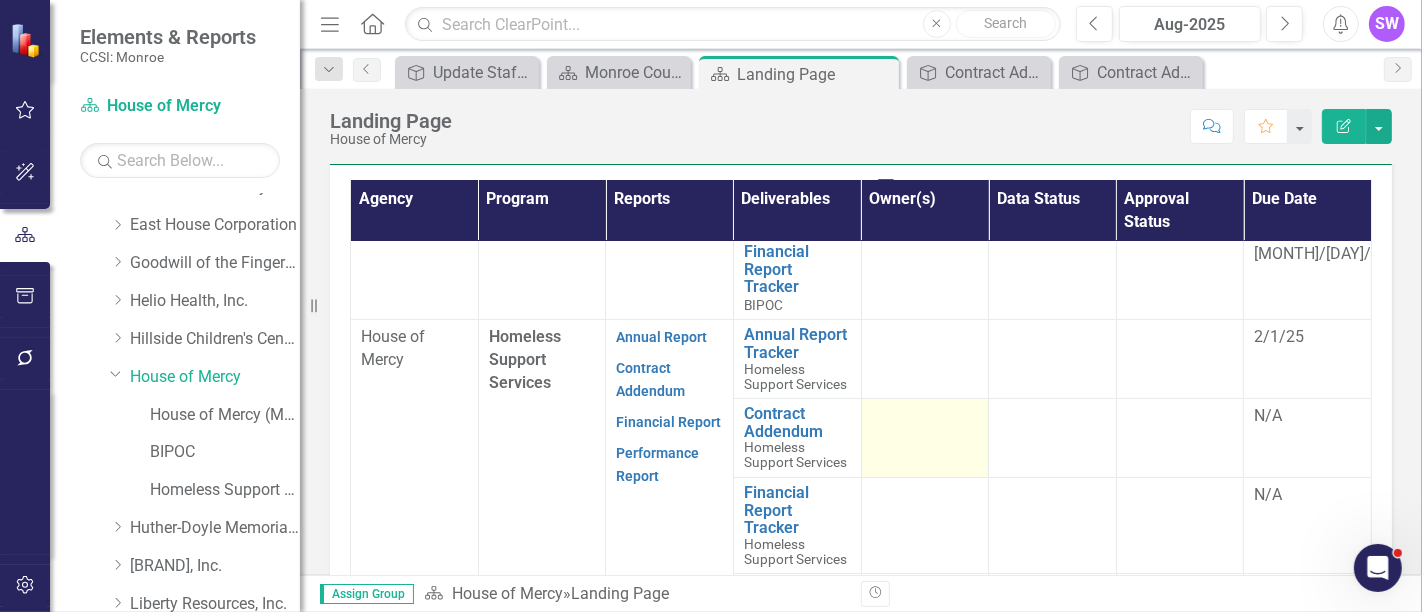 click at bounding box center [925, 417] 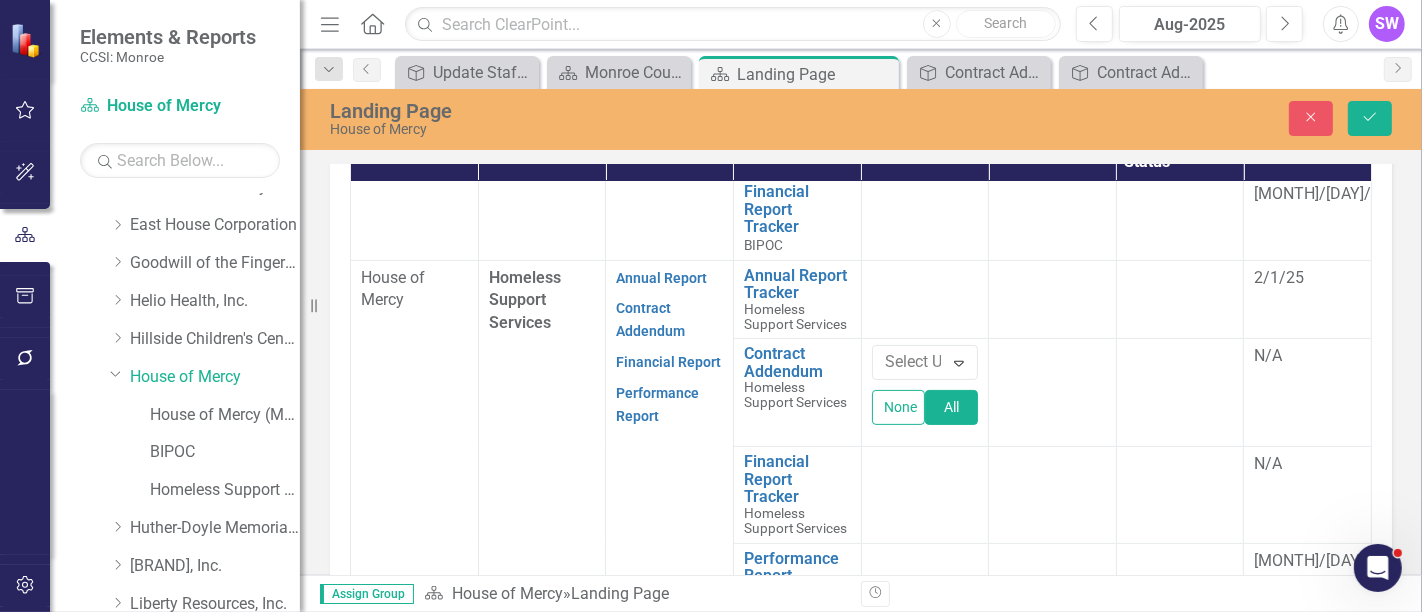scroll, scrollTop: 780, scrollLeft: 0, axis: vertical 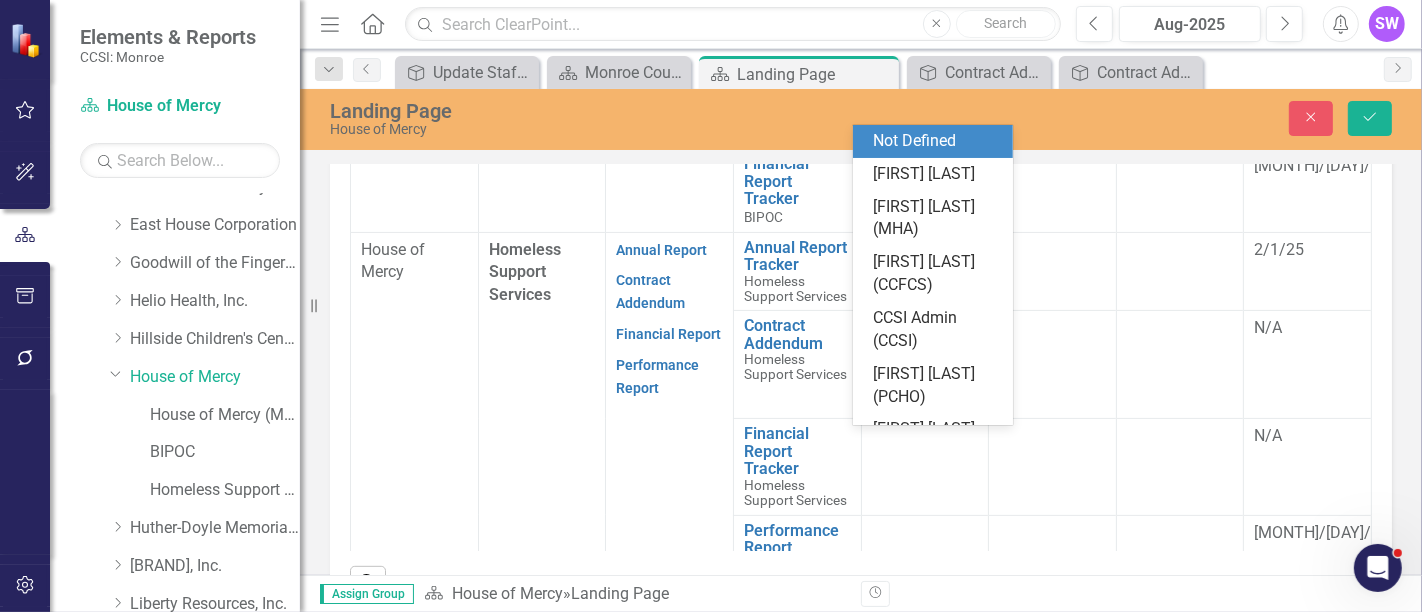 click on "Expand" 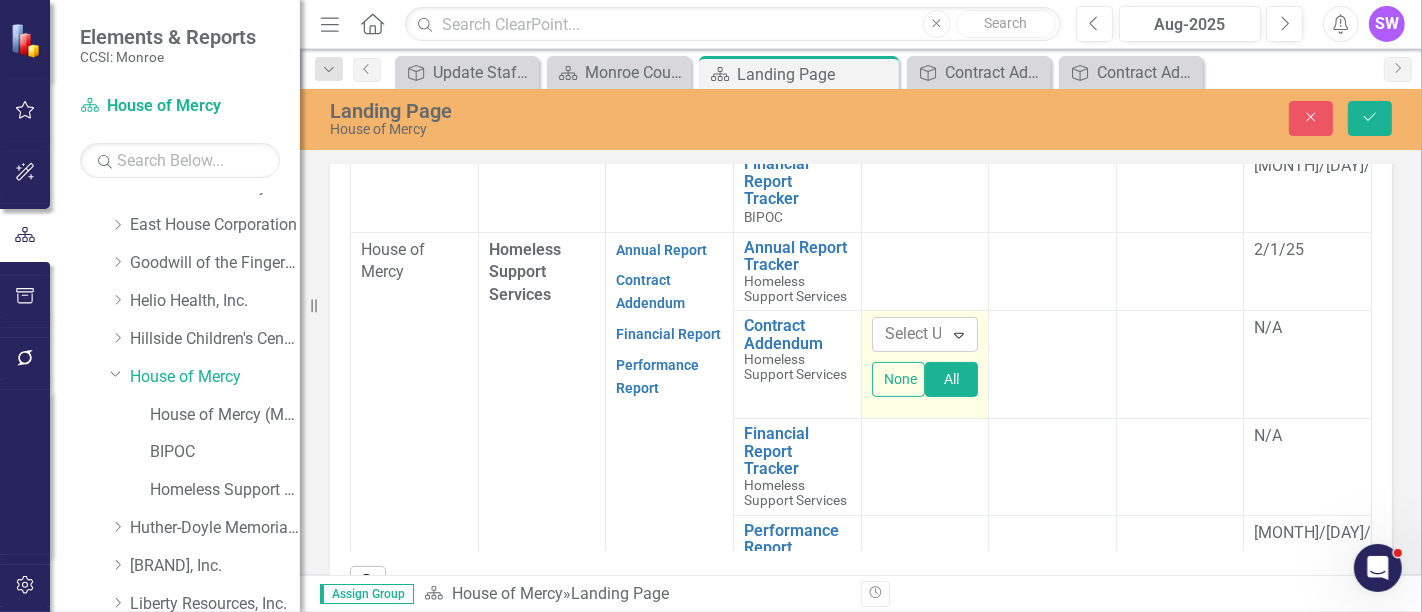 click at bounding box center (928, 334) 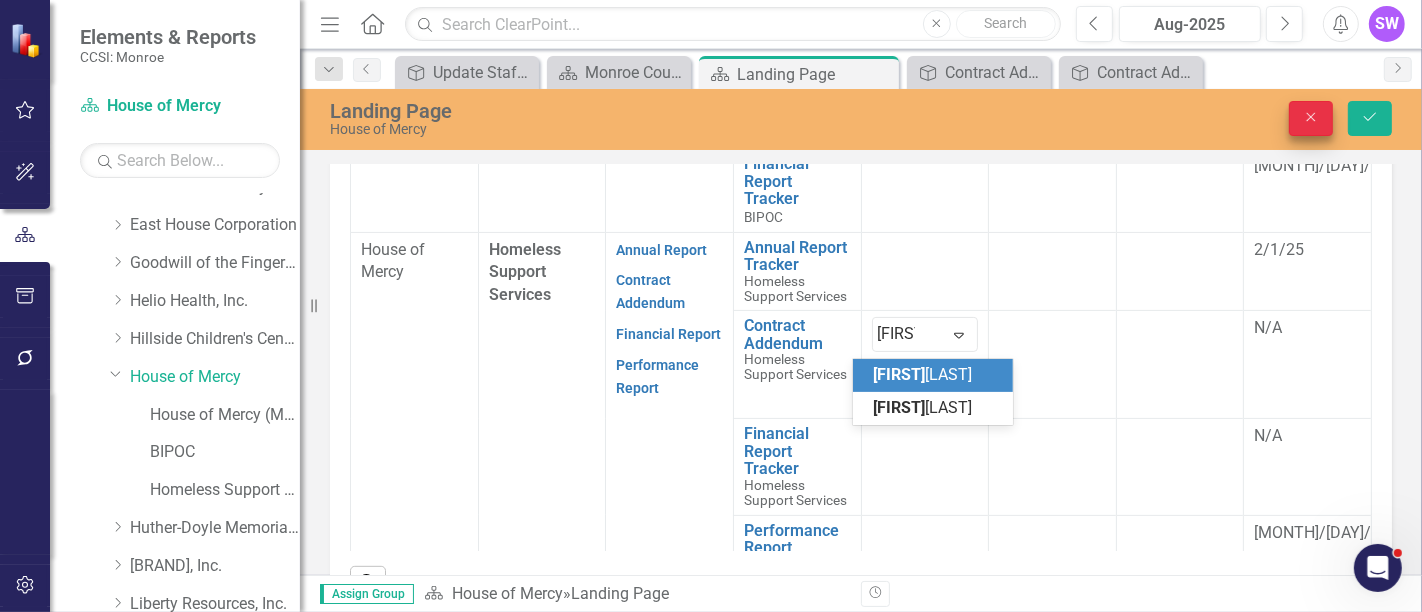 type on "Pam" 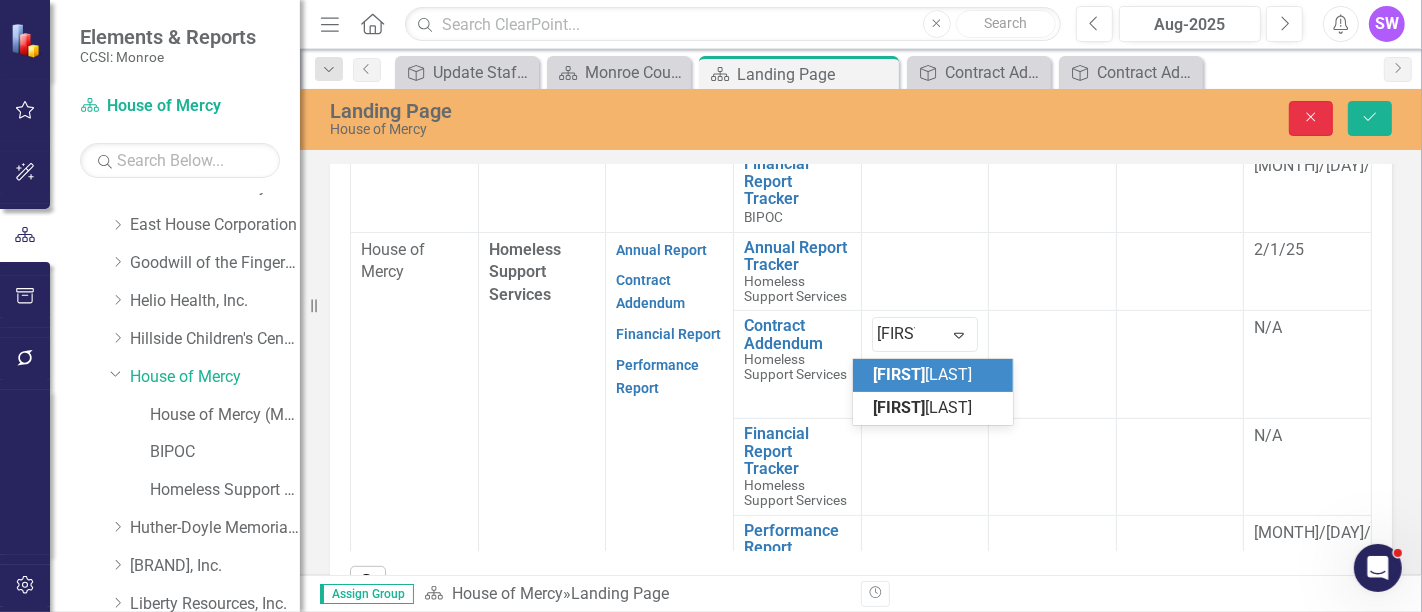 type 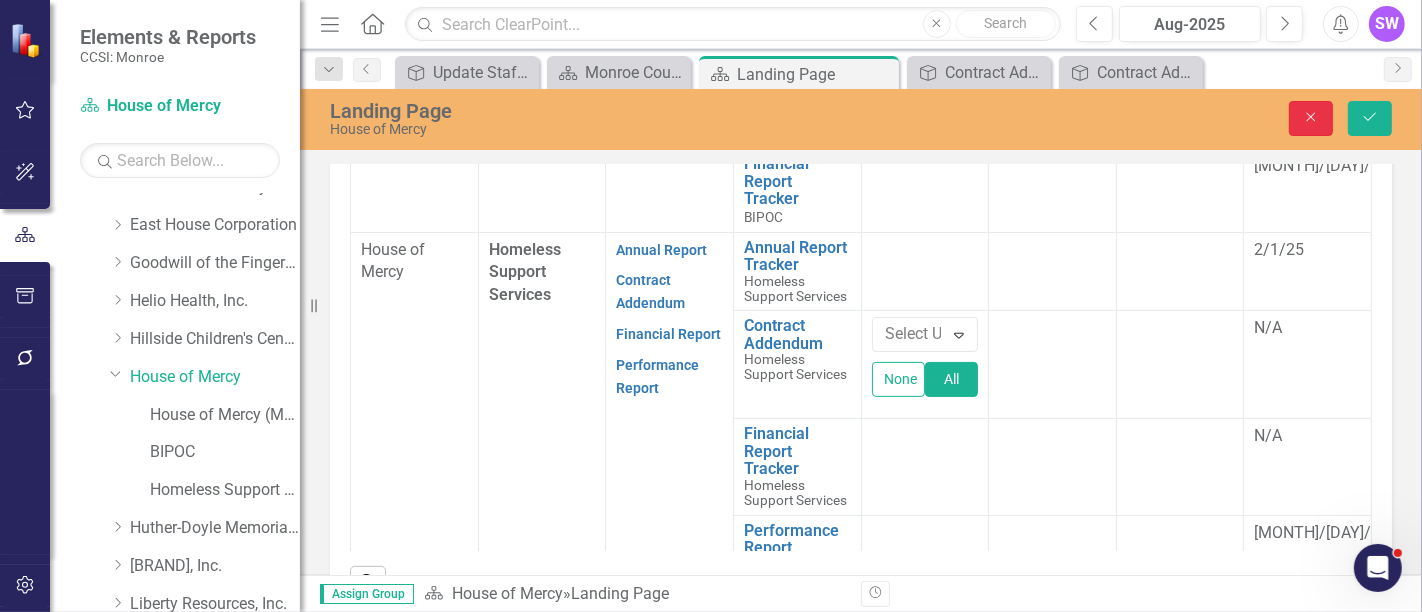 click on "Close" 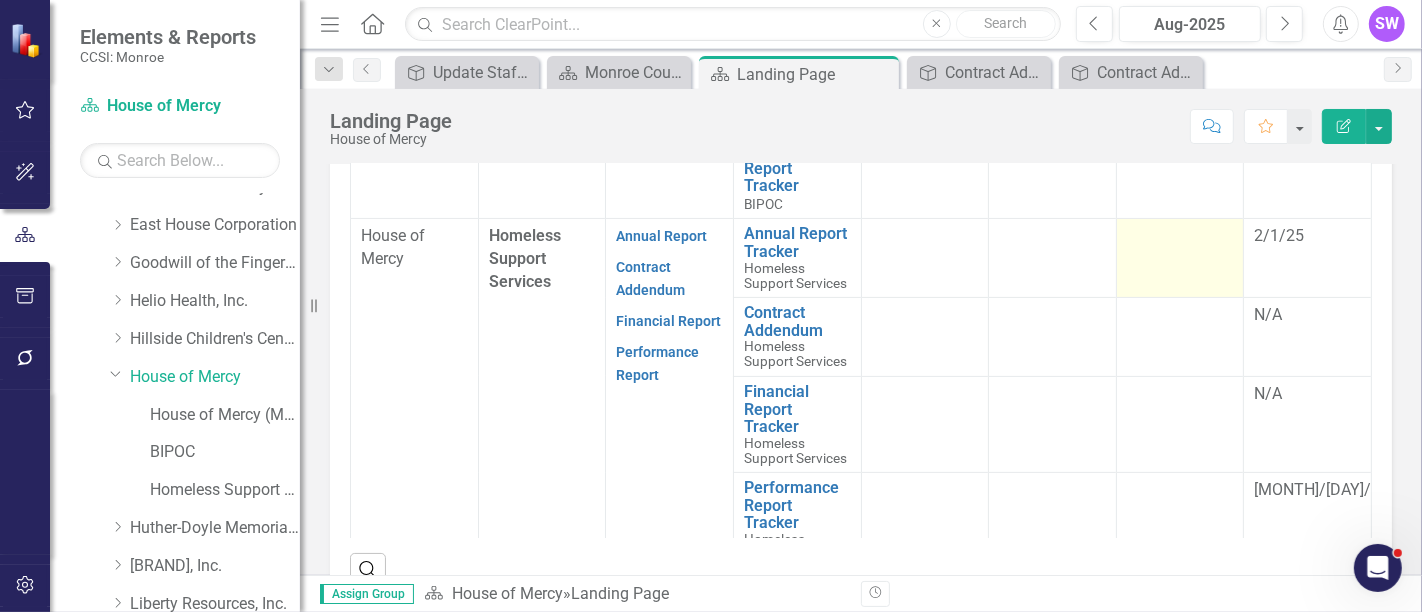scroll, scrollTop: 769, scrollLeft: 0, axis: vertical 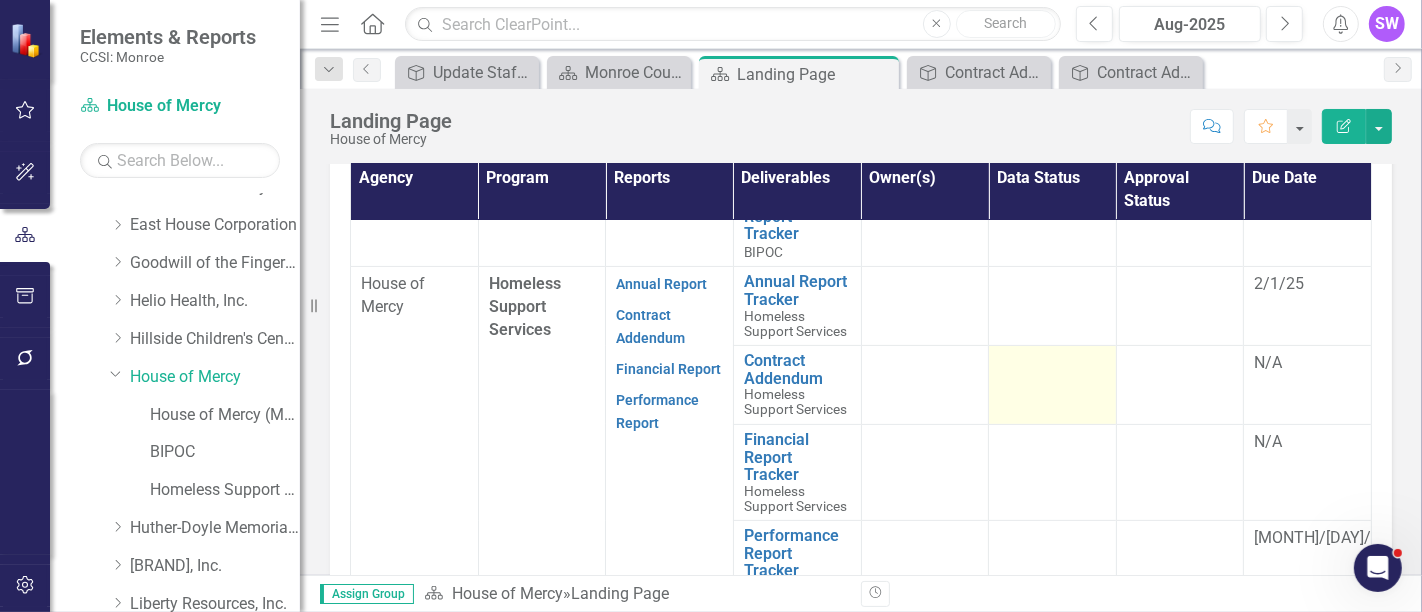 click at bounding box center [1052, 364] 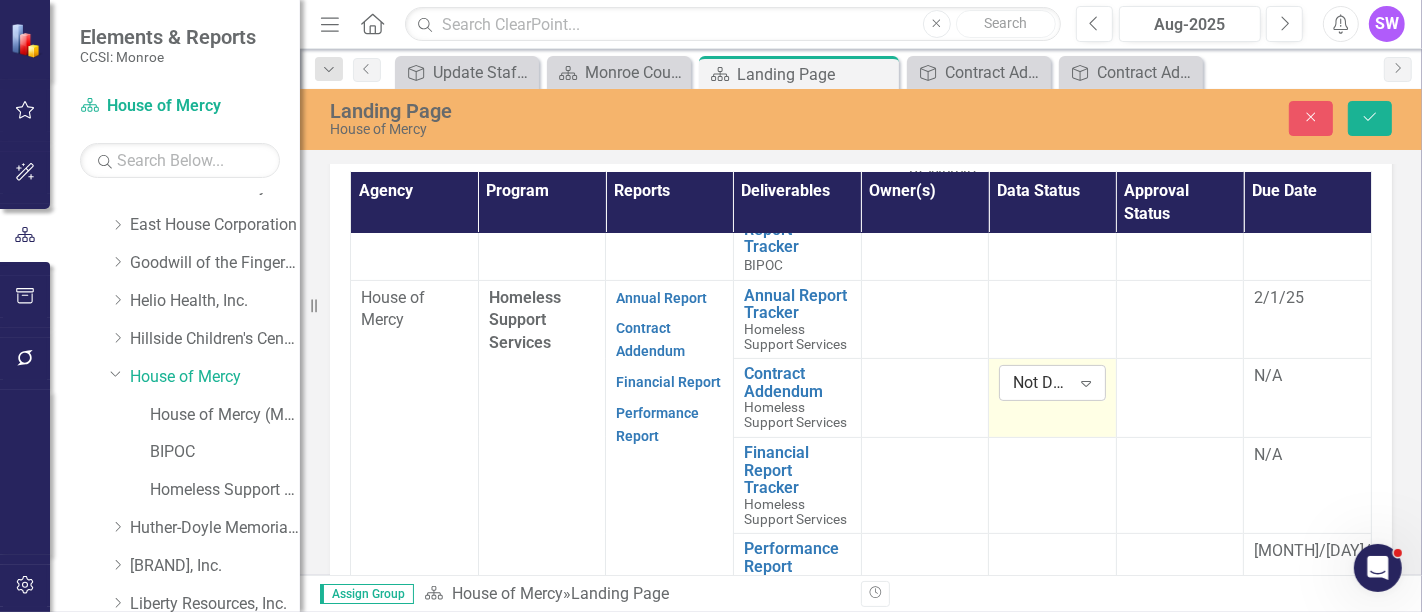 click on "Expand" 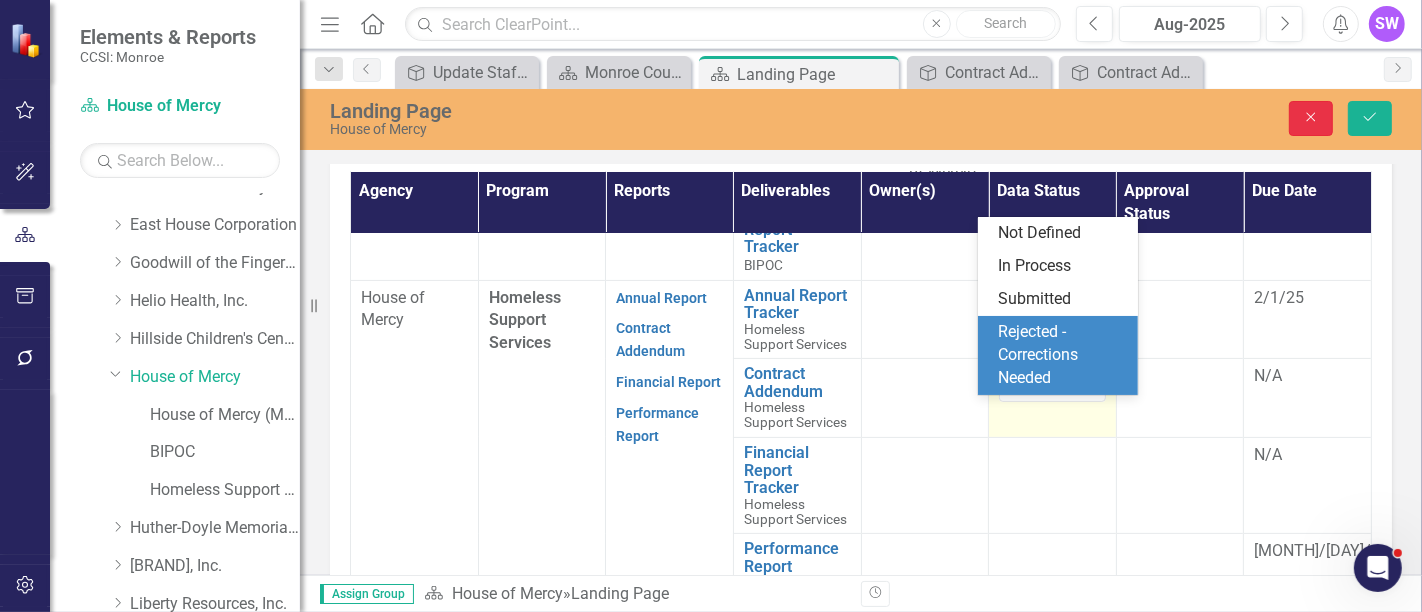 click on "Close" 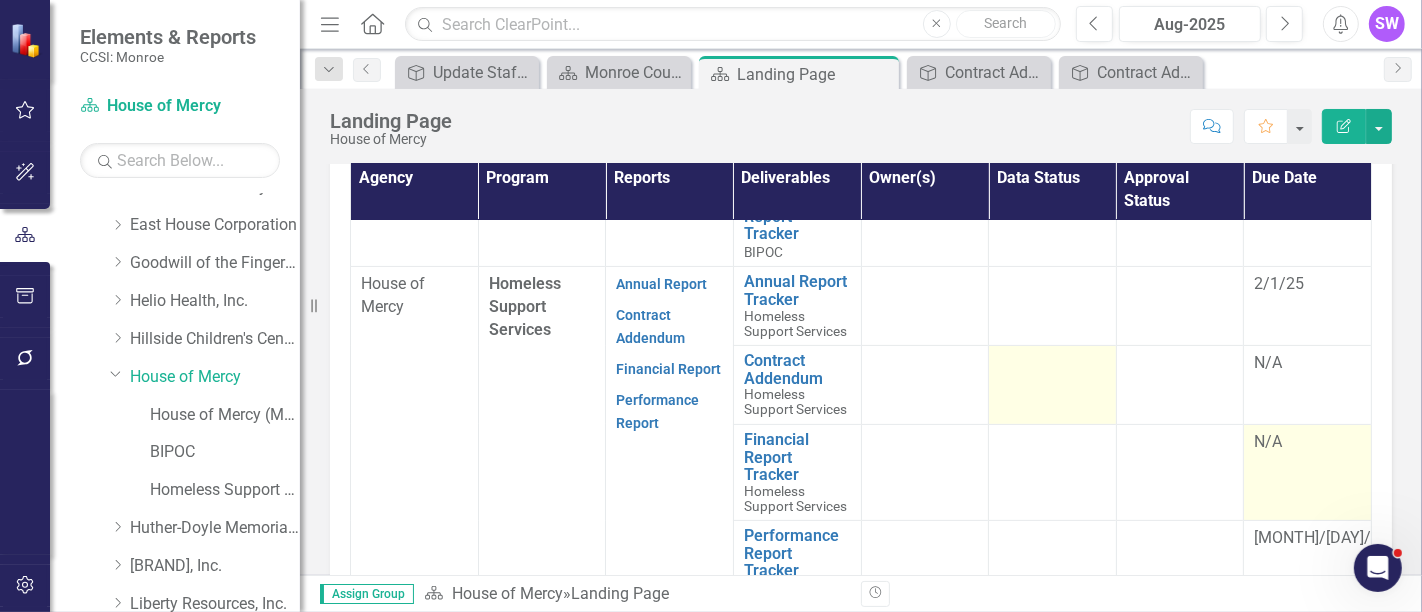 scroll, scrollTop: 811, scrollLeft: 0, axis: vertical 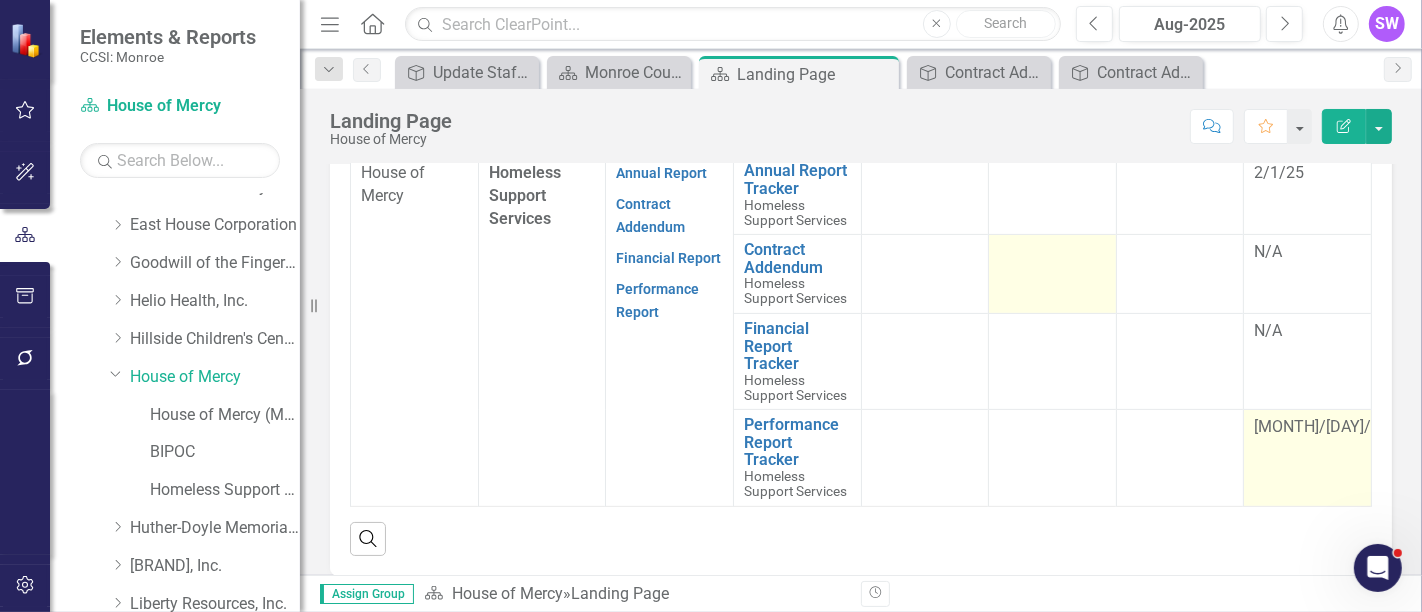 click on "1/15/25" at bounding box center [1308, 458] 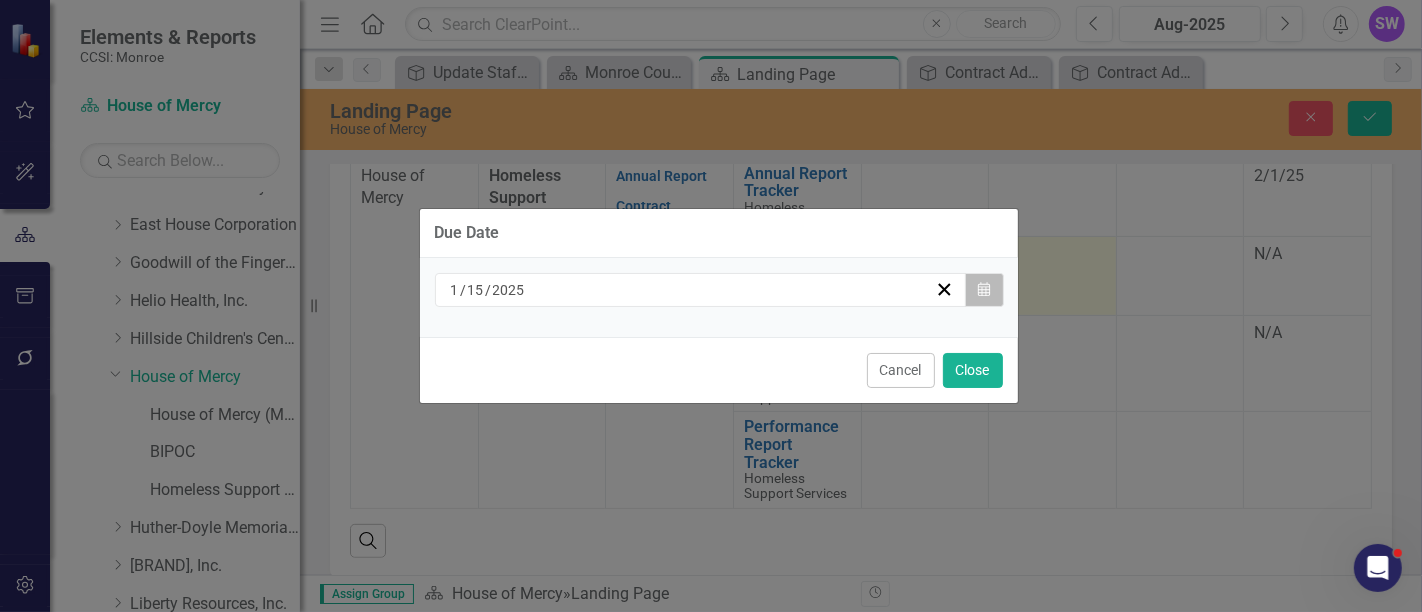 click on "Calendar" at bounding box center [984, 290] 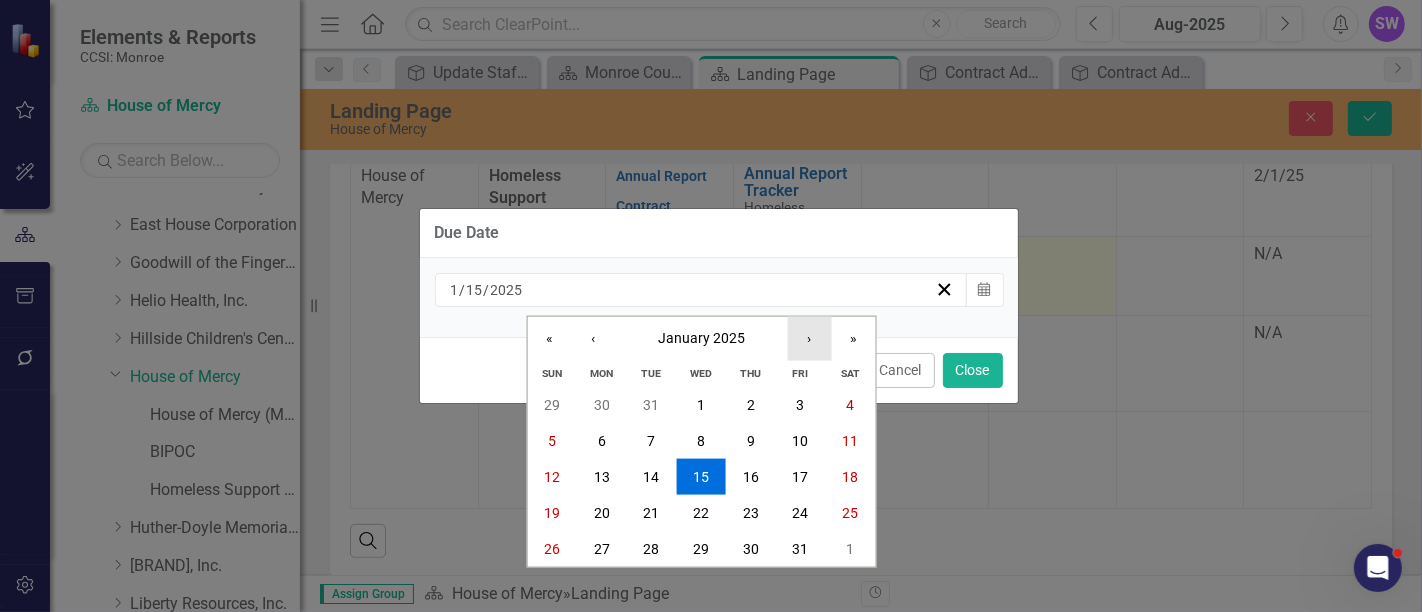 click on "›" at bounding box center [809, 339] 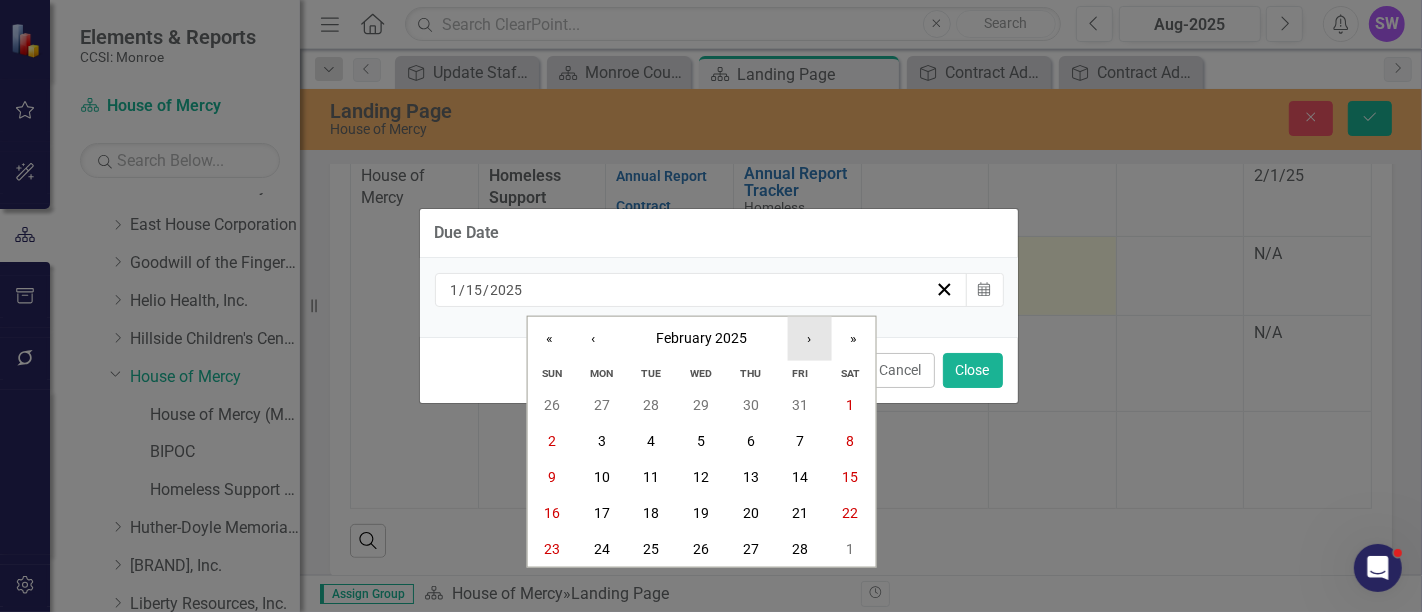 click on "›" at bounding box center (809, 339) 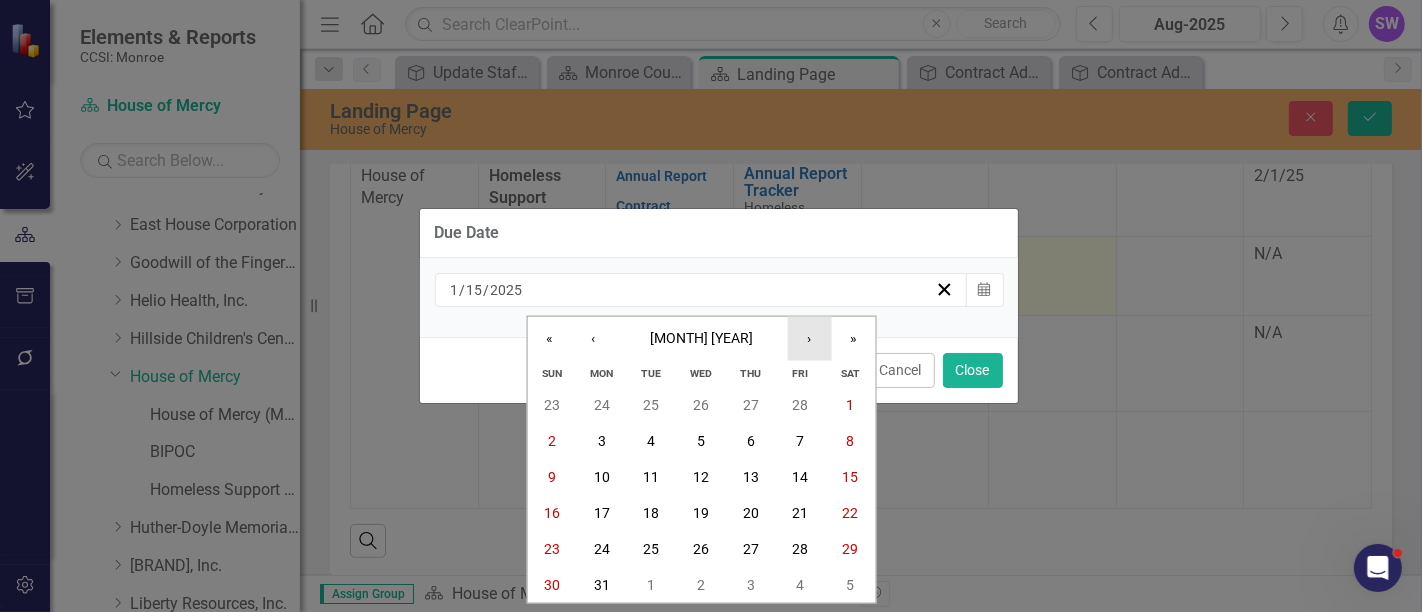 click on "›" at bounding box center (809, 339) 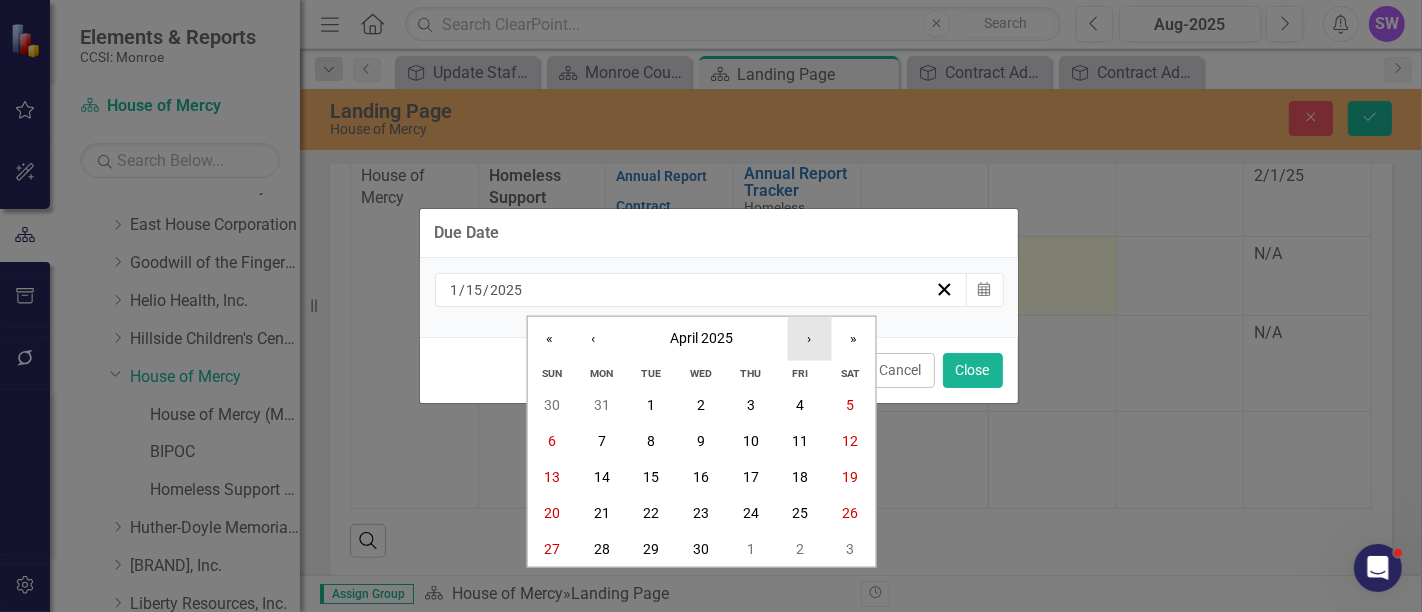 click on "›" at bounding box center (809, 339) 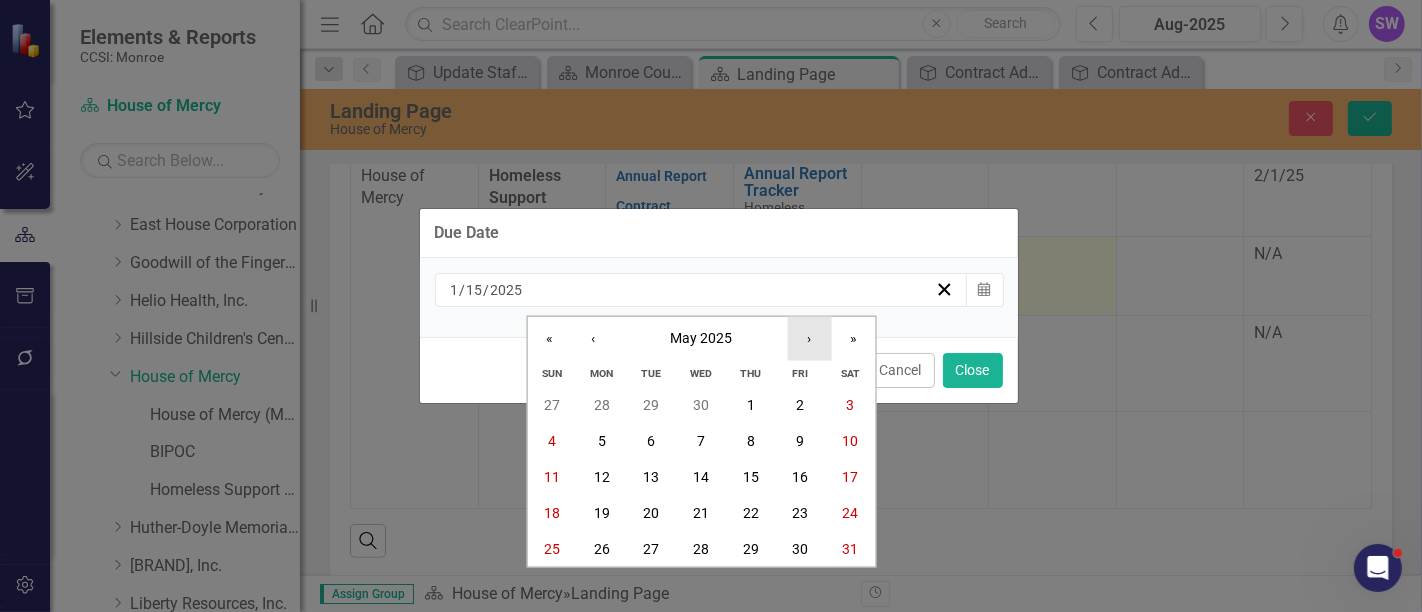 click on "›" at bounding box center (809, 339) 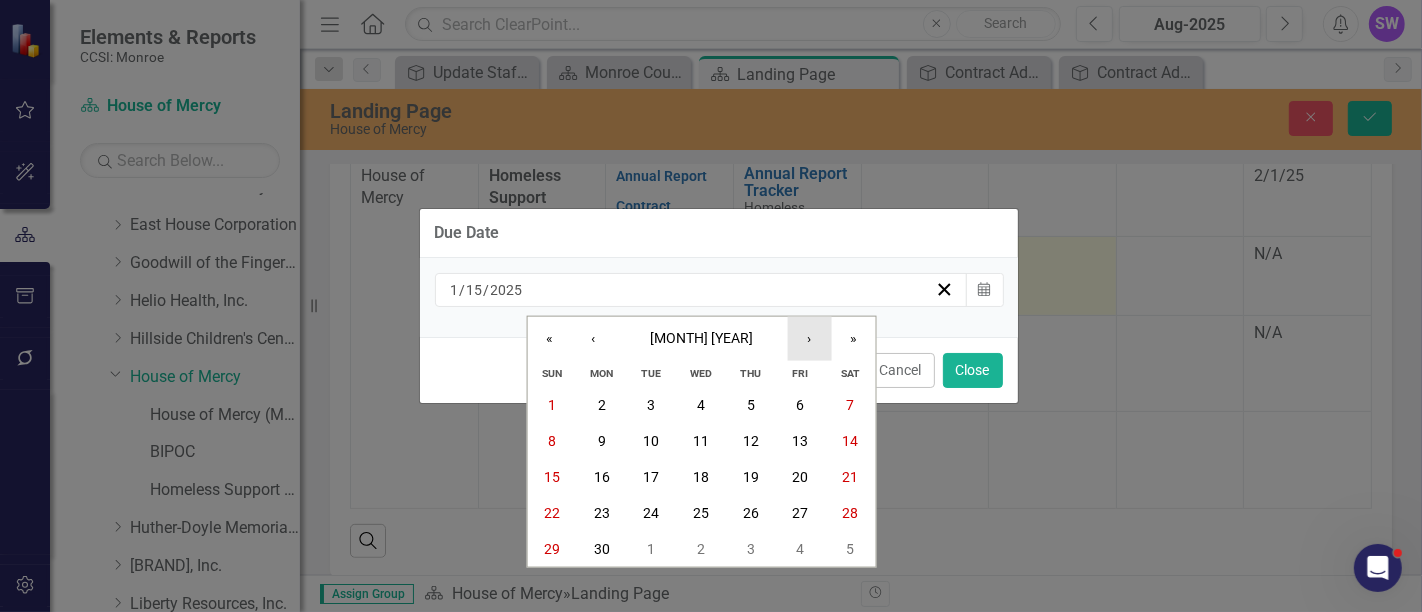 click on "›" at bounding box center [809, 339] 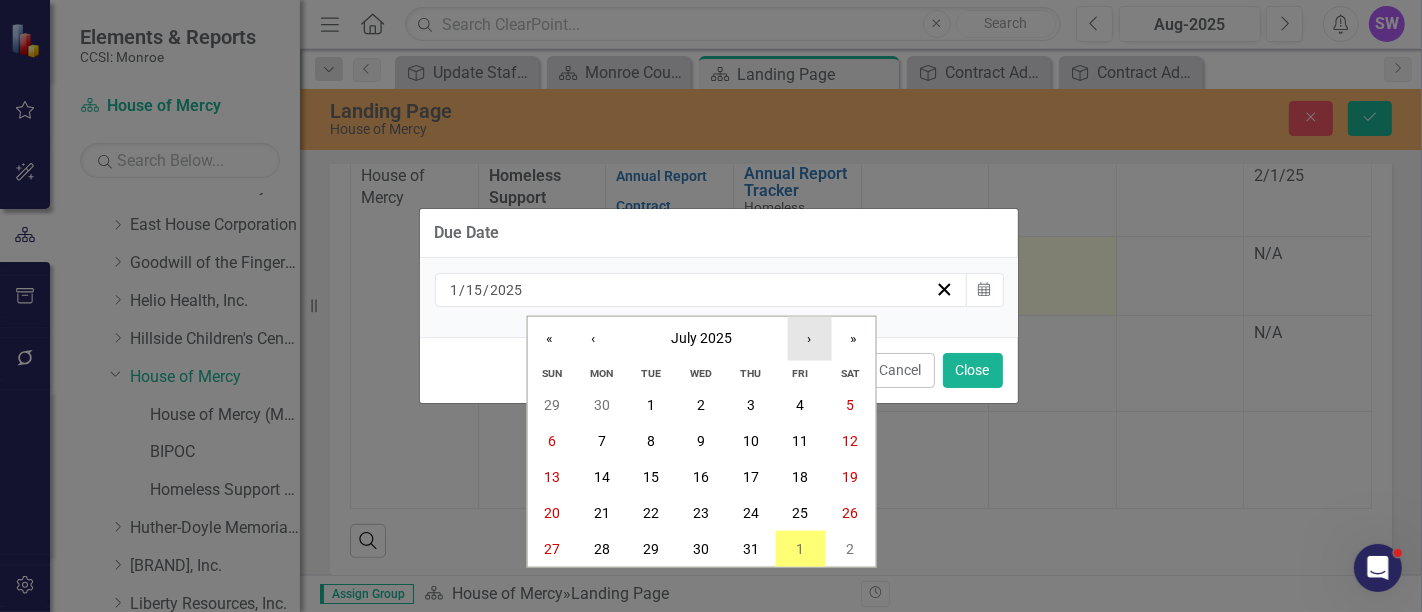 click on "›" at bounding box center (809, 339) 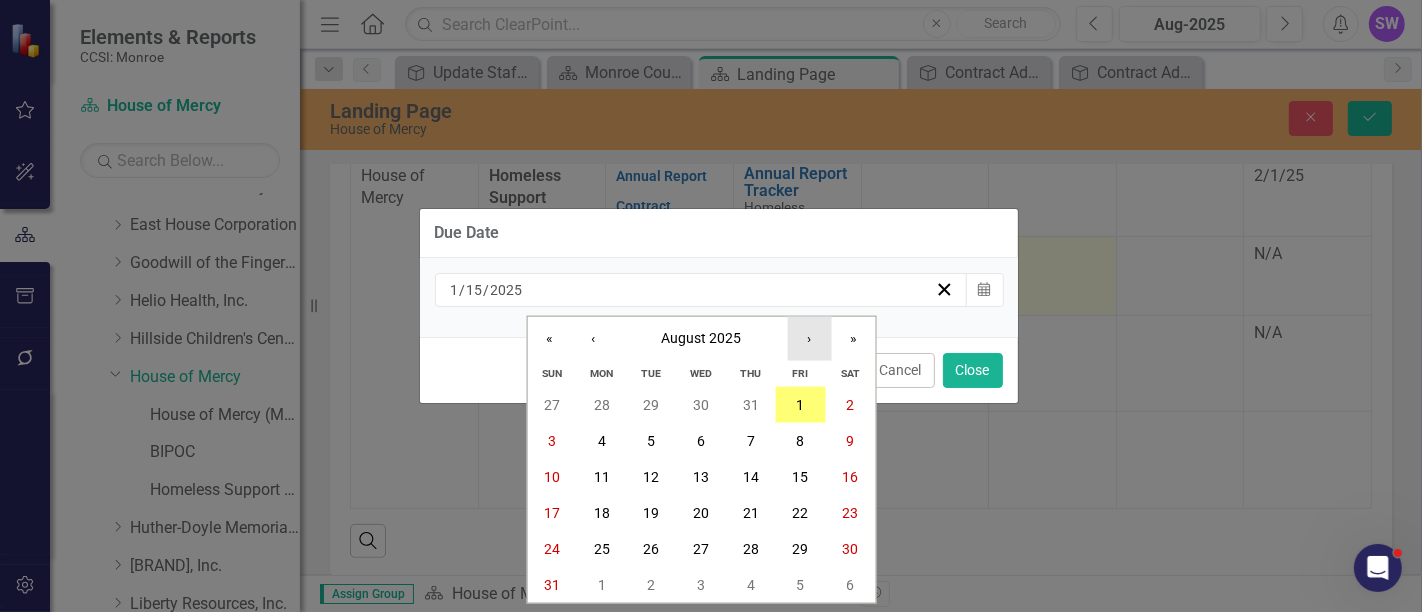 click on "›" at bounding box center (809, 339) 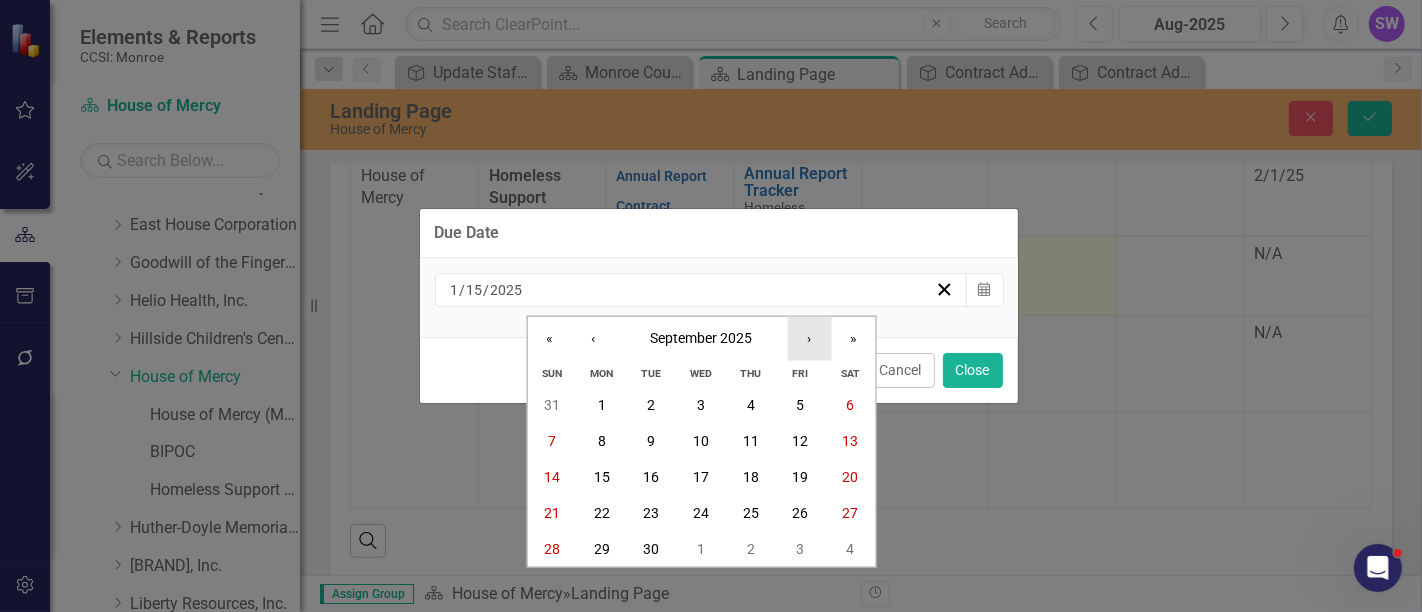 click on "›" at bounding box center [809, 339] 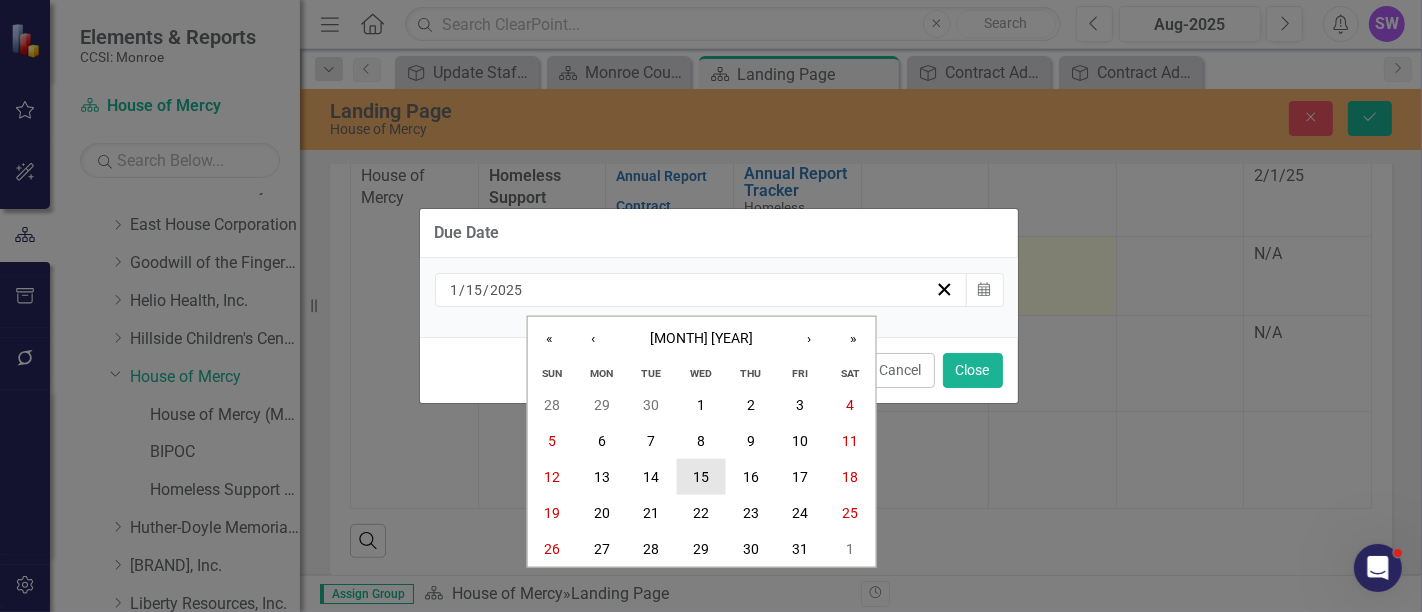 click on "15" at bounding box center [701, 477] 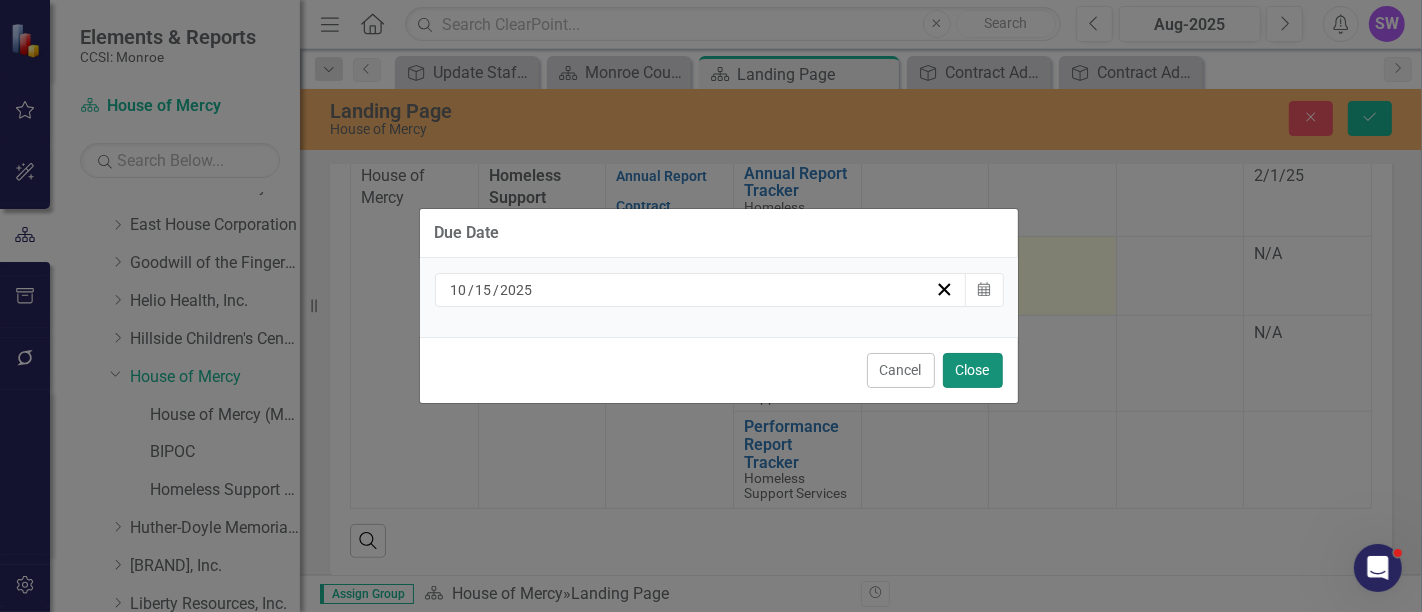 click on "Close" at bounding box center [973, 370] 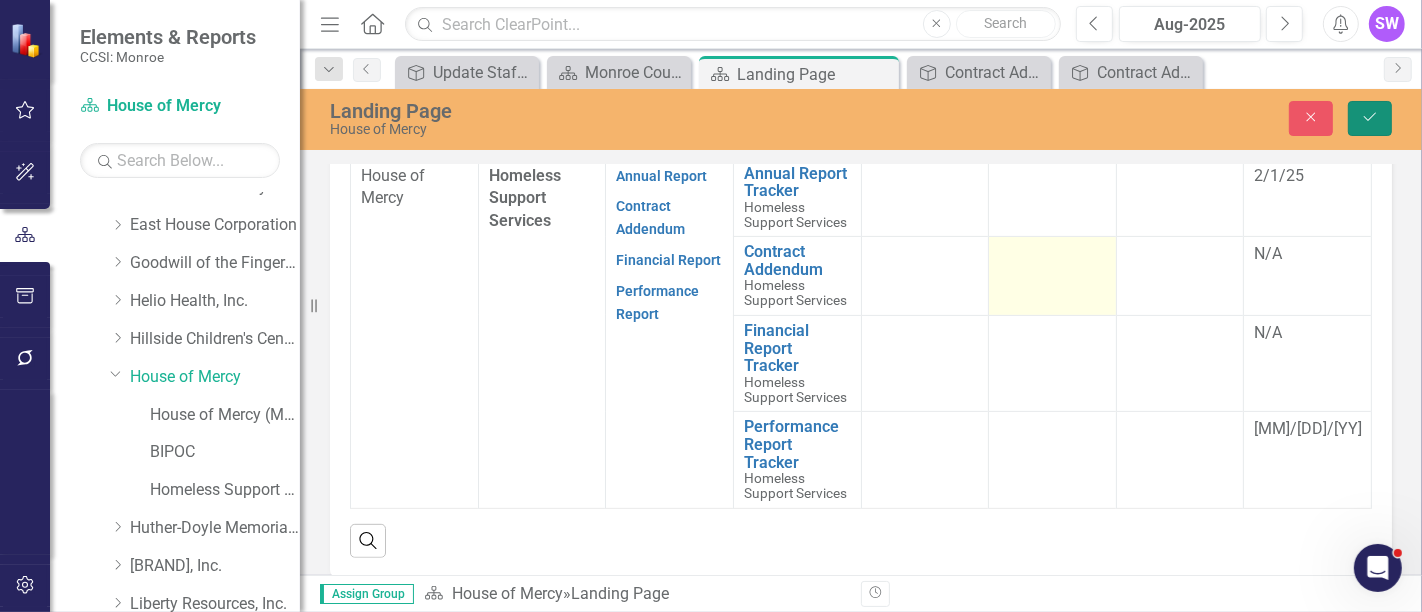 click on "Save" at bounding box center [1370, 118] 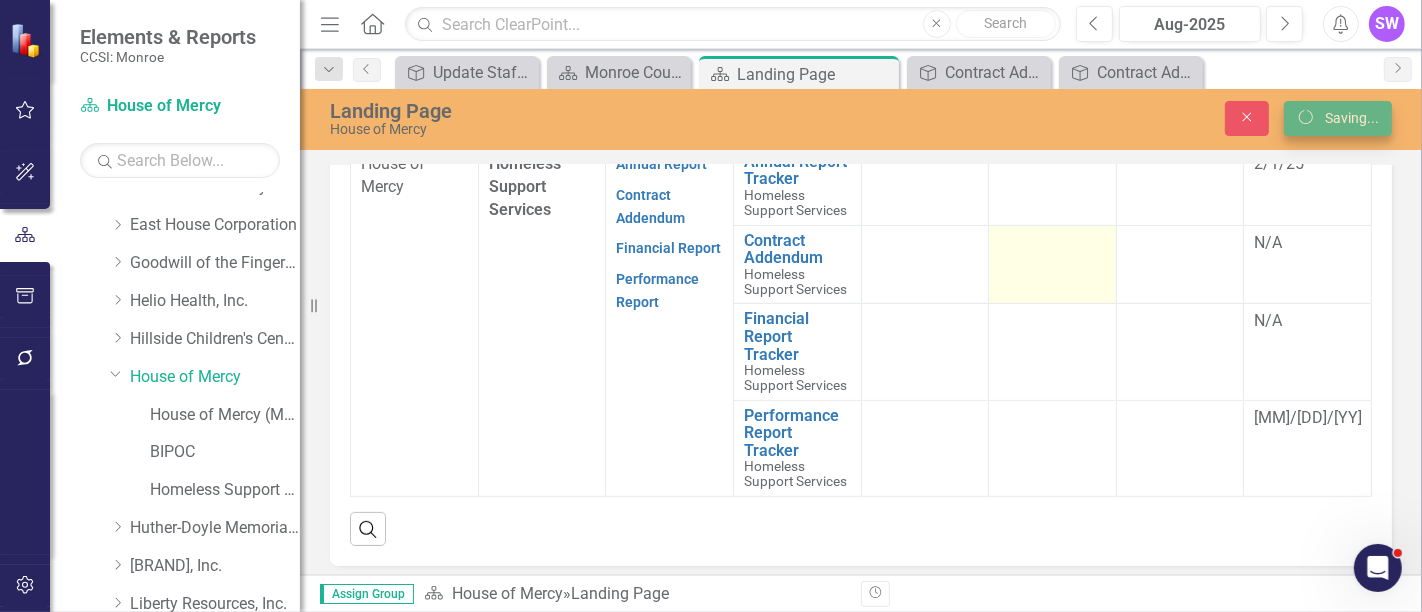 scroll, scrollTop: 0, scrollLeft: 0, axis: both 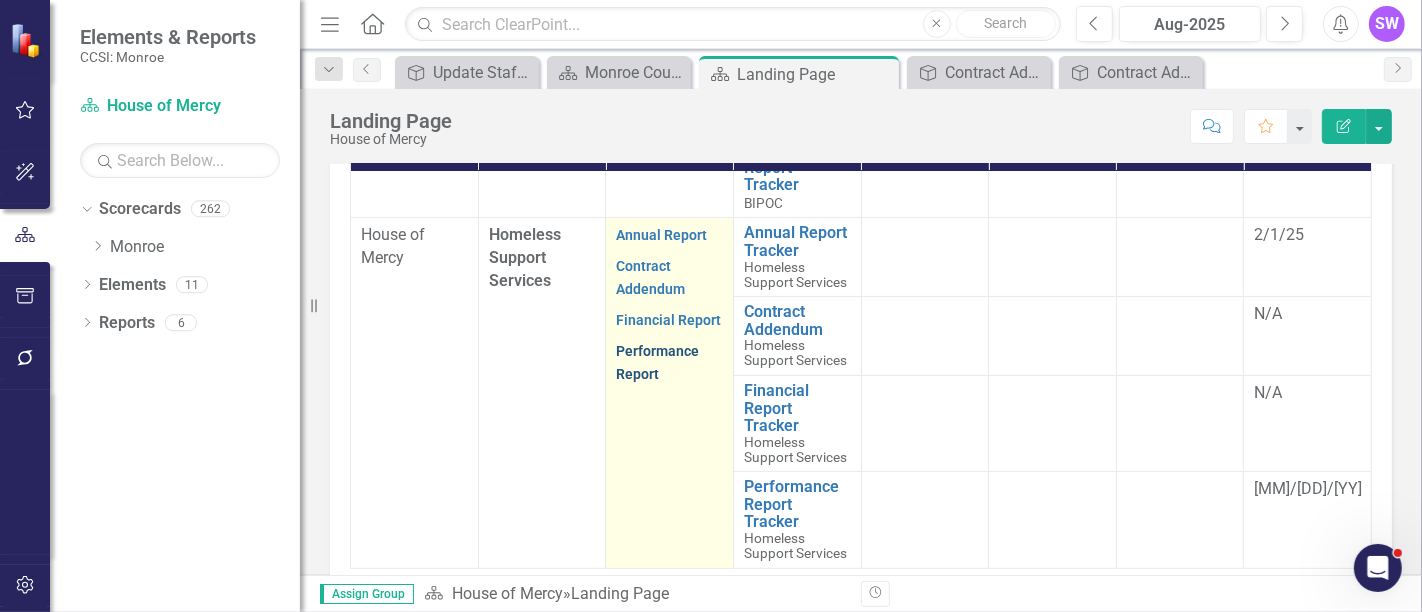 click on "Performance Report" at bounding box center [657, 362] 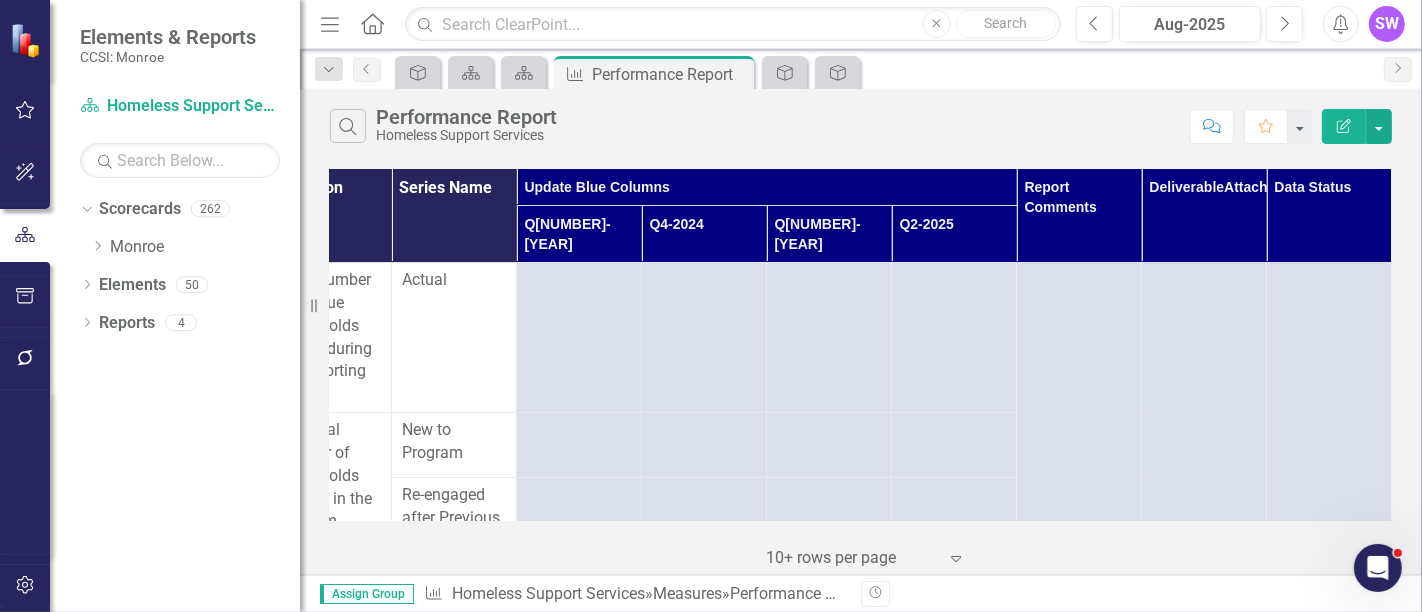 scroll, scrollTop: 0, scrollLeft: 191, axis: horizontal 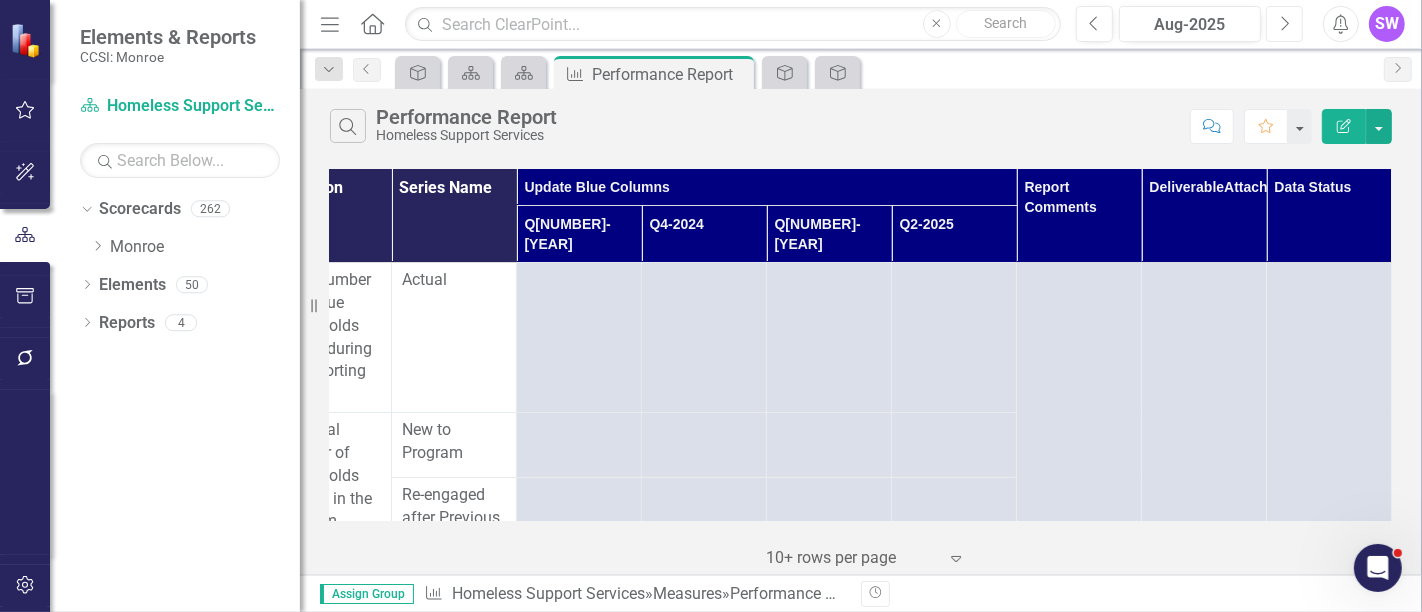 click on "Next" 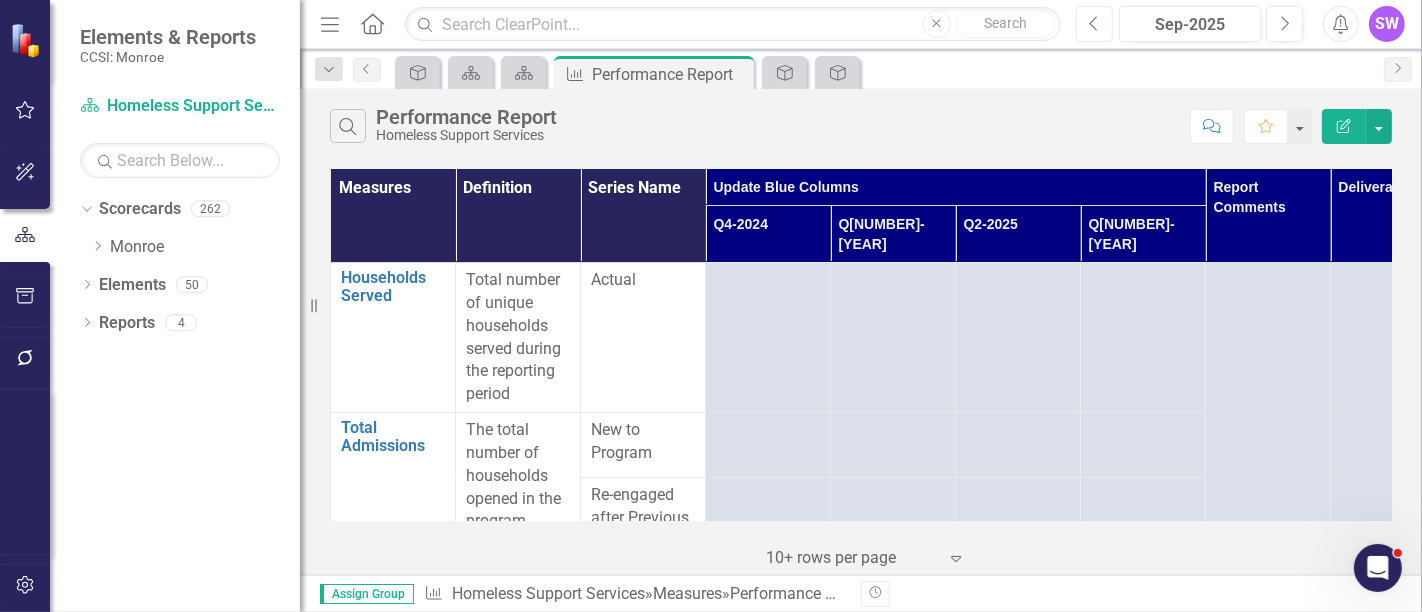 click on "Previous" 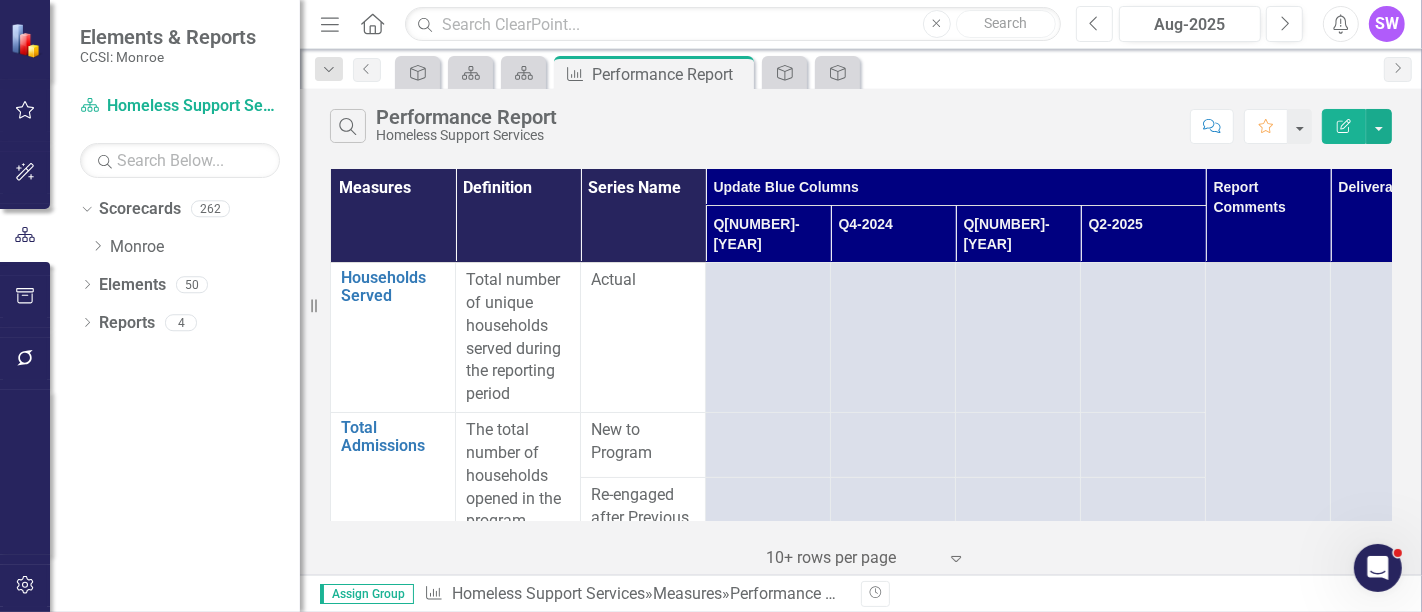 click 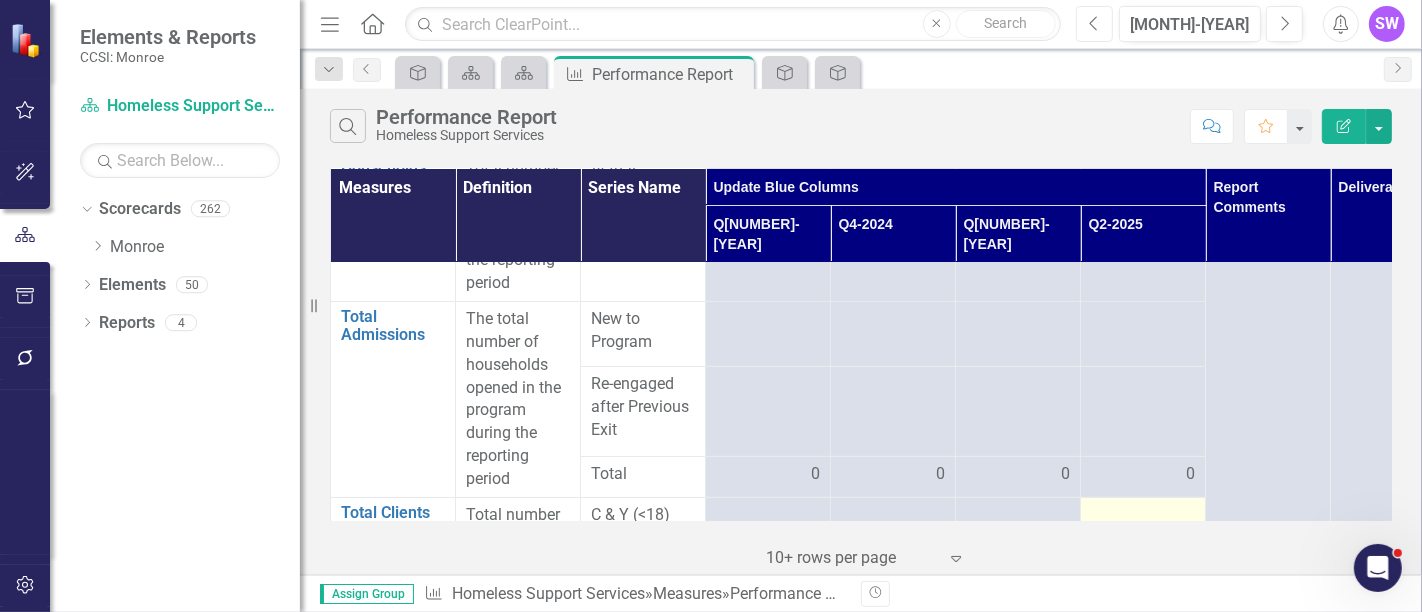 scroll, scrollTop: 0, scrollLeft: 0, axis: both 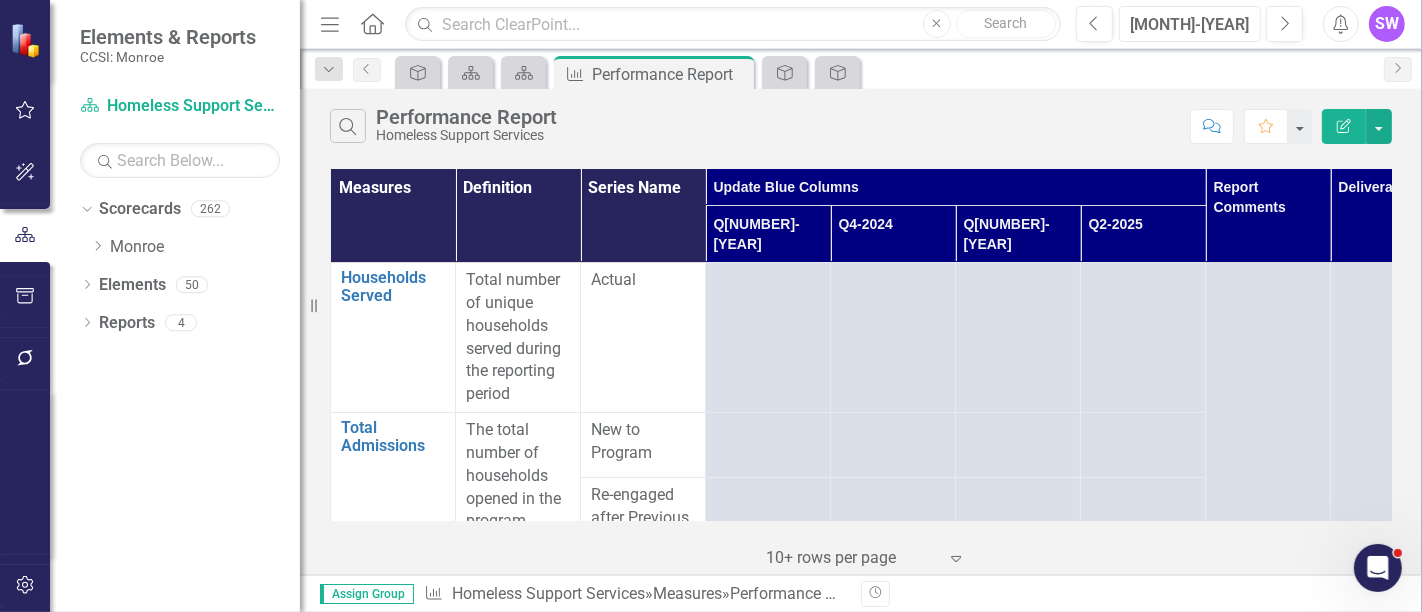 click on "Jul-2025" at bounding box center [1190, 25] 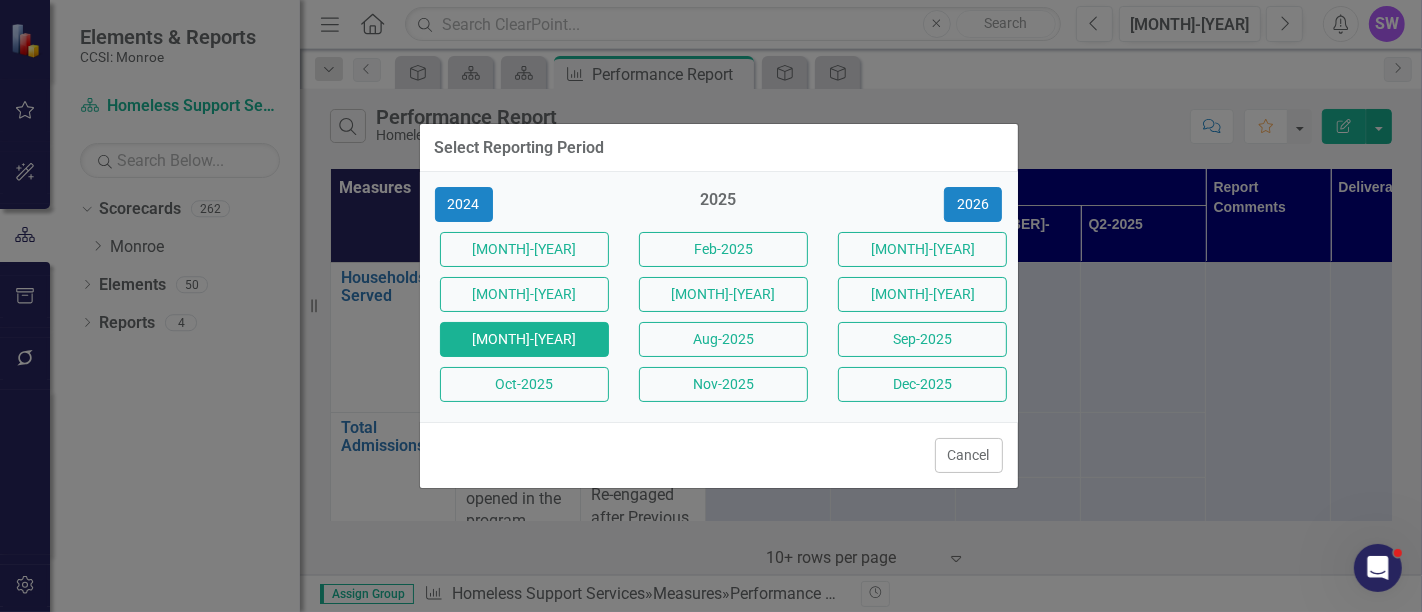 click on "Cancel" at bounding box center [969, 455] 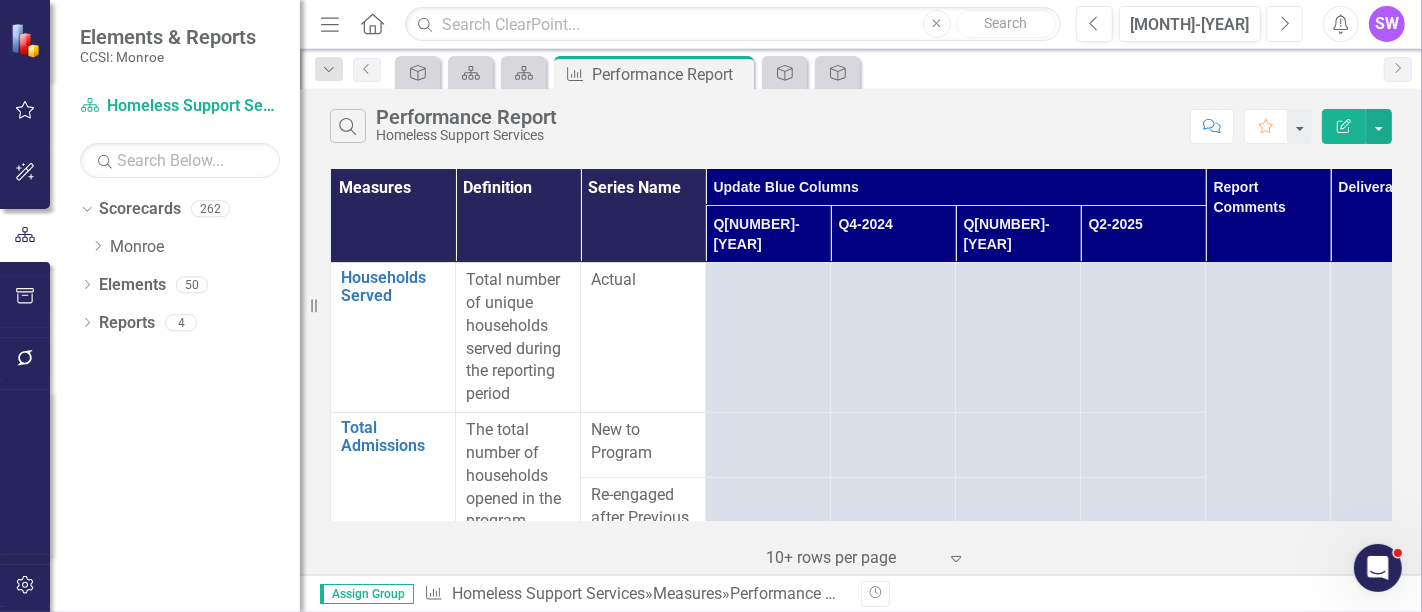 click 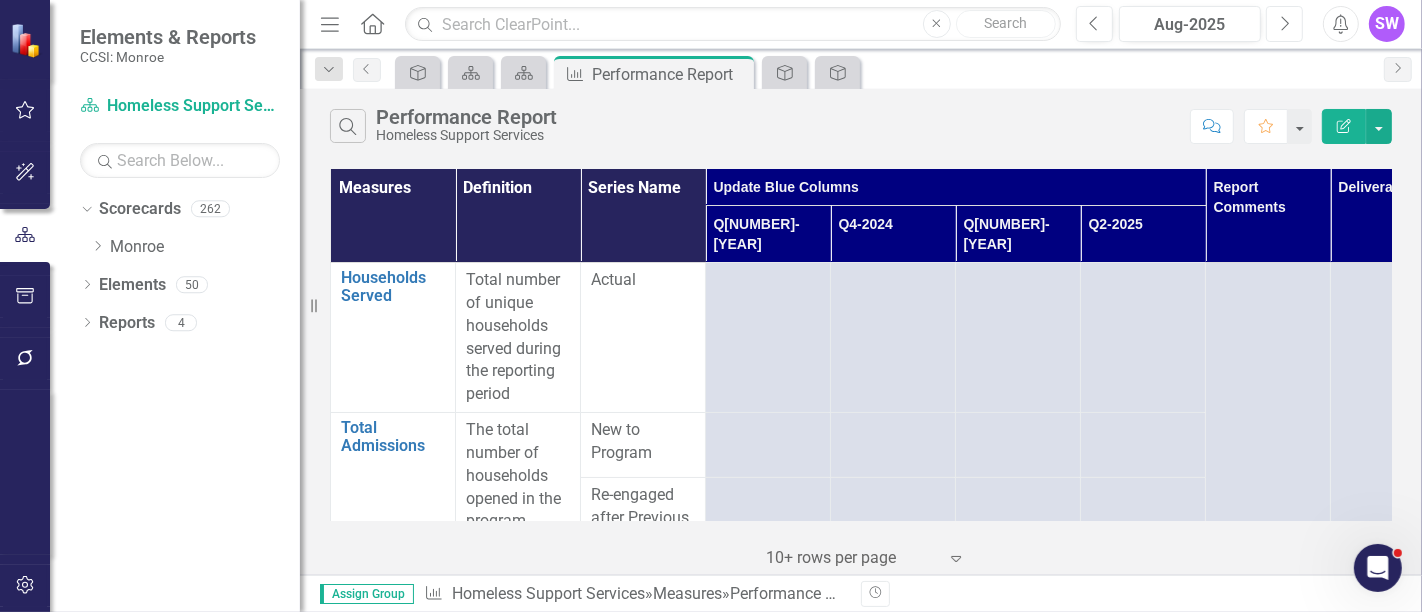 click on "Next" at bounding box center [1284, 24] 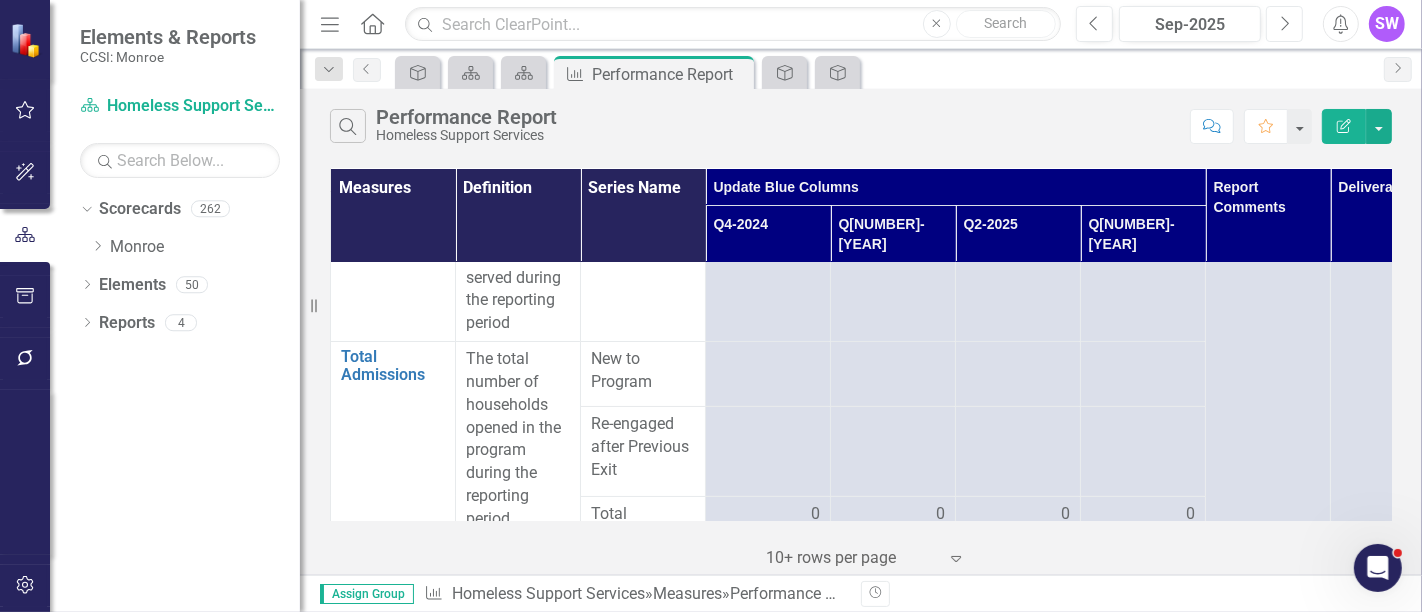 scroll, scrollTop: 0, scrollLeft: 0, axis: both 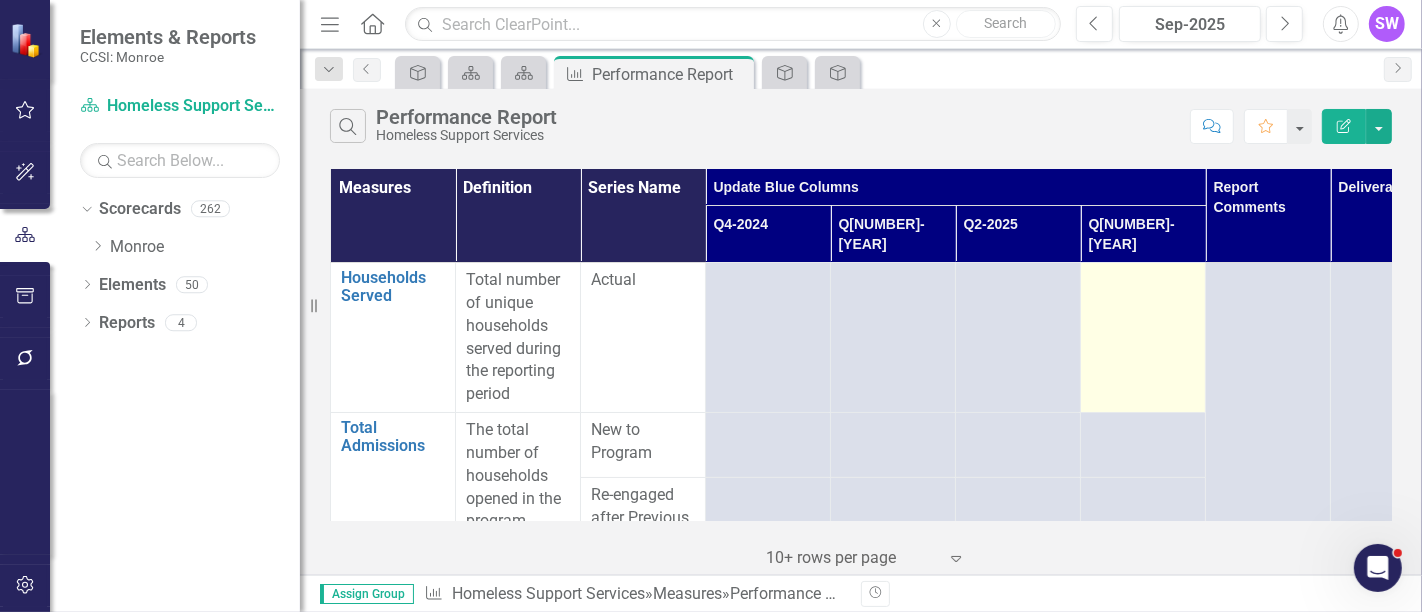 click at bounding box center (1143, 281) 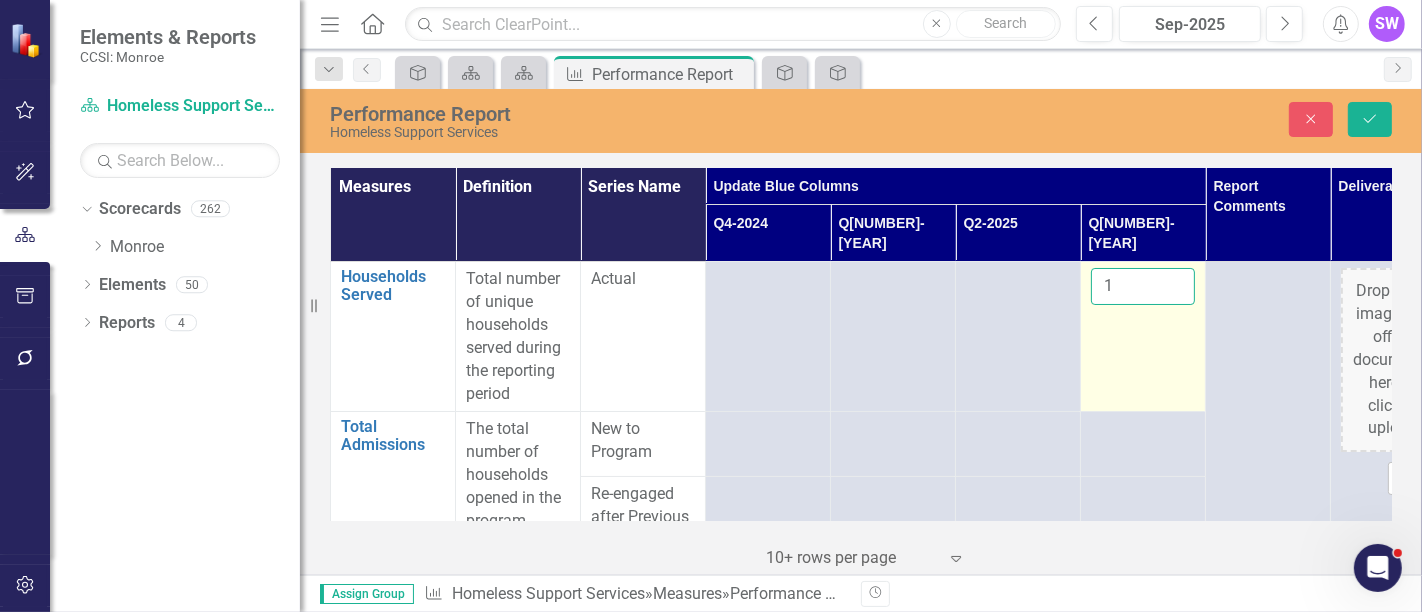 click on "1" at bounding box center [1143, 286] 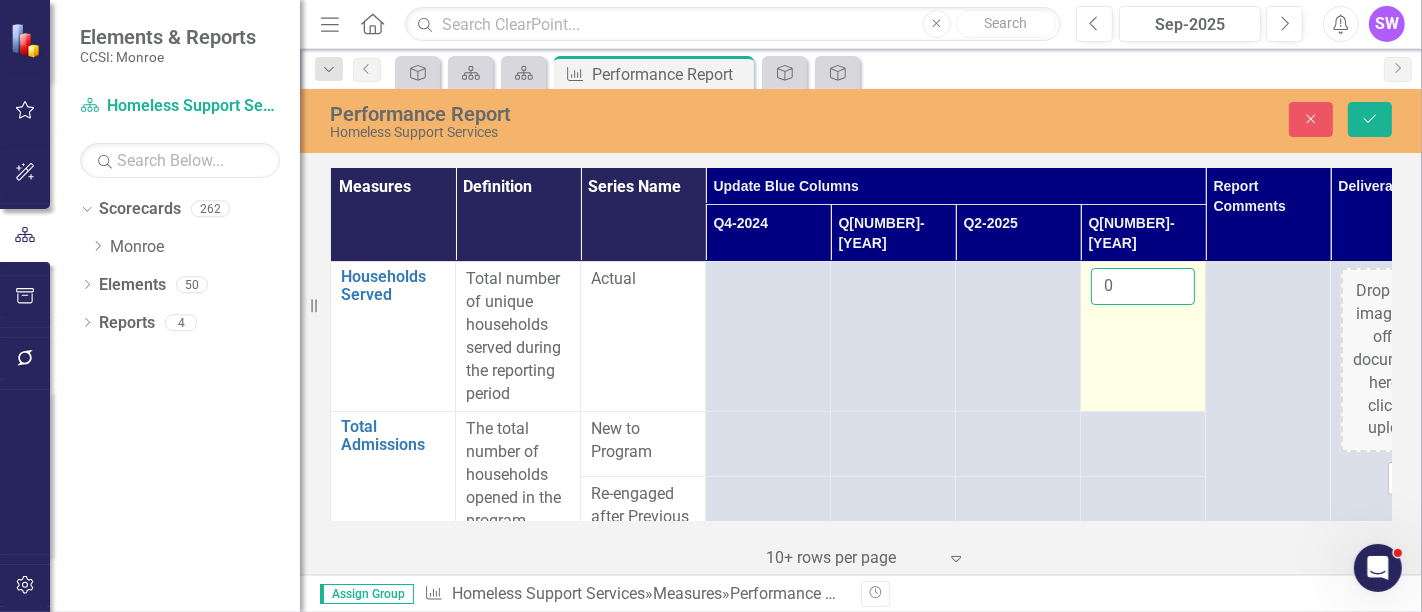 click on "0" at bounding box center (1143, 286) 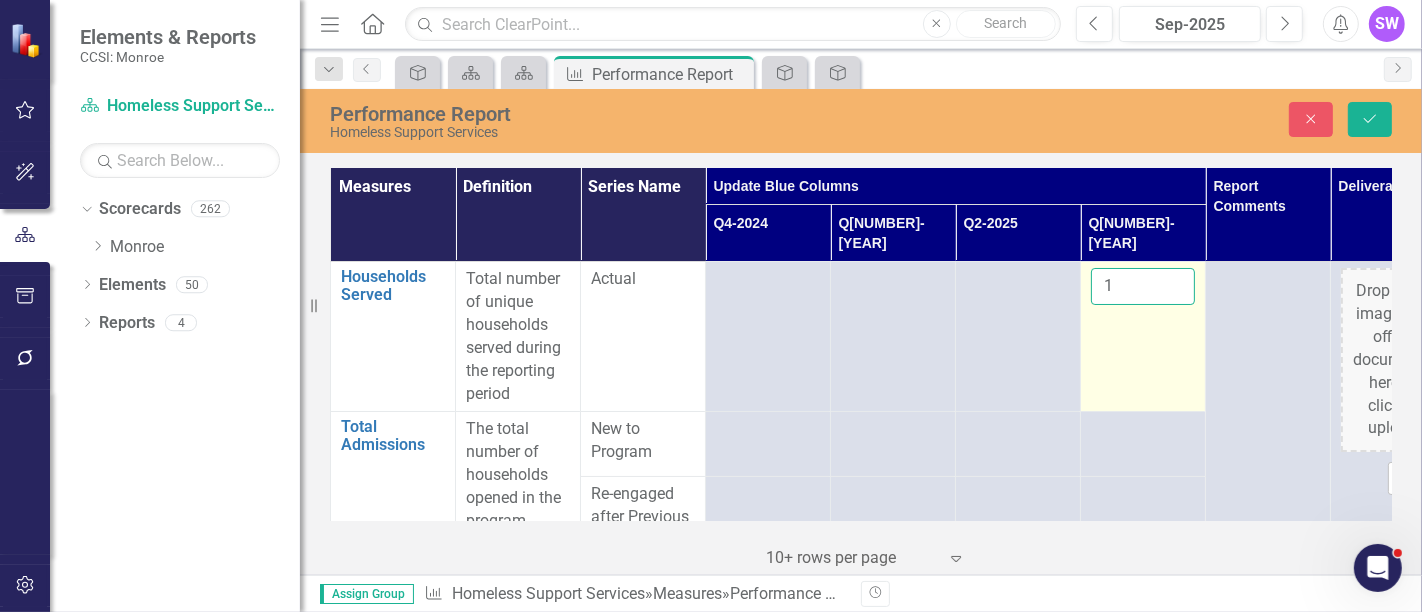 click on "1" at bounding box center (1143, 286) 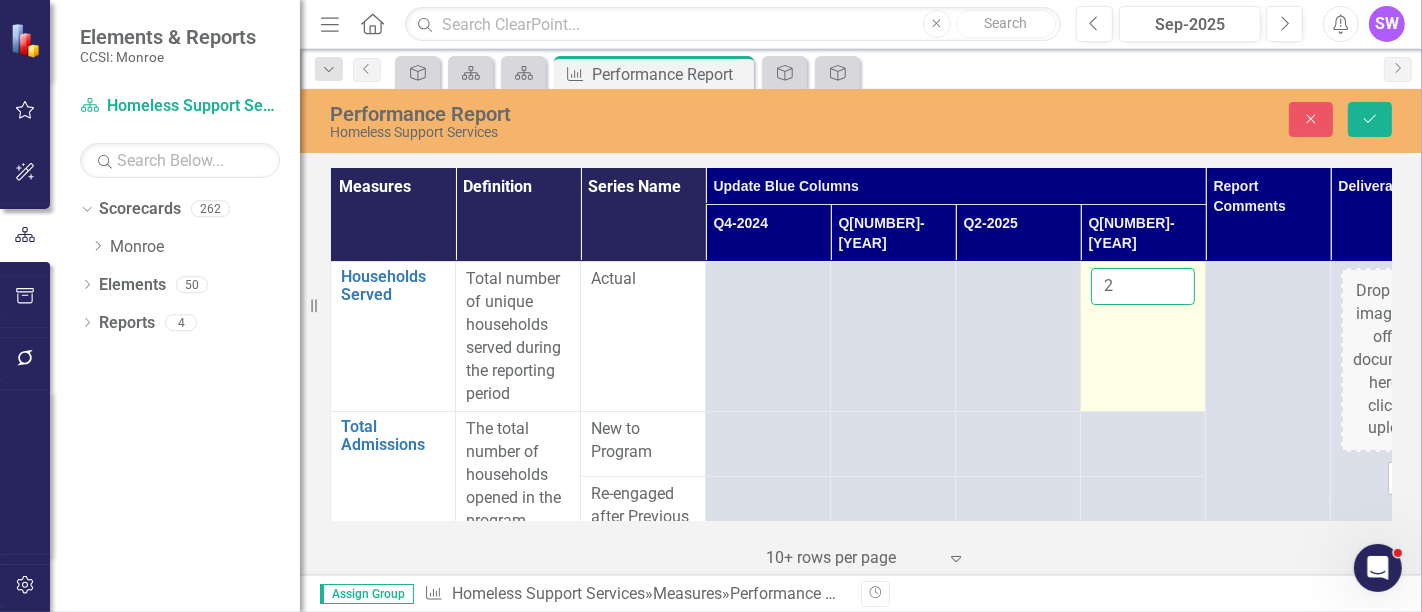 click on "2" at bounding box center [1143, 286] 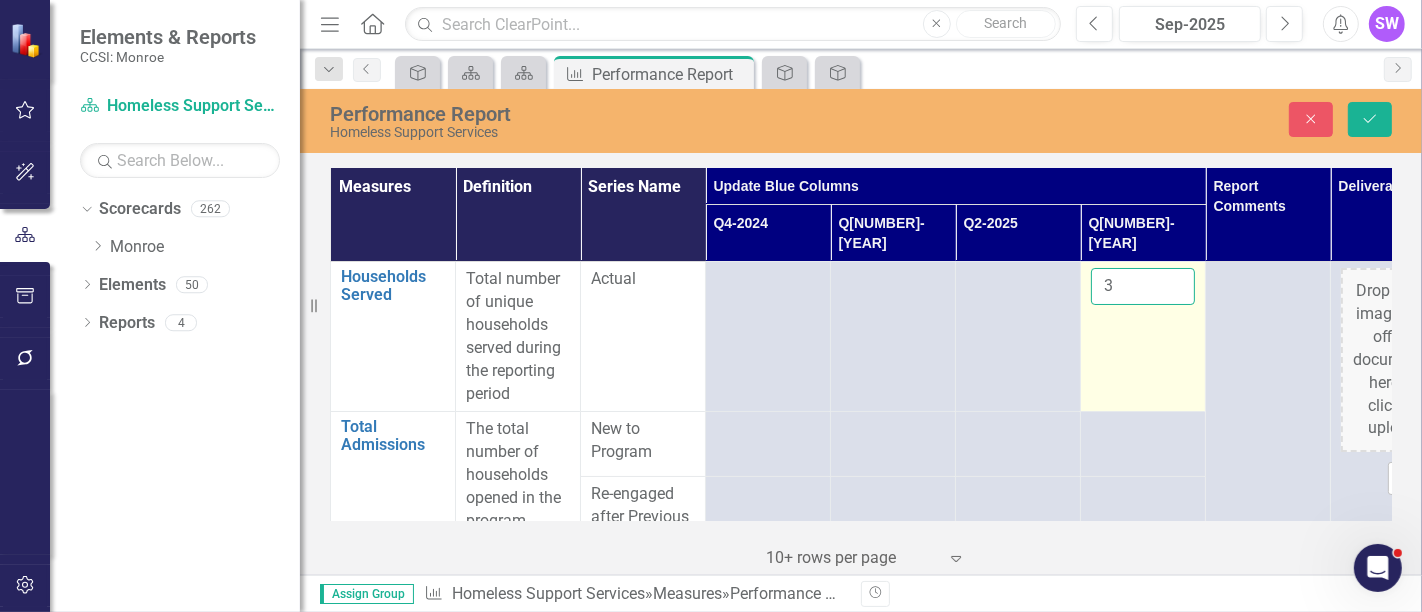 click on "3" at bounding box center [1143, 286] 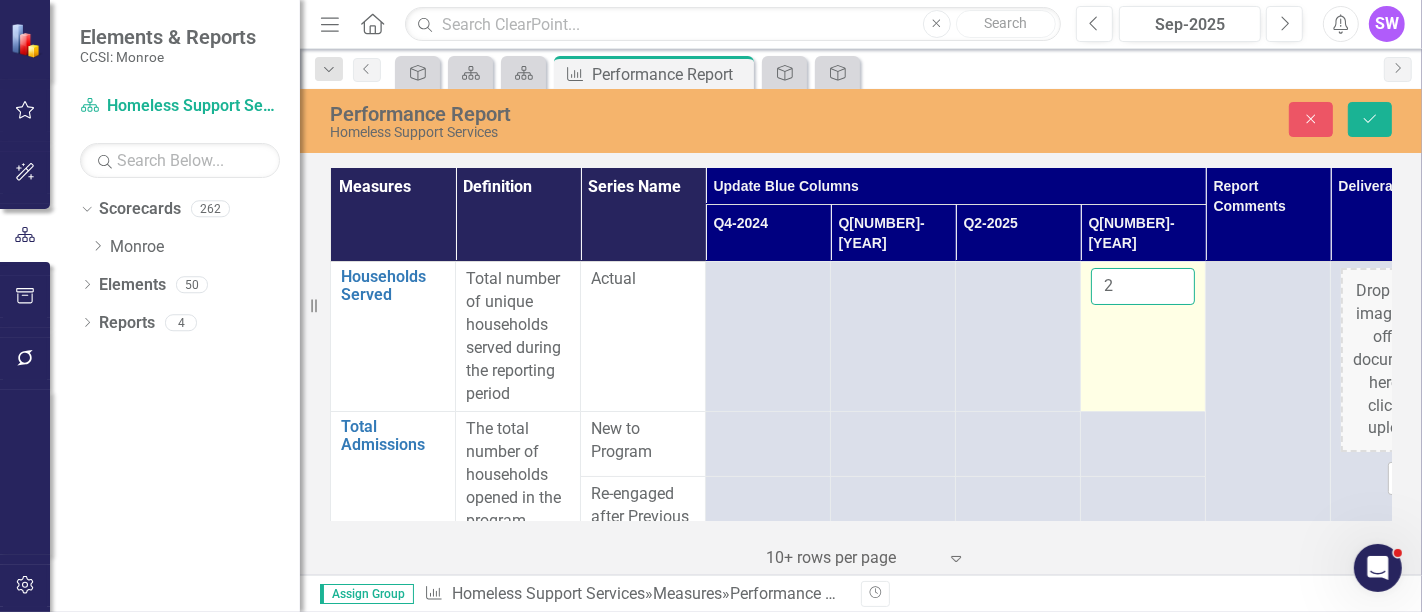 click on "2" at bounding box center (1143, 286) 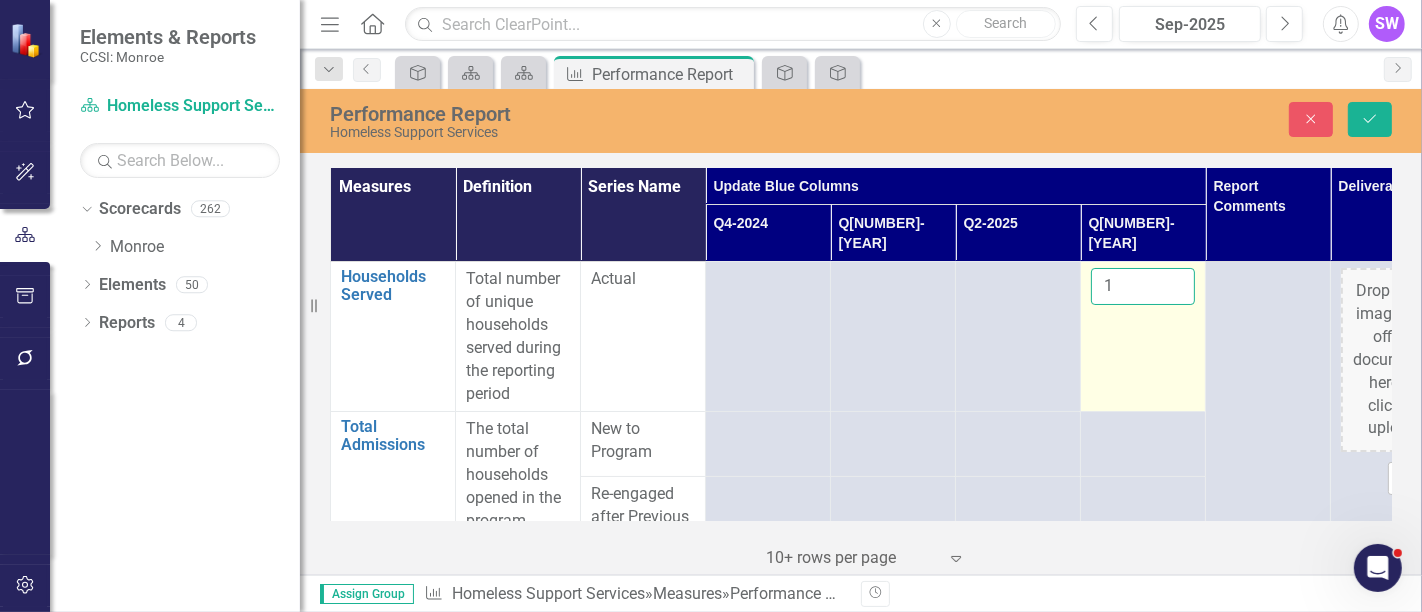 click on "1" at bounding box center [1143, 286] 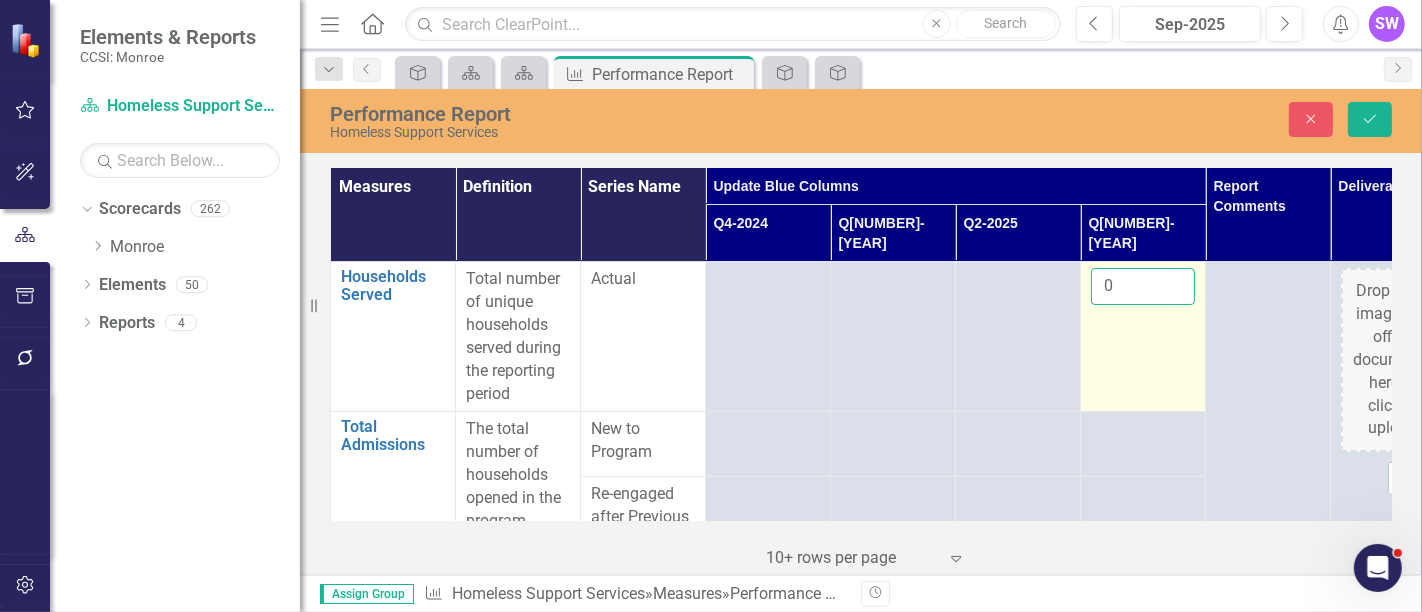 type on "0" 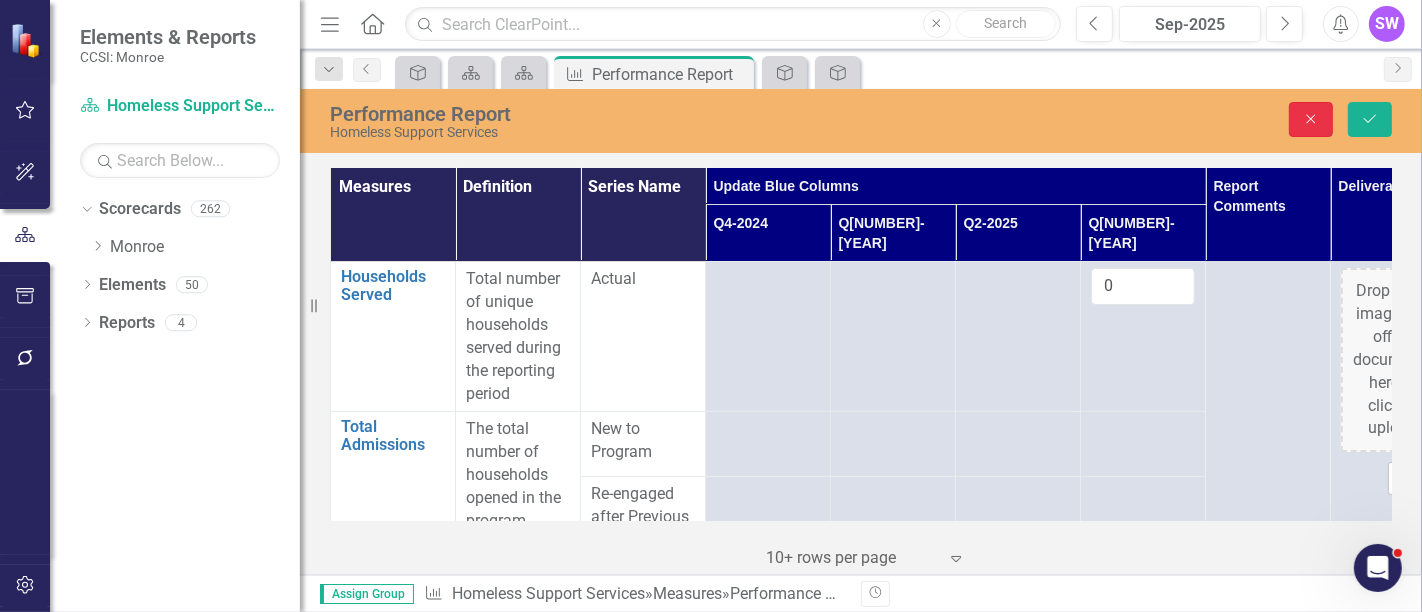 click on "Close" 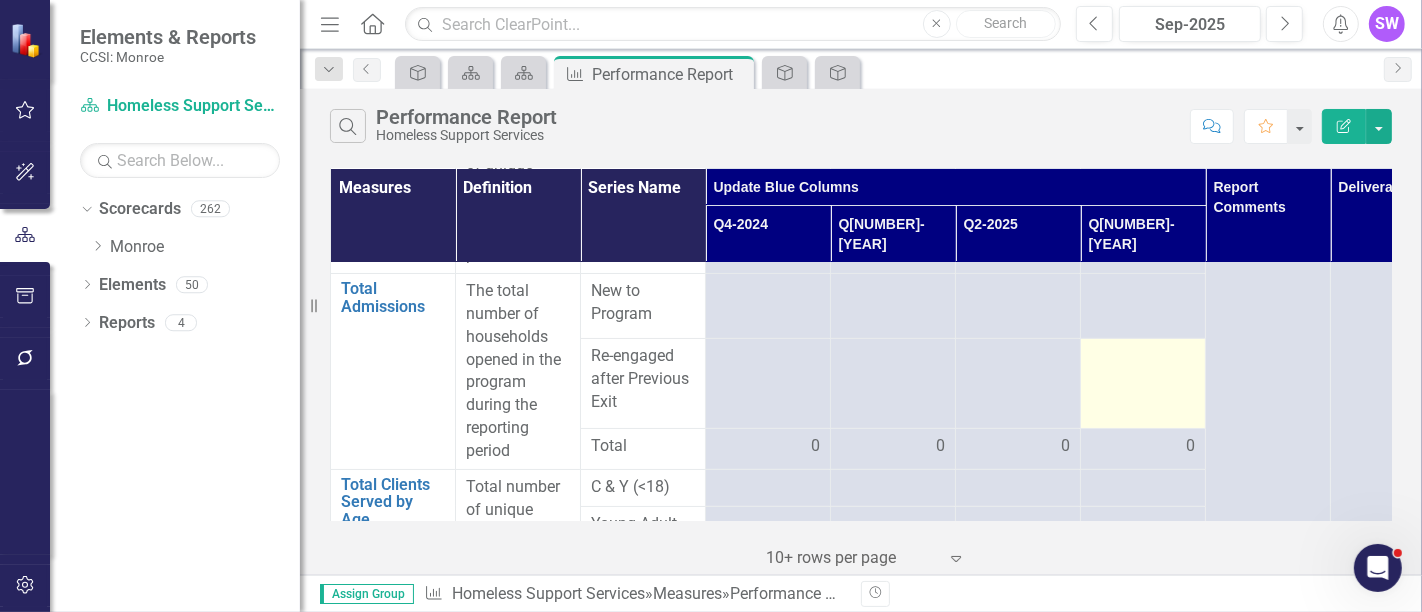 scroll, scrollTop: 0, scrollLeft: 0, axis: both 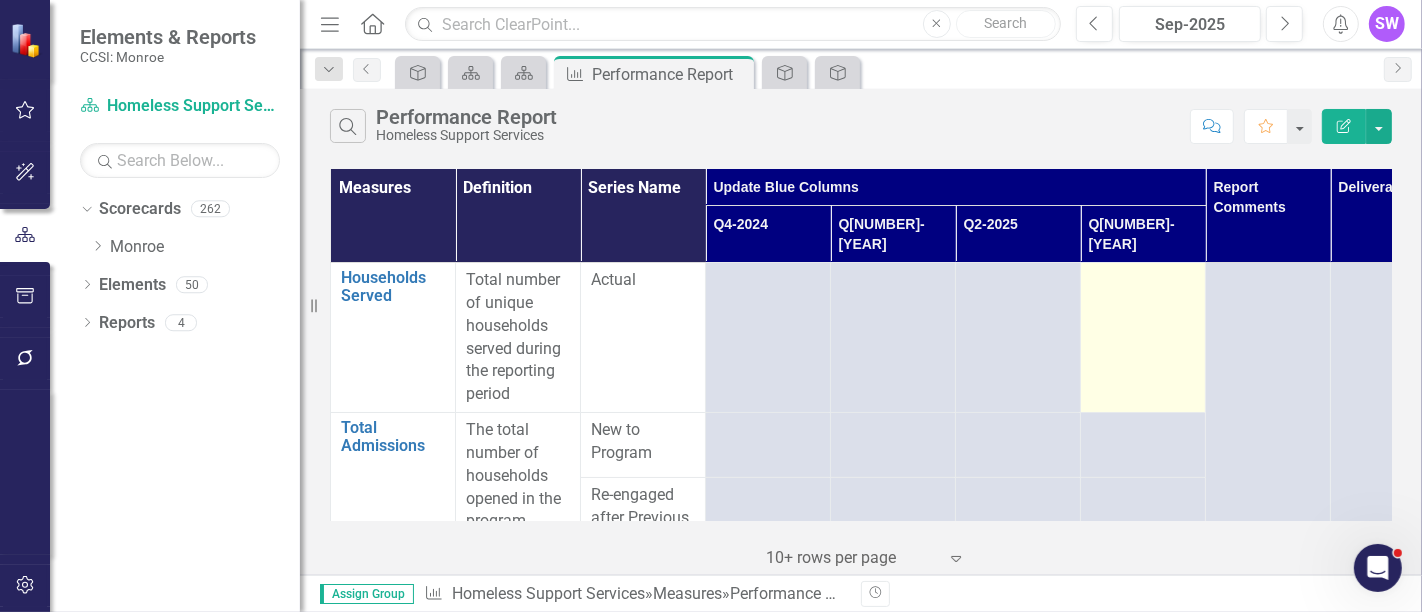 click at bounding box center [1143, 281] 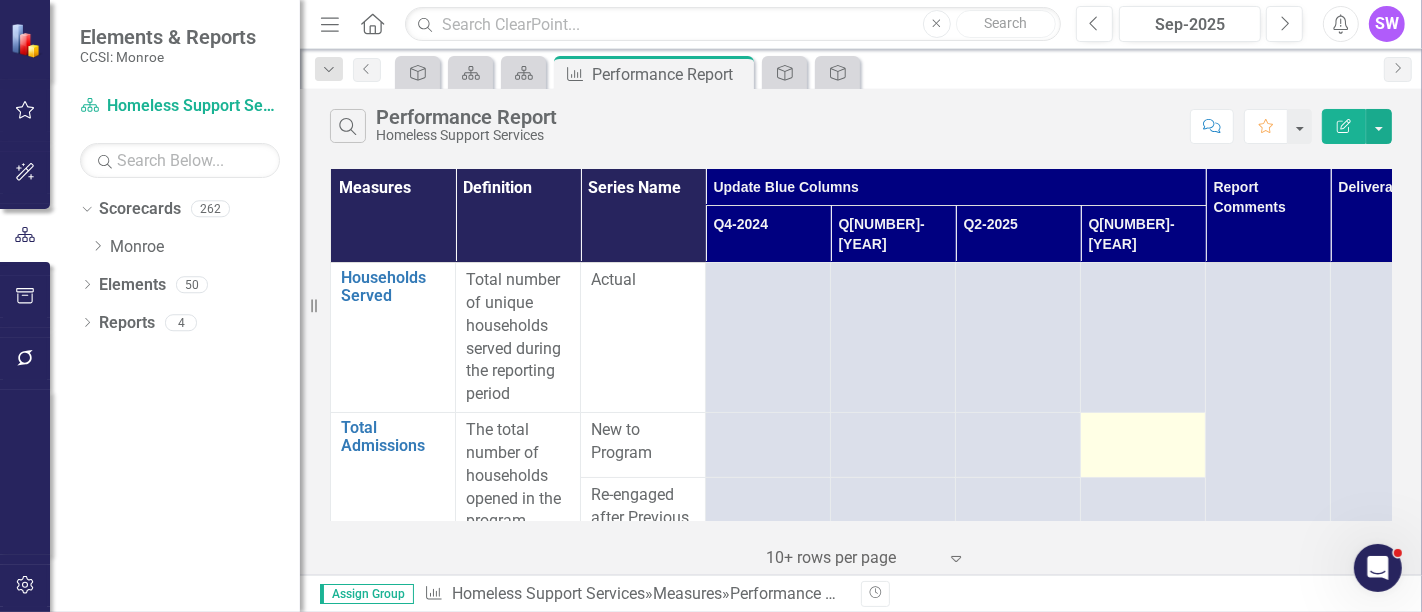 click at bounding box center (1143, 431) 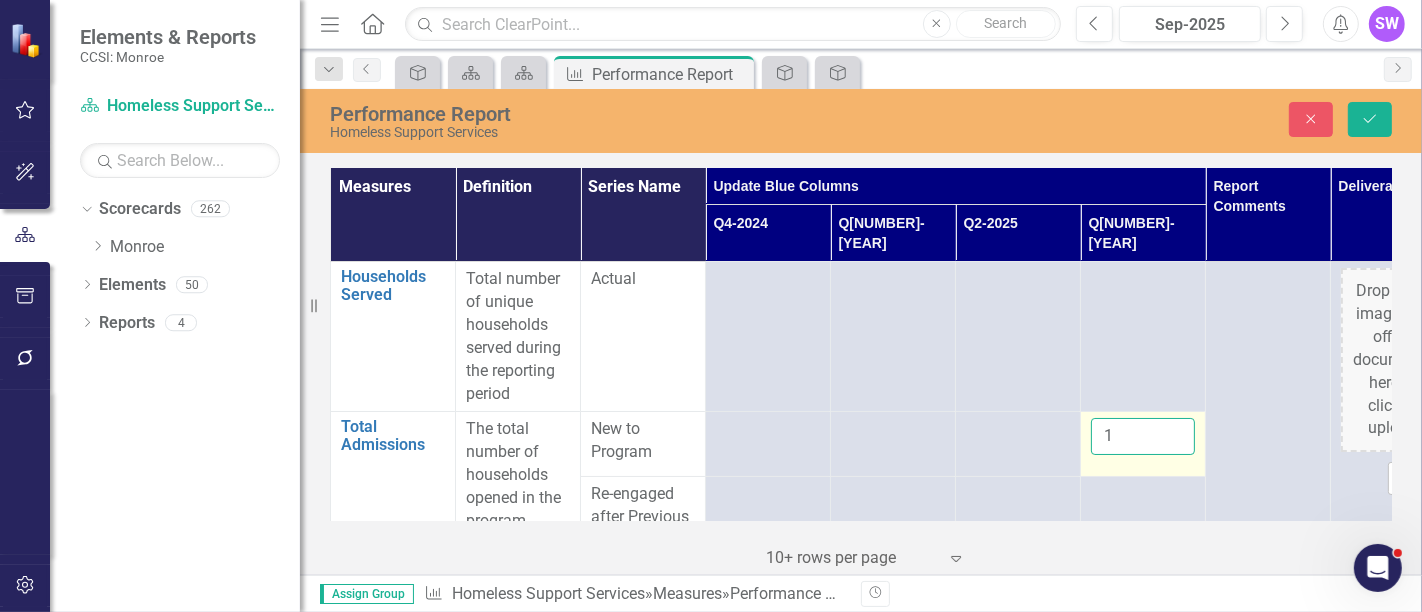 click on "1" at bounding box center [1143, 436] 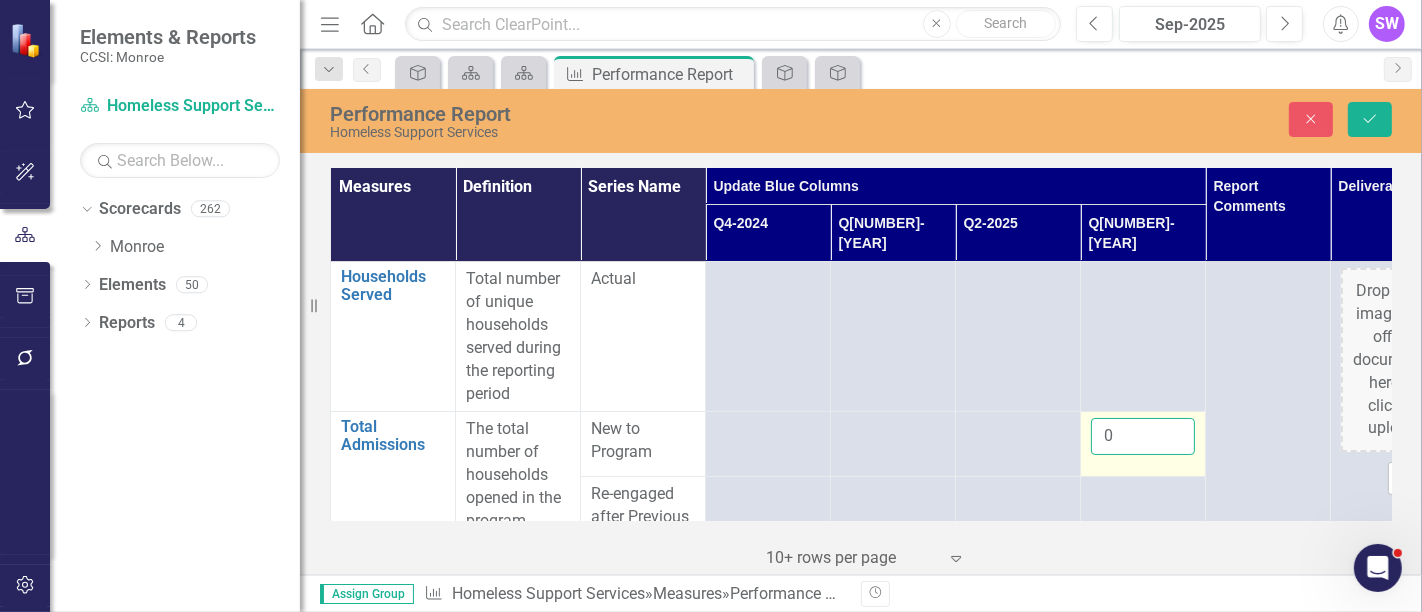 type on "0" 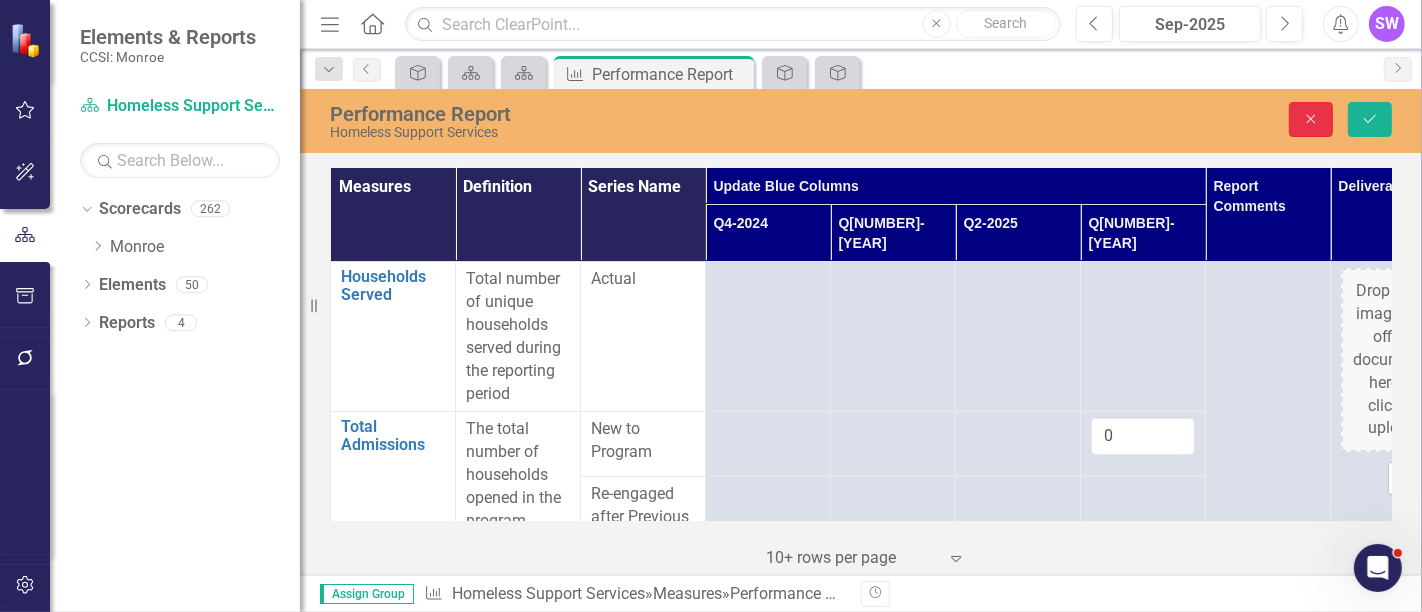 click on "Close" 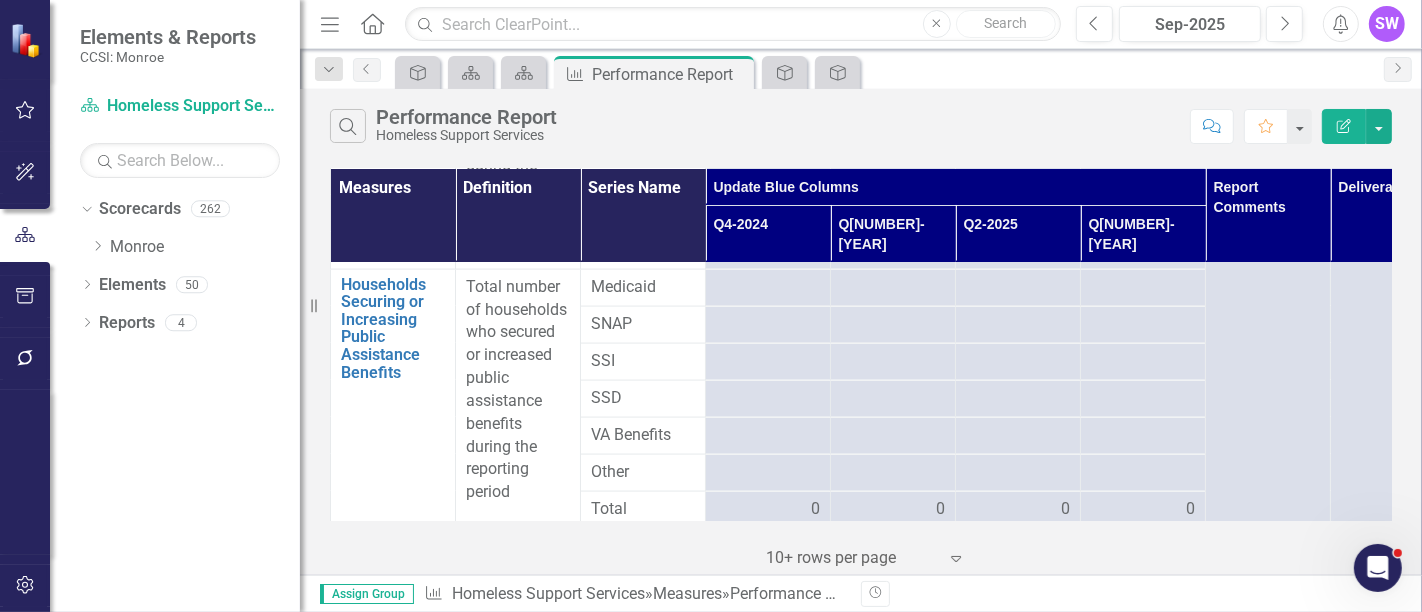 scroll, scrollTop: 2111, scrollLeft: 0, axis: vertical 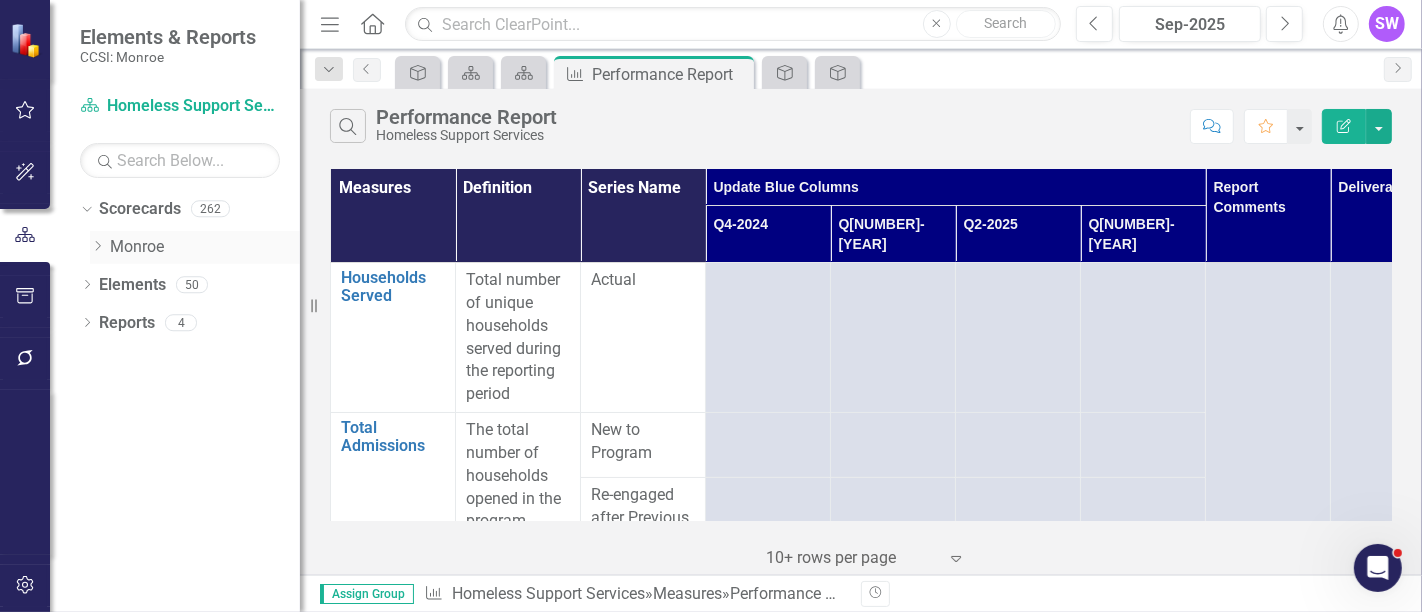 click on "Dropdown" 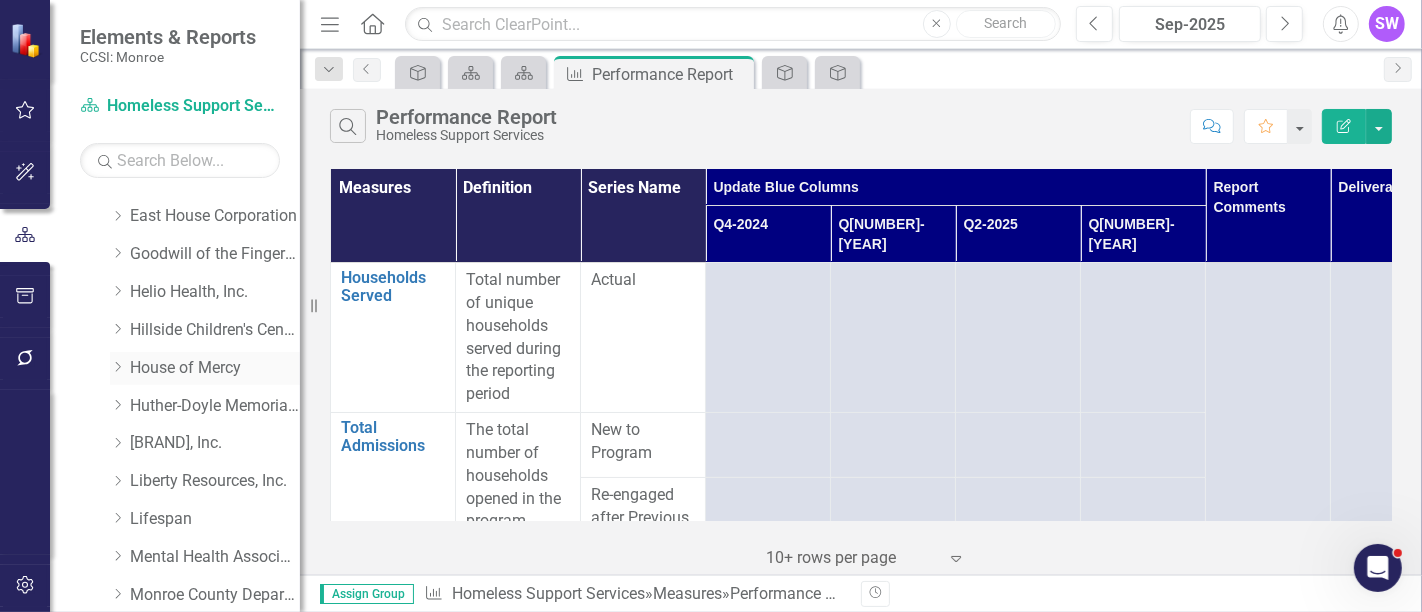 scroll, scrollTop: 444, scrollLeft: 0, axis: vertical 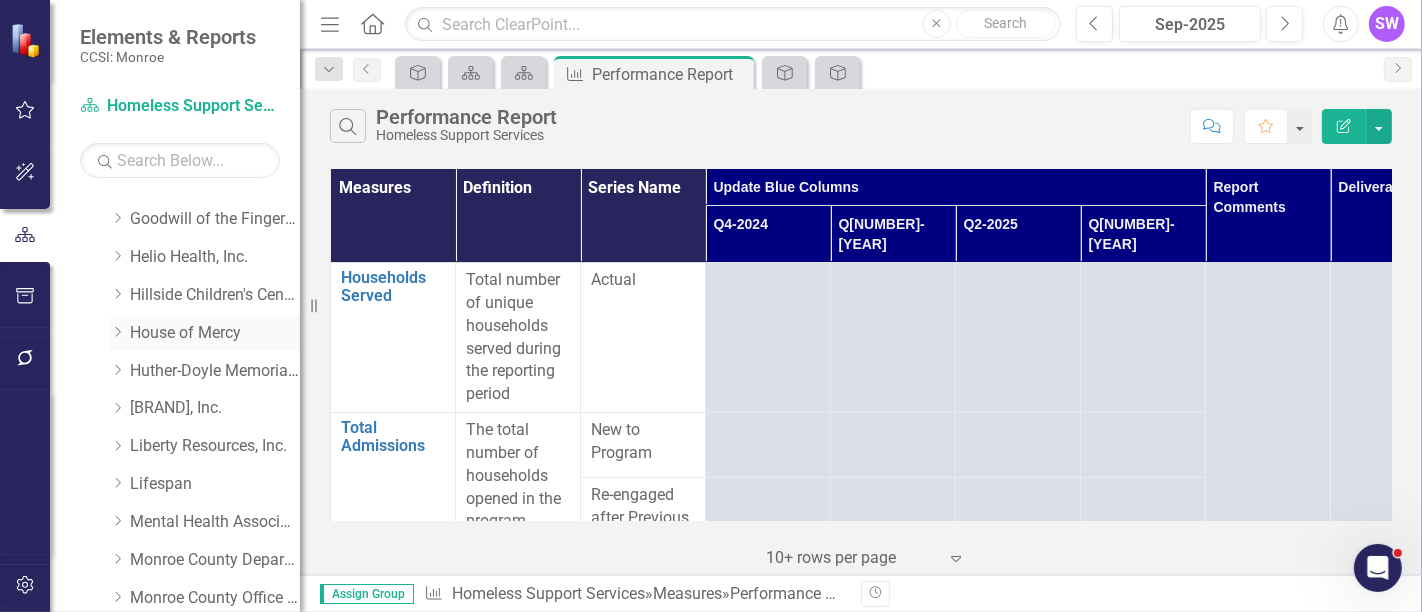 click on "Dropdown" 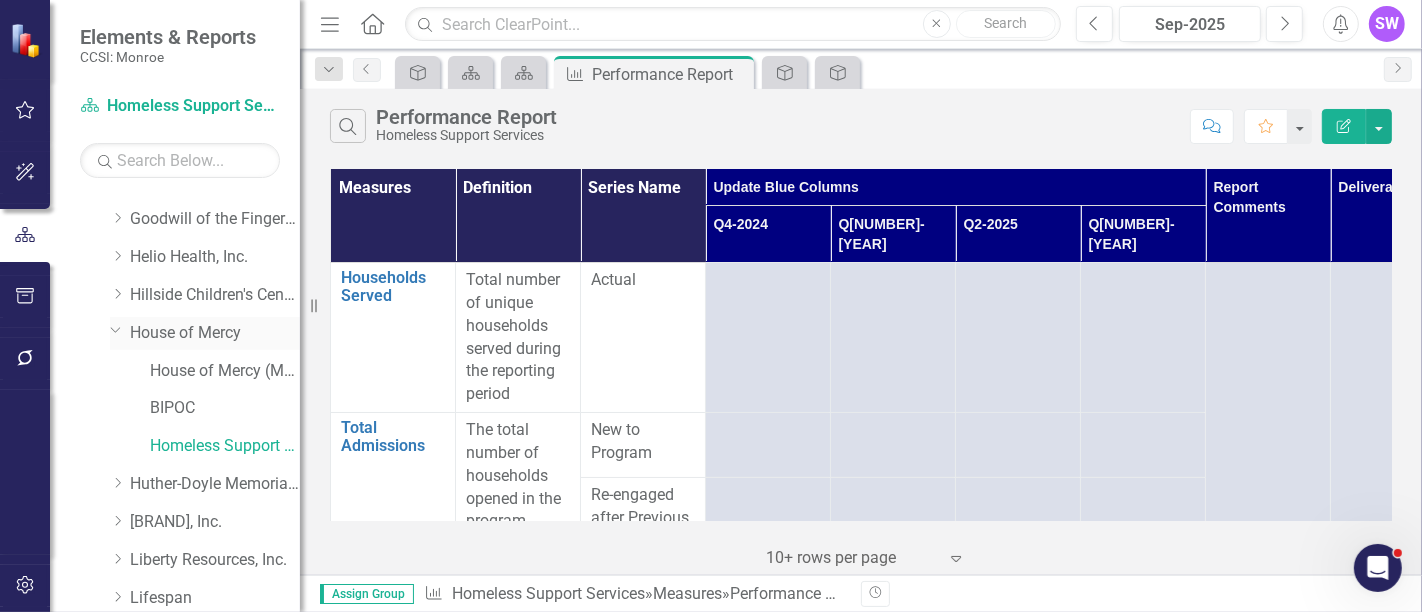 click on "House of Mercy" at bounding box center (215, 333) 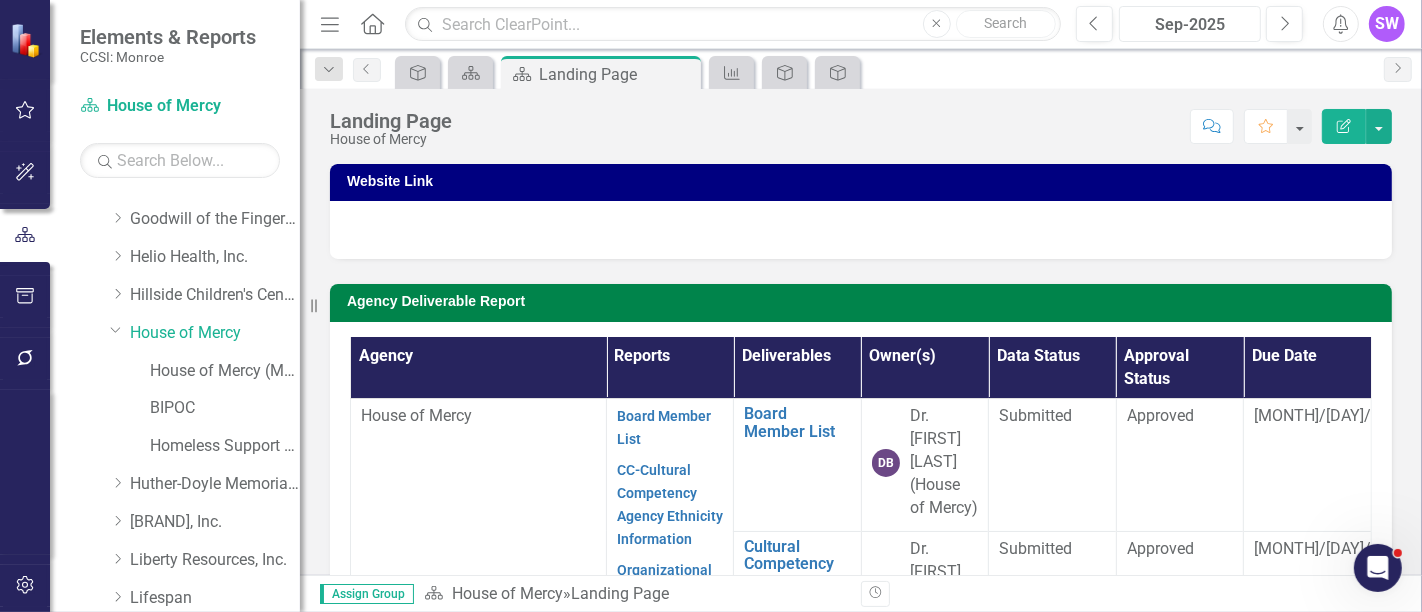 click on "Sep-2025" at bounding box center (1190, 25) 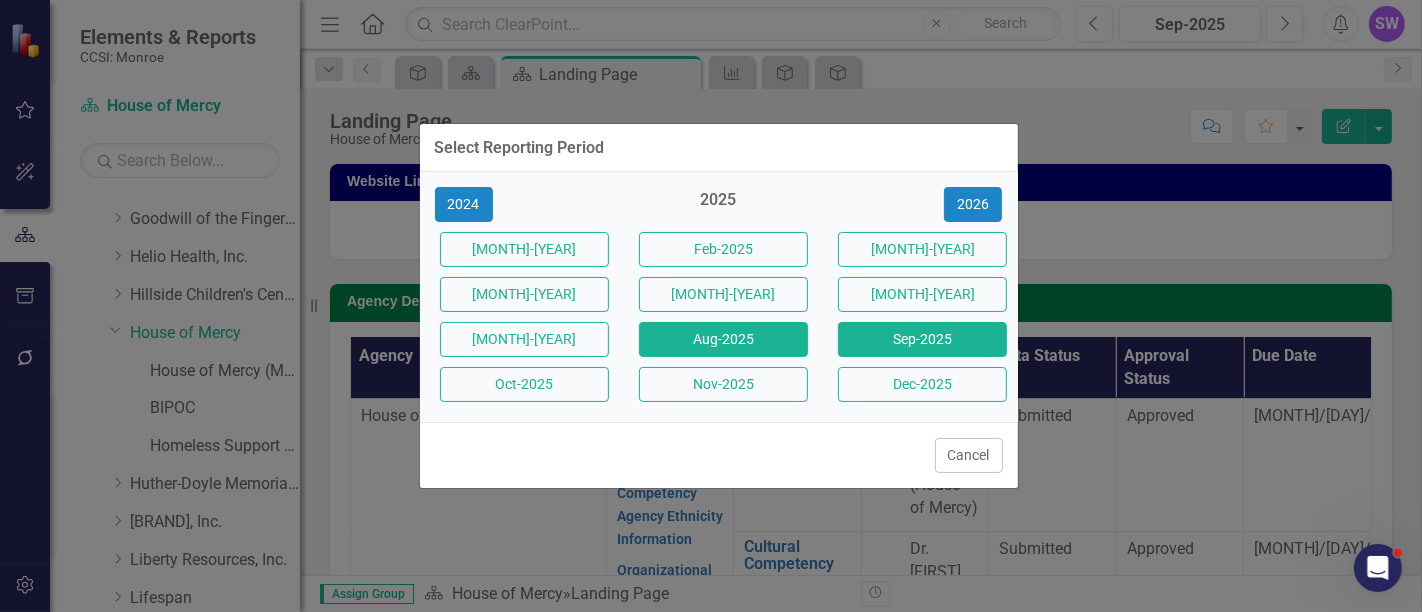 click on "Aug-2025" at bounding box center [723, 339] 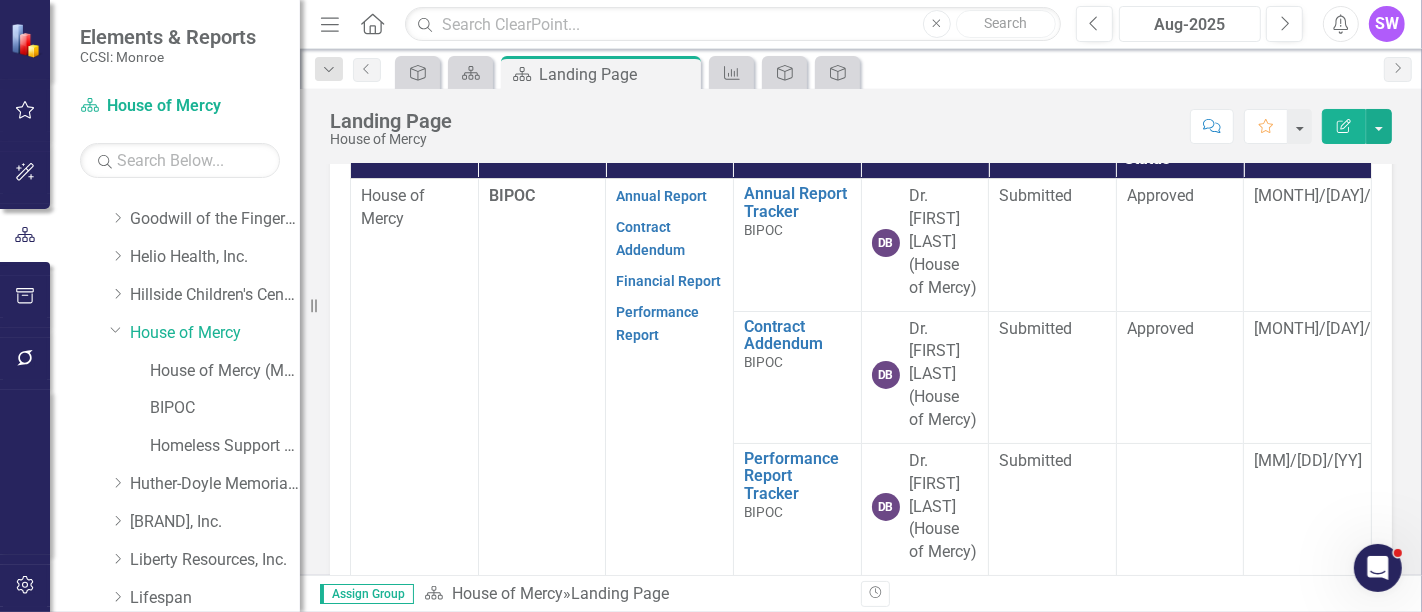 scroll, scrollTop: 743, scrollLeft: 0, axis: vertical 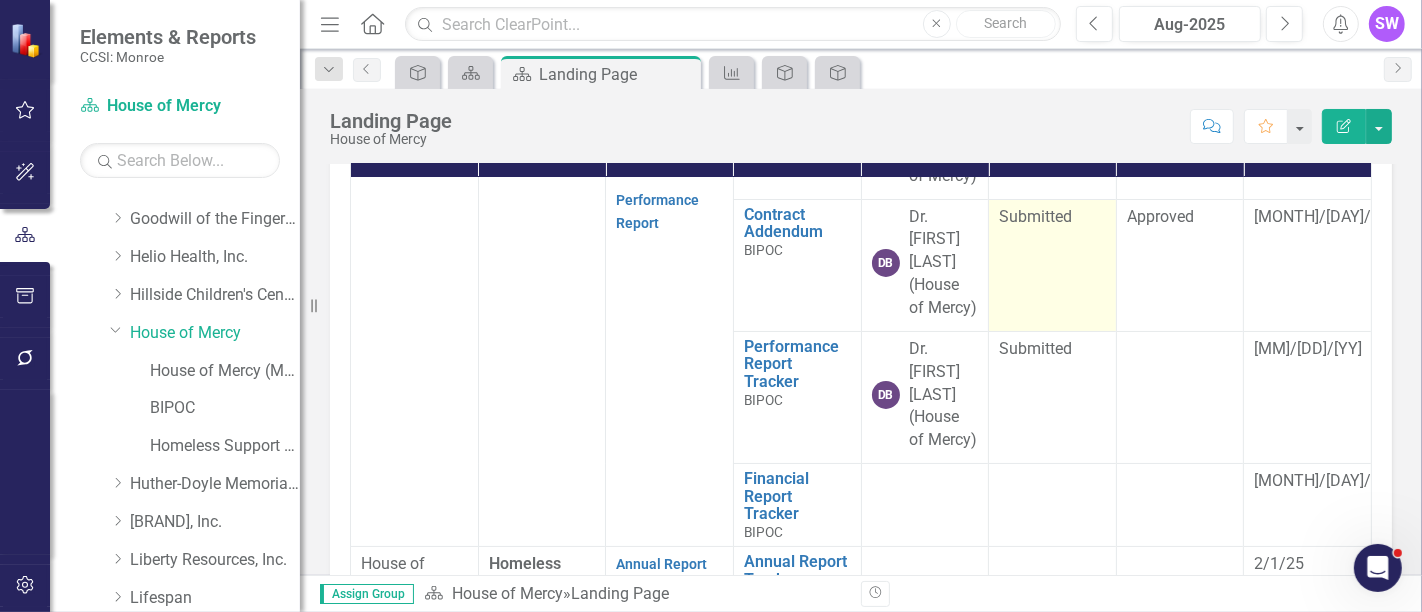 click on "Submitted" at bounding box center (1053, 265) 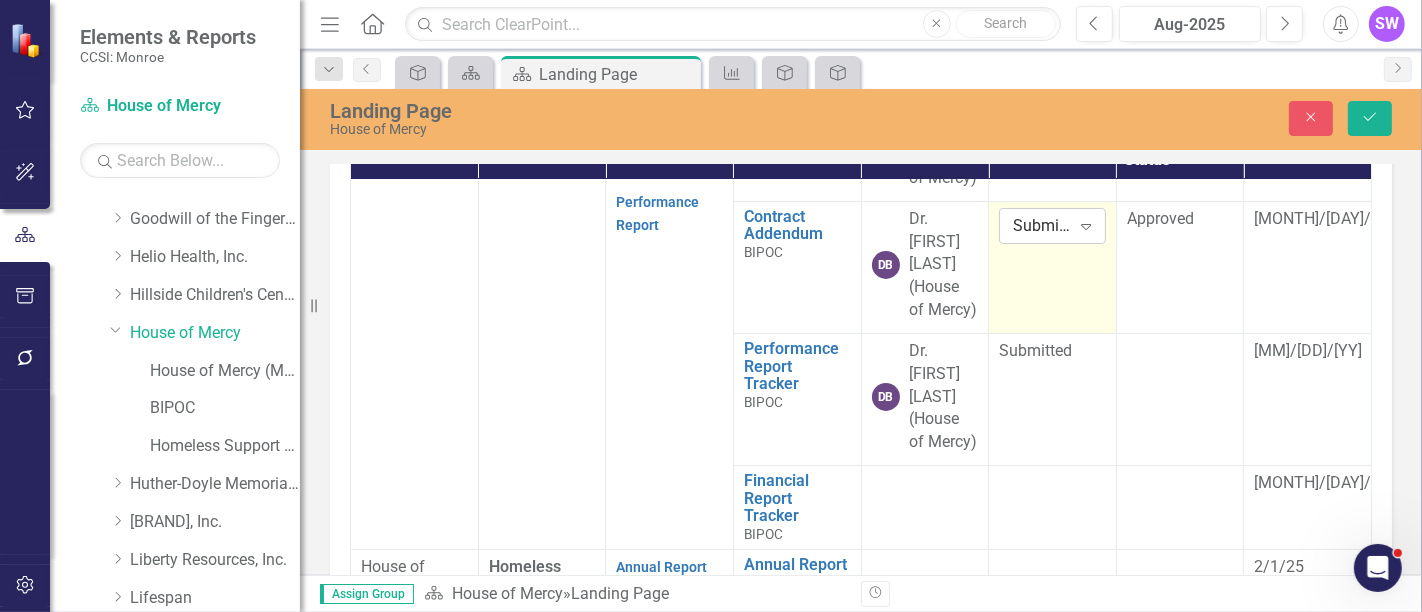 click on "Expand" 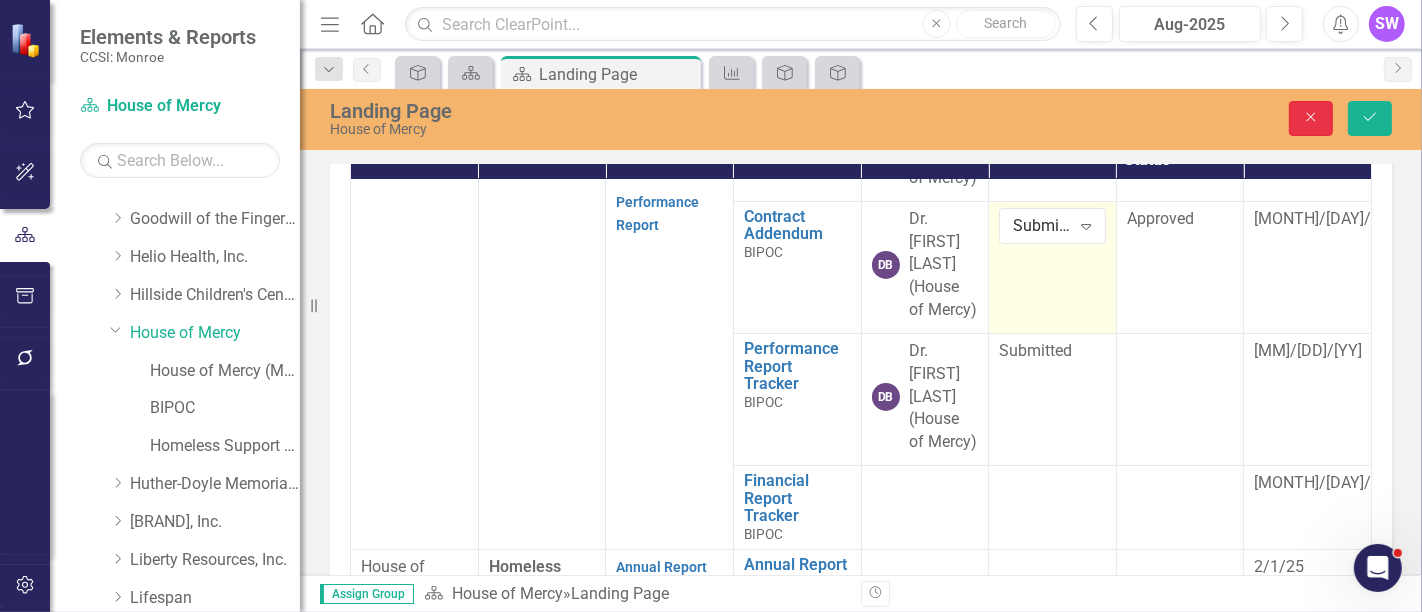 drag, startPoint x: 1301, startPoint y: 118, endPoint x: 1295, endPoint y: 150, distance: 32.55764 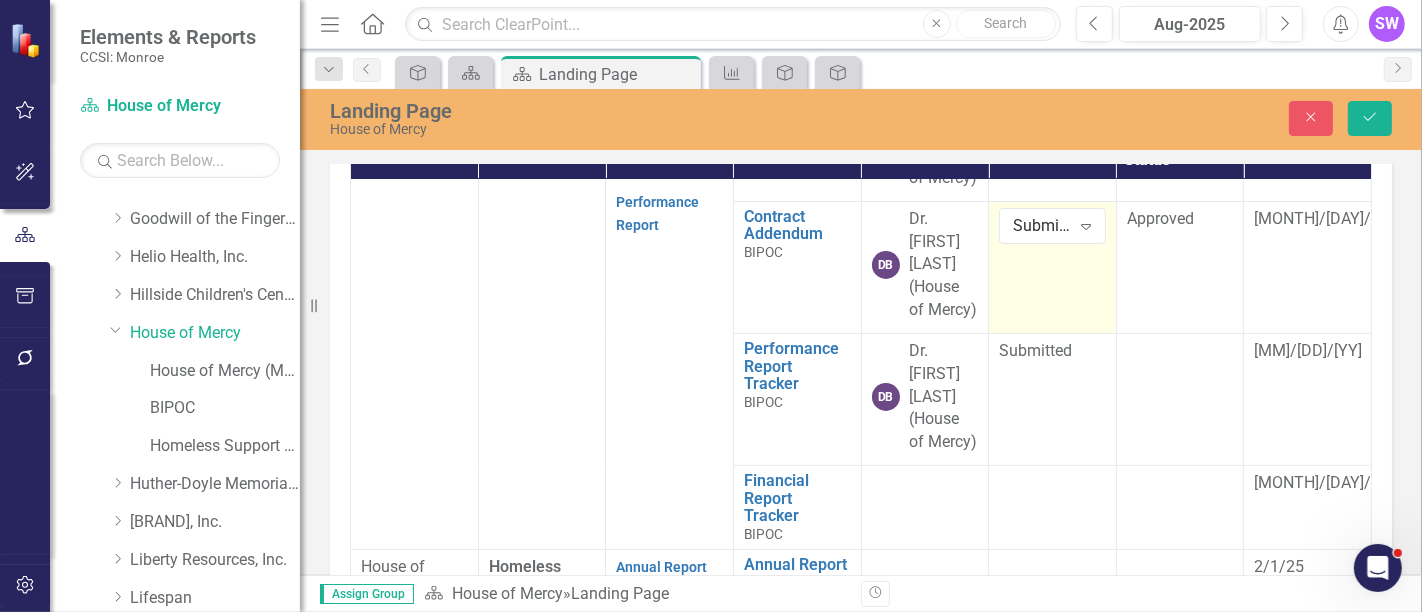 scroll, scrollTop: 743, scrollLeft: 0, axis: vertical 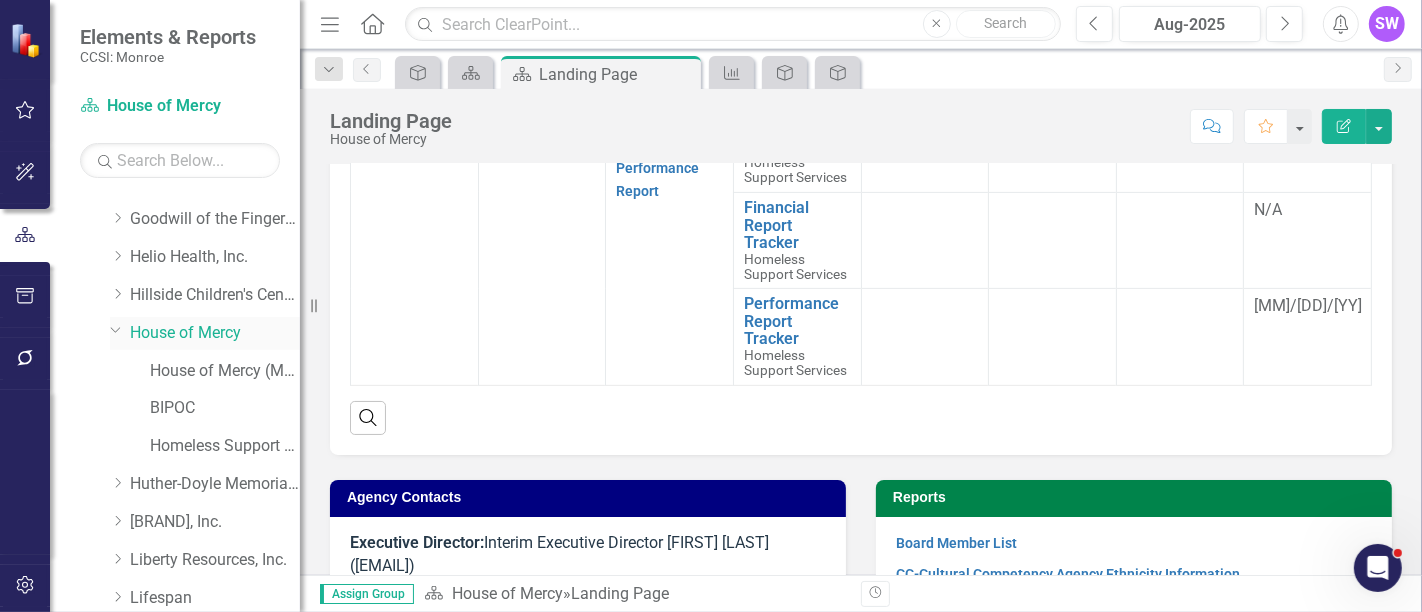 click on "Dropdown" 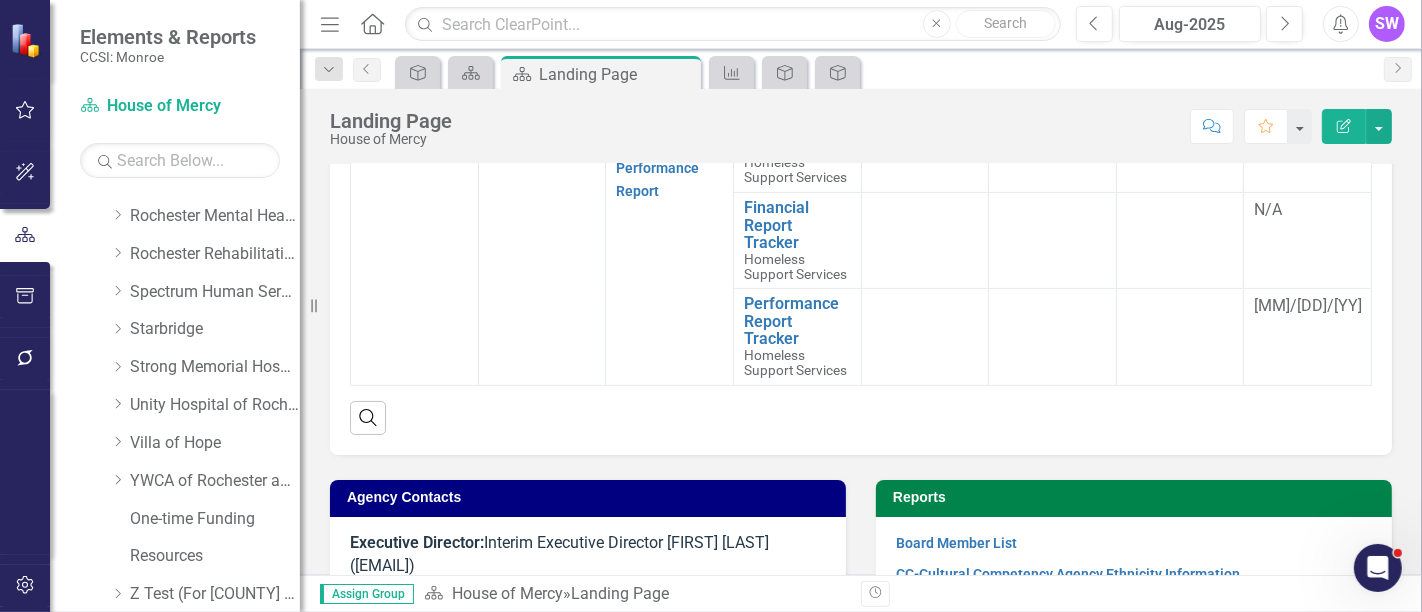 scroll, scrollTop: 1282, scrollLeft: 0, axis: vertical 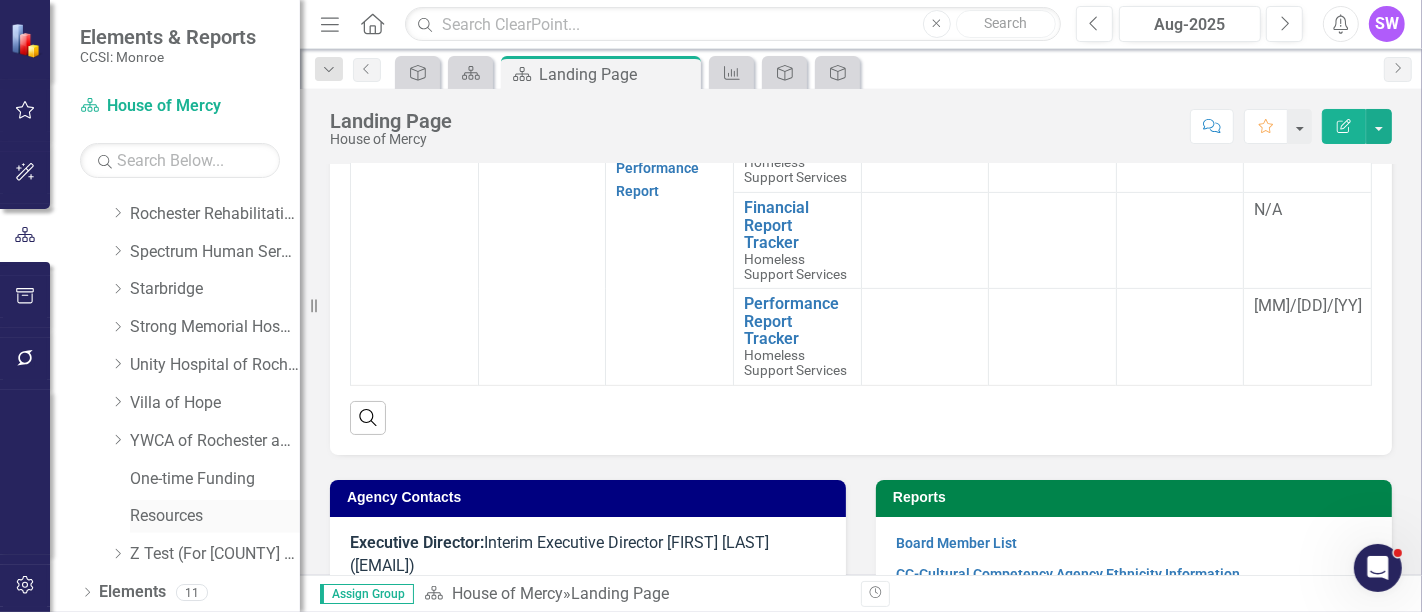 click on "Resources" at bounding box center (215, 516) 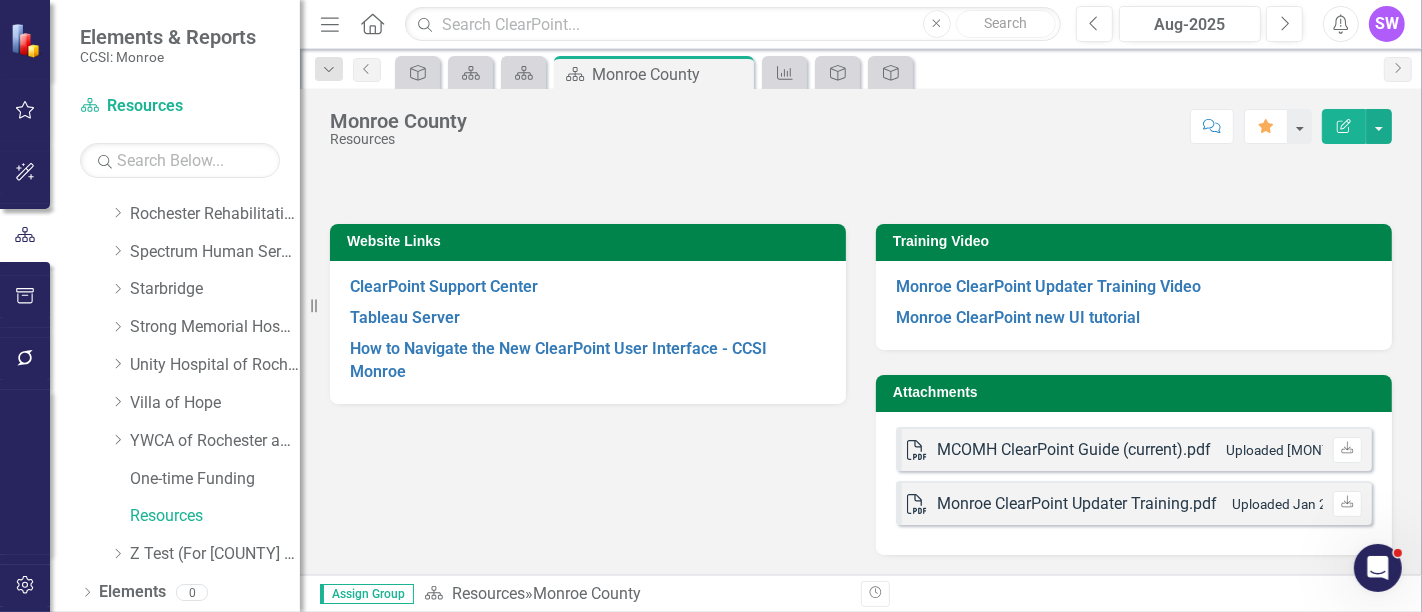 scroll, scrollTop: 187, scrollLeft: 0, axis: vertical 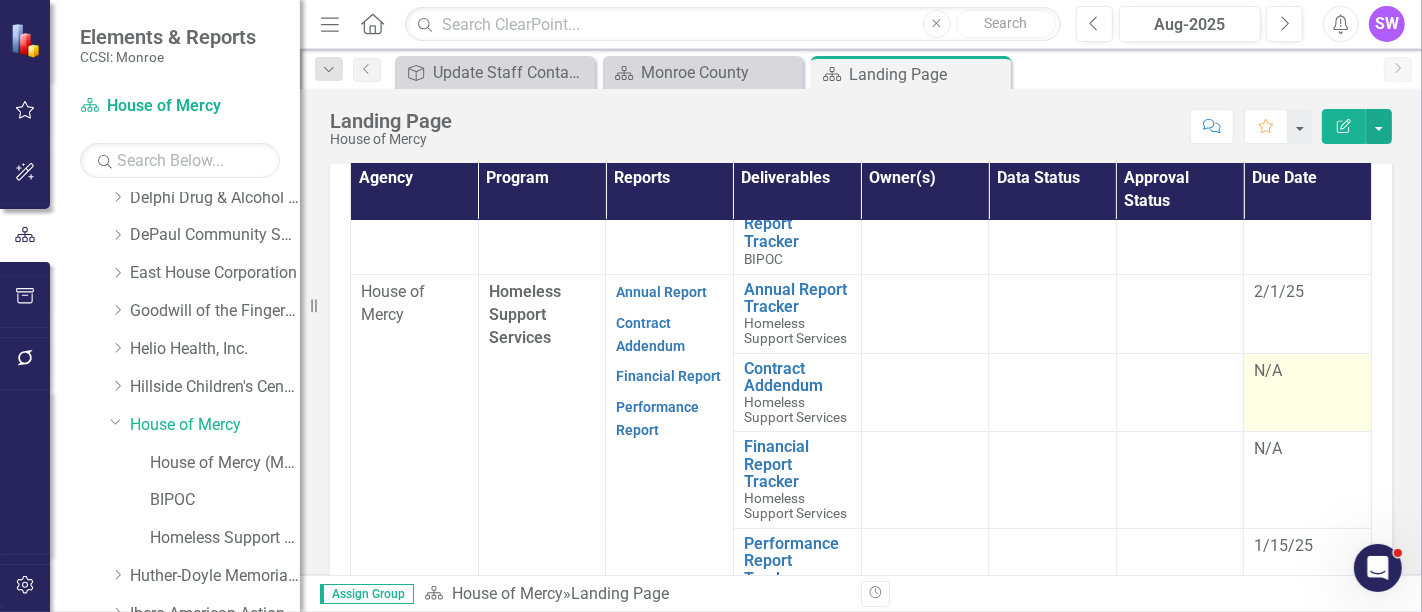 click on "N/A" at bounding box center [1308, 392] 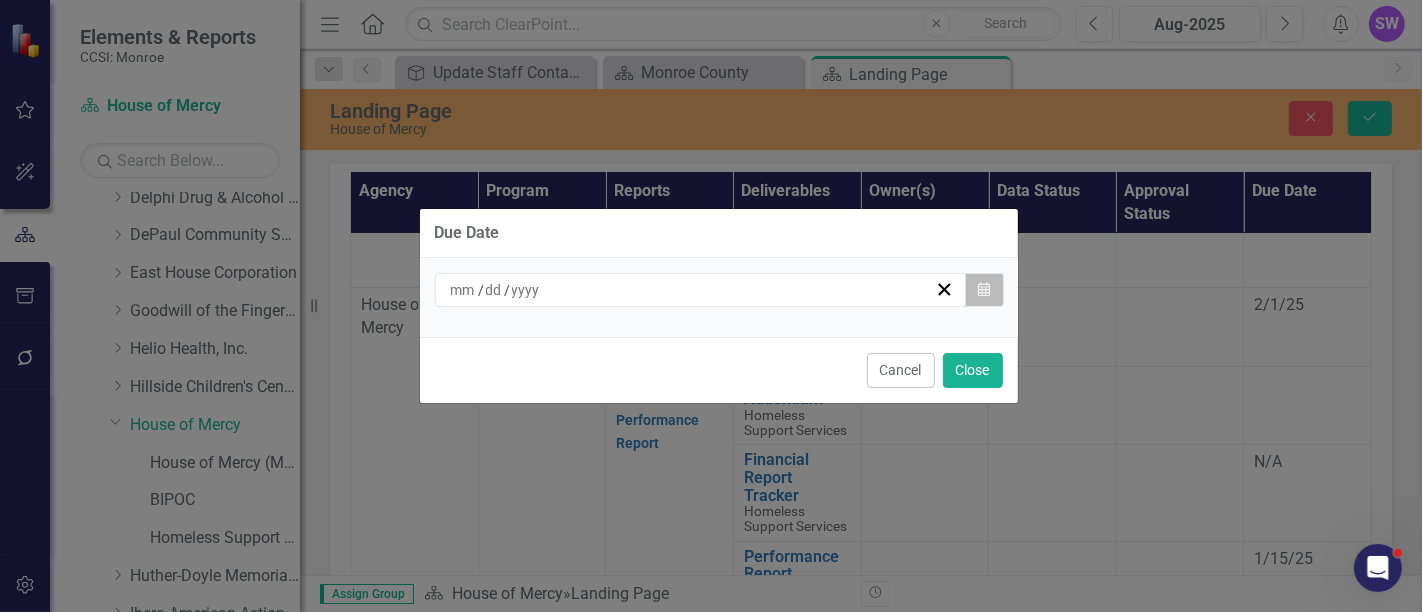 click on "Calendar" 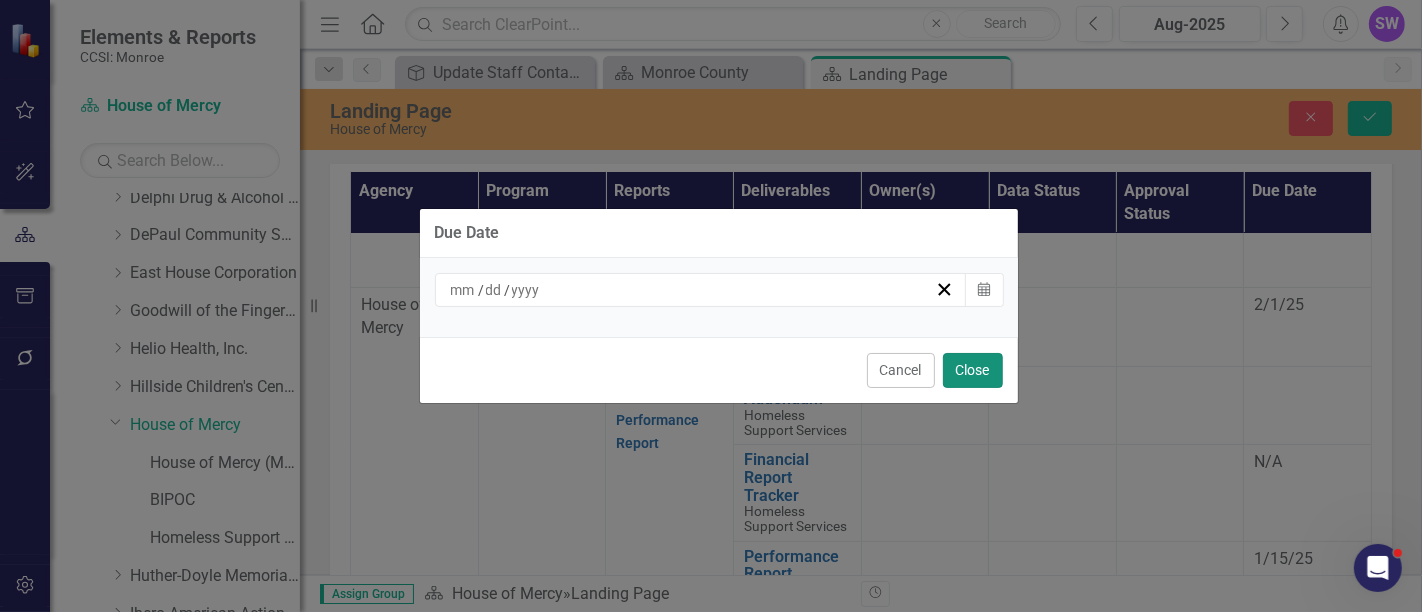 click on "Close" at bounding box center (973, 370) 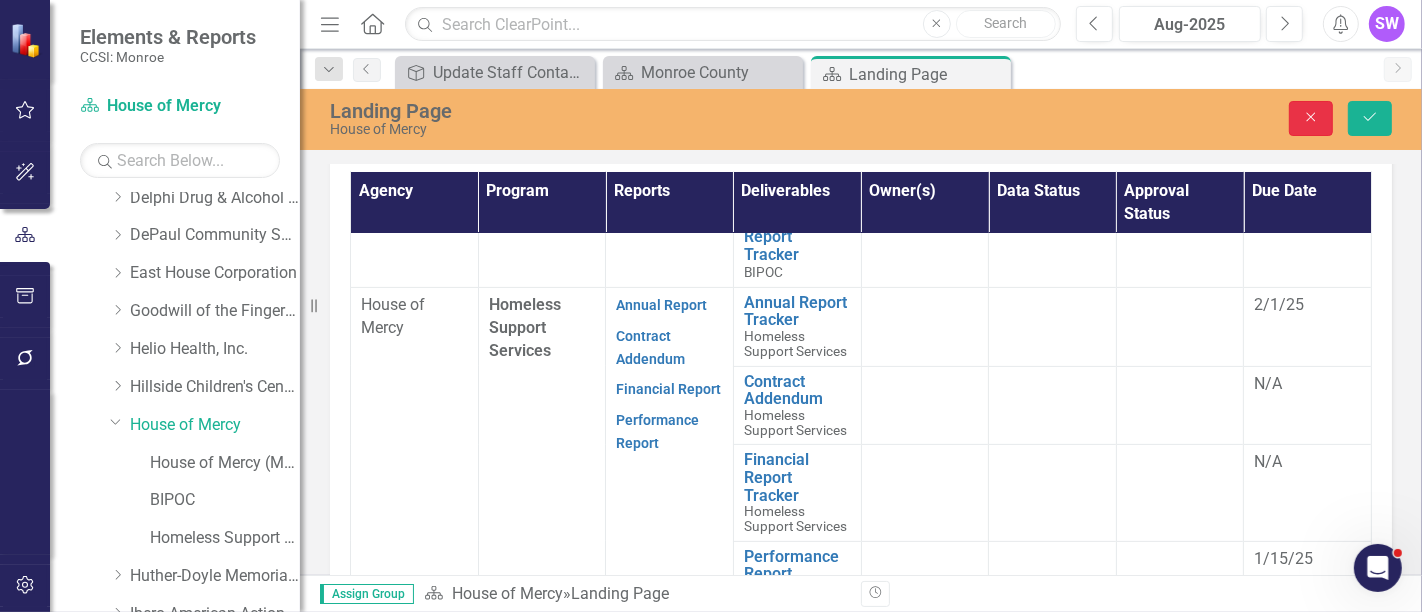 click on "Close" 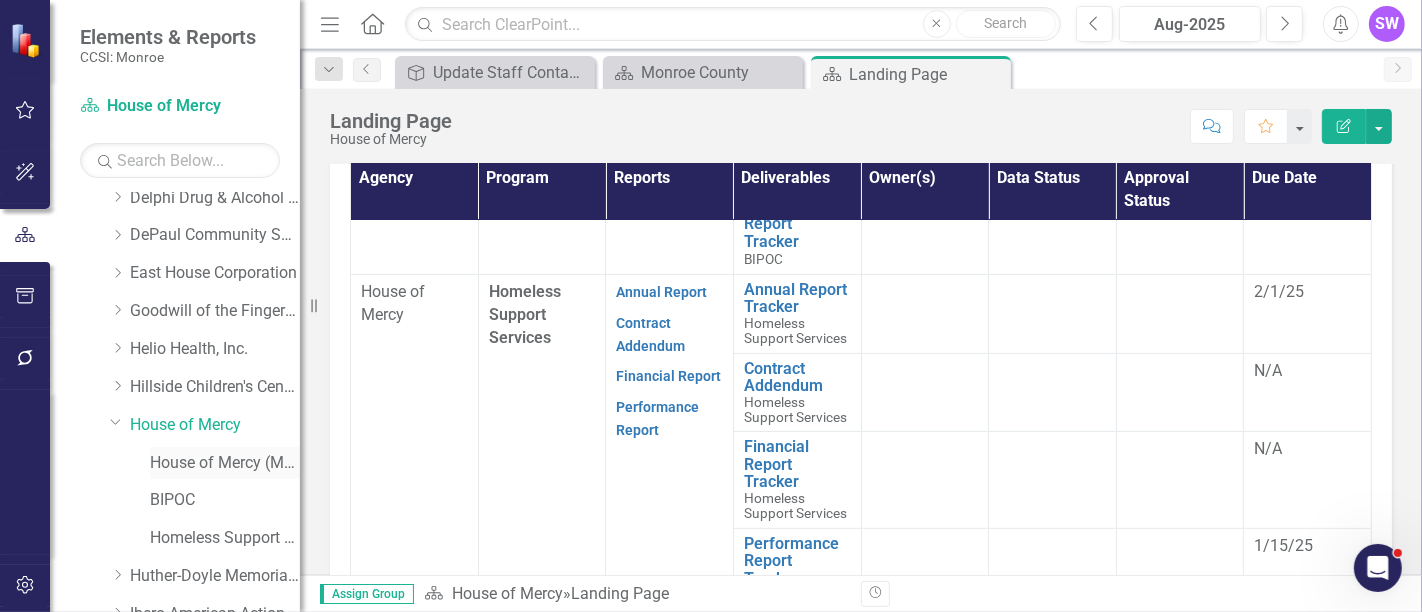 click on "House of Mercy (MCOMH Internal)" at bounding box center [225, 463] 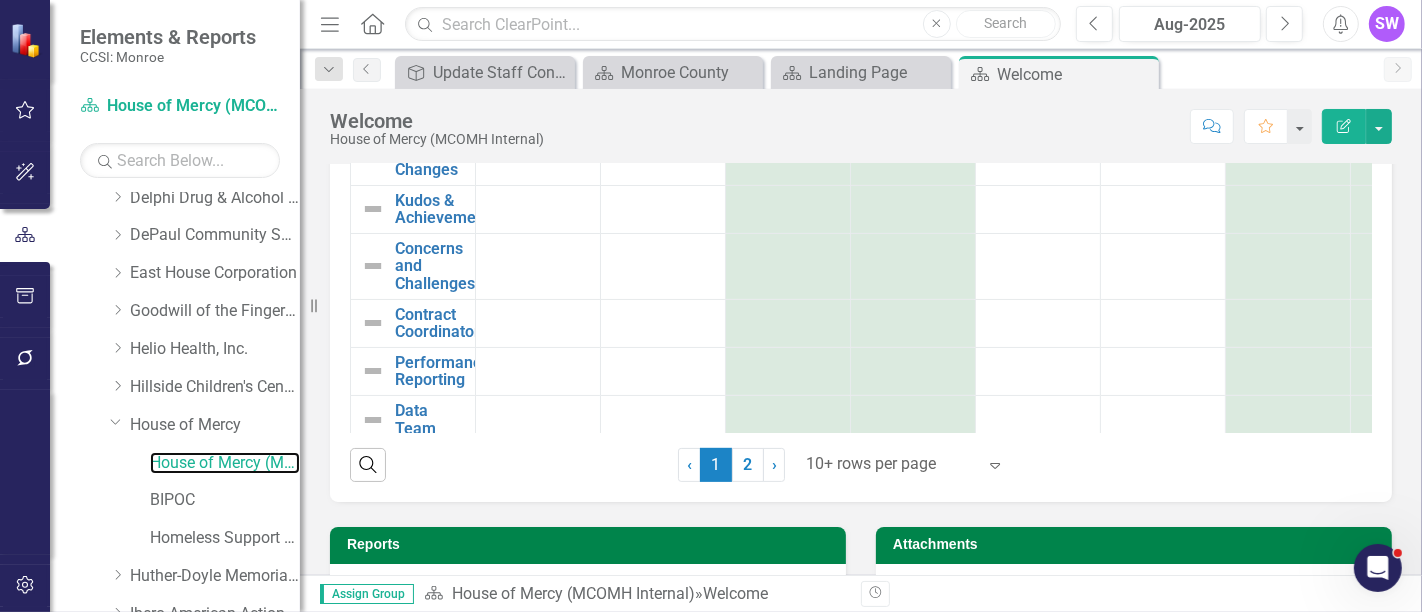 scroll, scrollTop: 366, scrollLeft: 0, axis: vertical 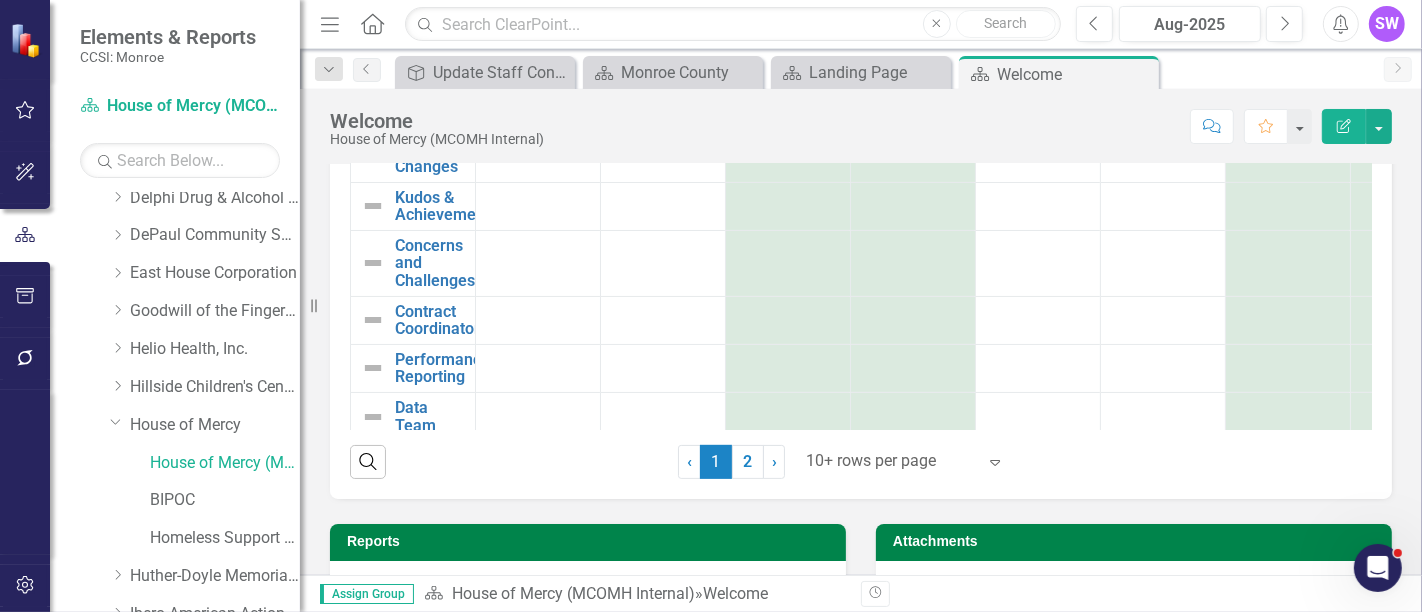 click at bounding box center (891, 461) 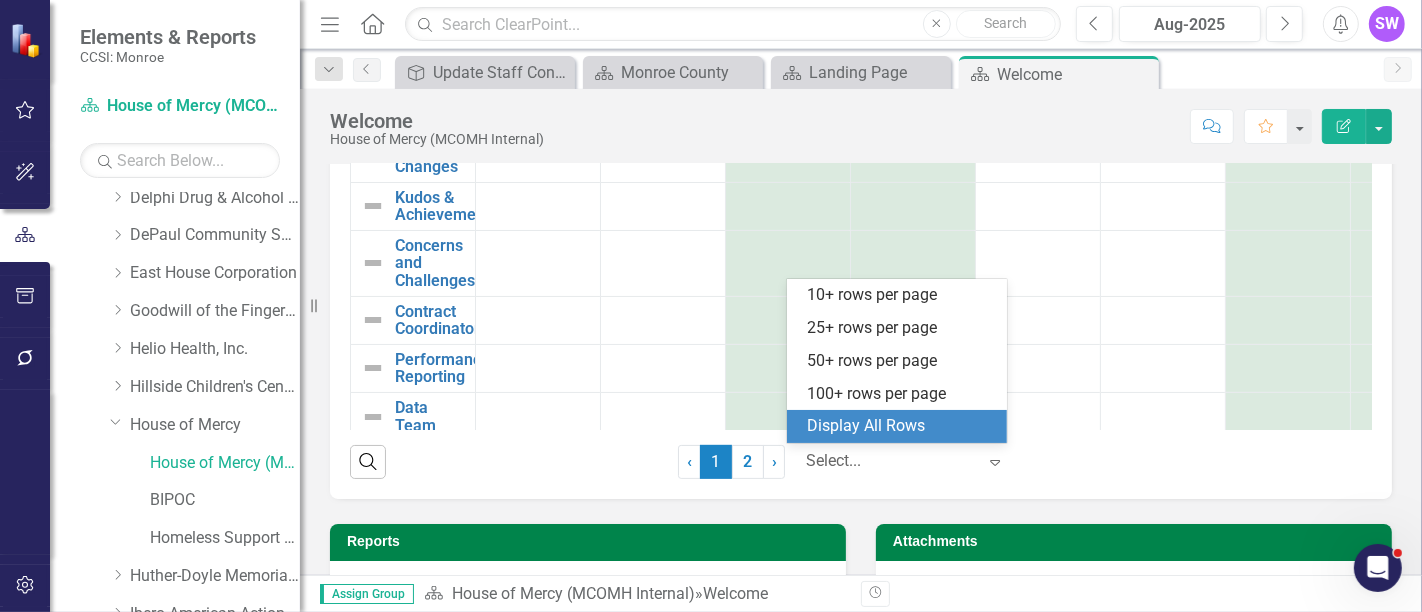 click on "Display All Rows" at bounding box center (901, 426) 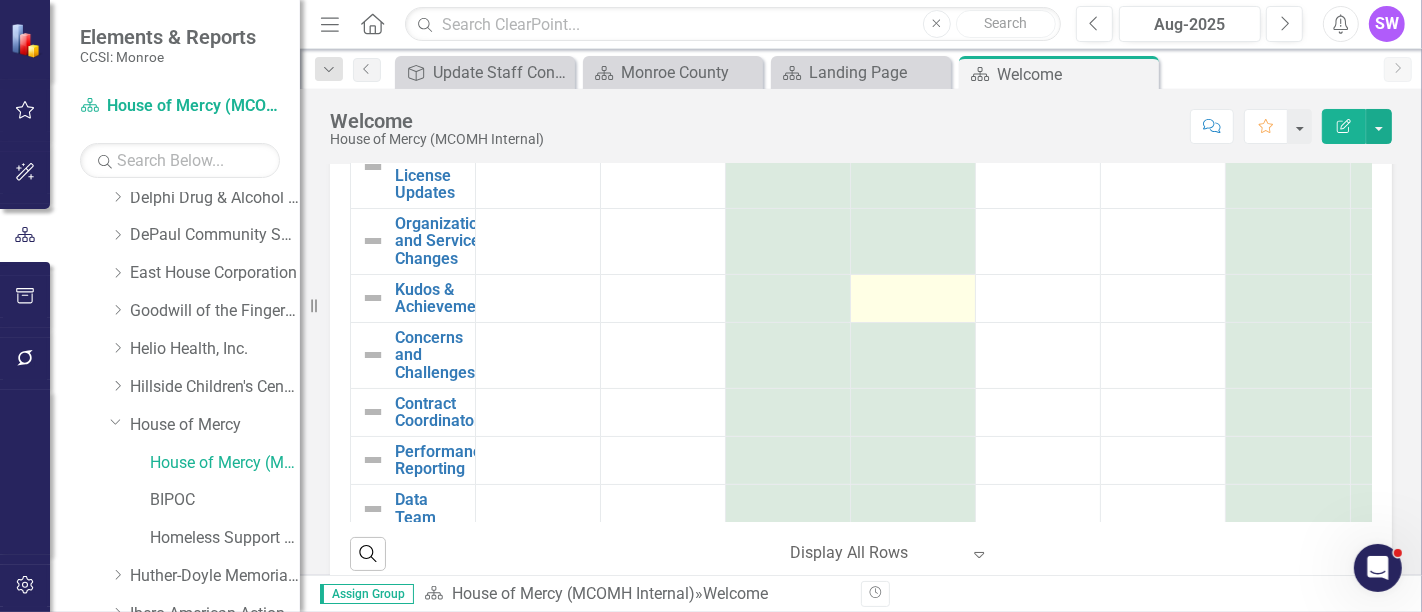 scroll, scrollTop: 95, scrollLeft: 0, axis: vertical 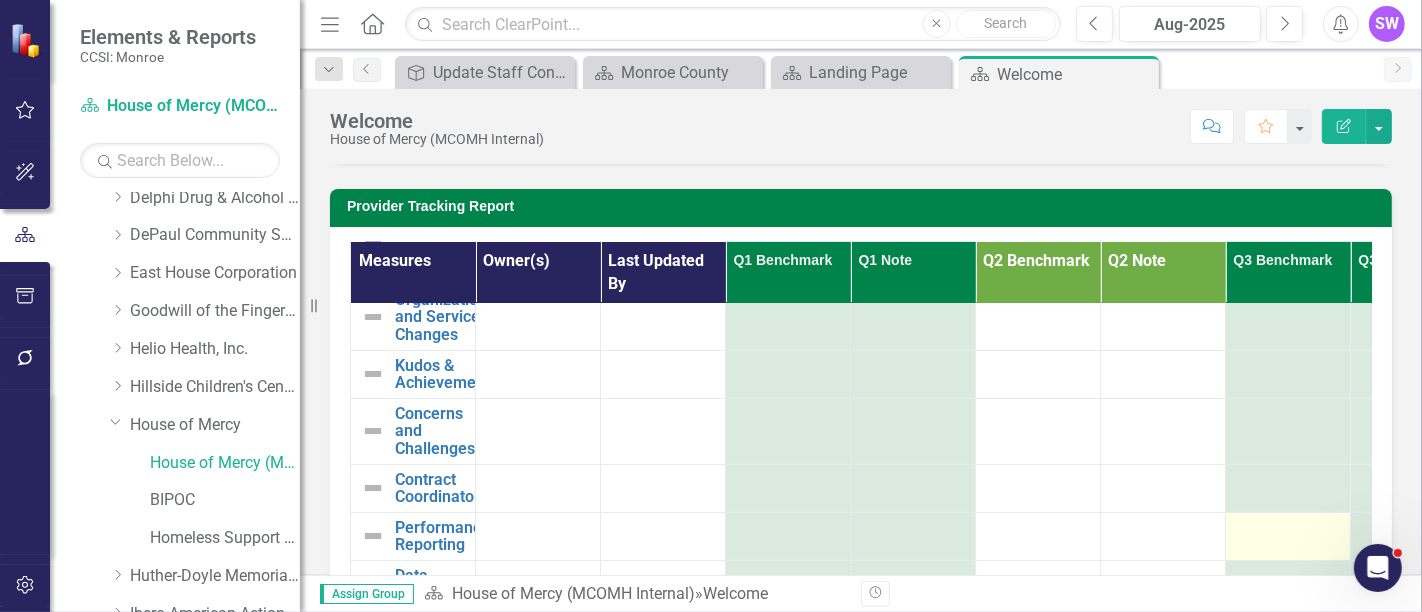 click at bounding box center (1288, 531) 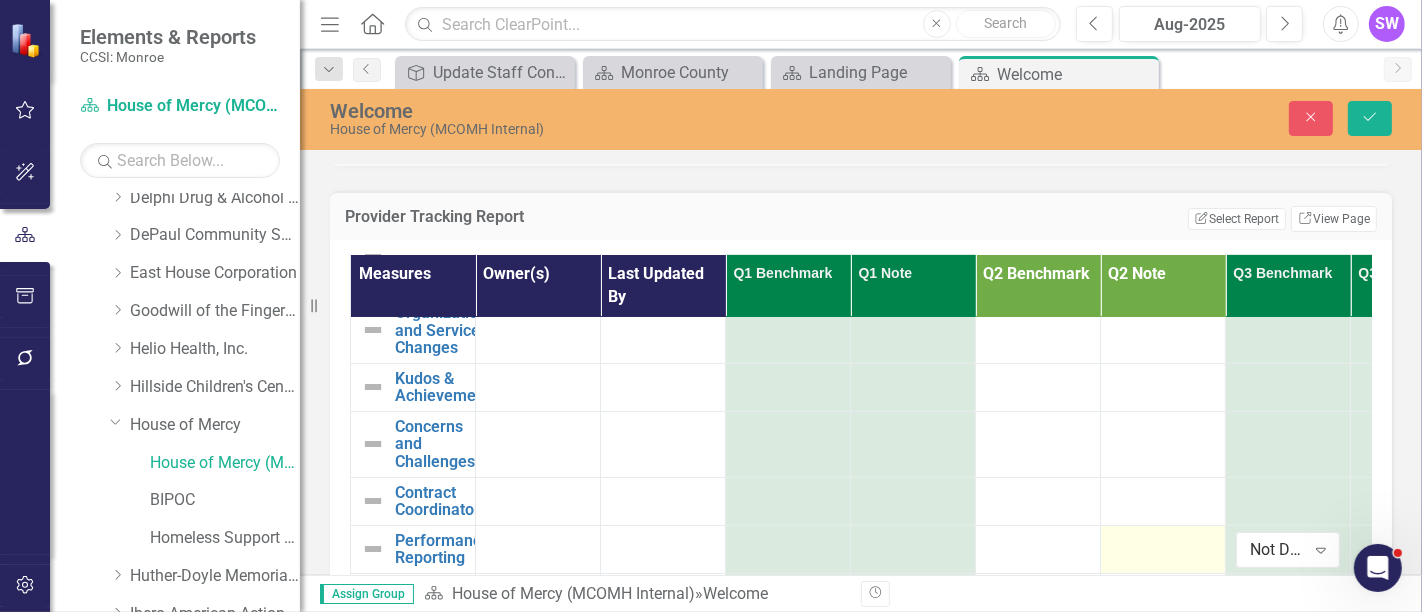 click at bounding box center [1163, 544] 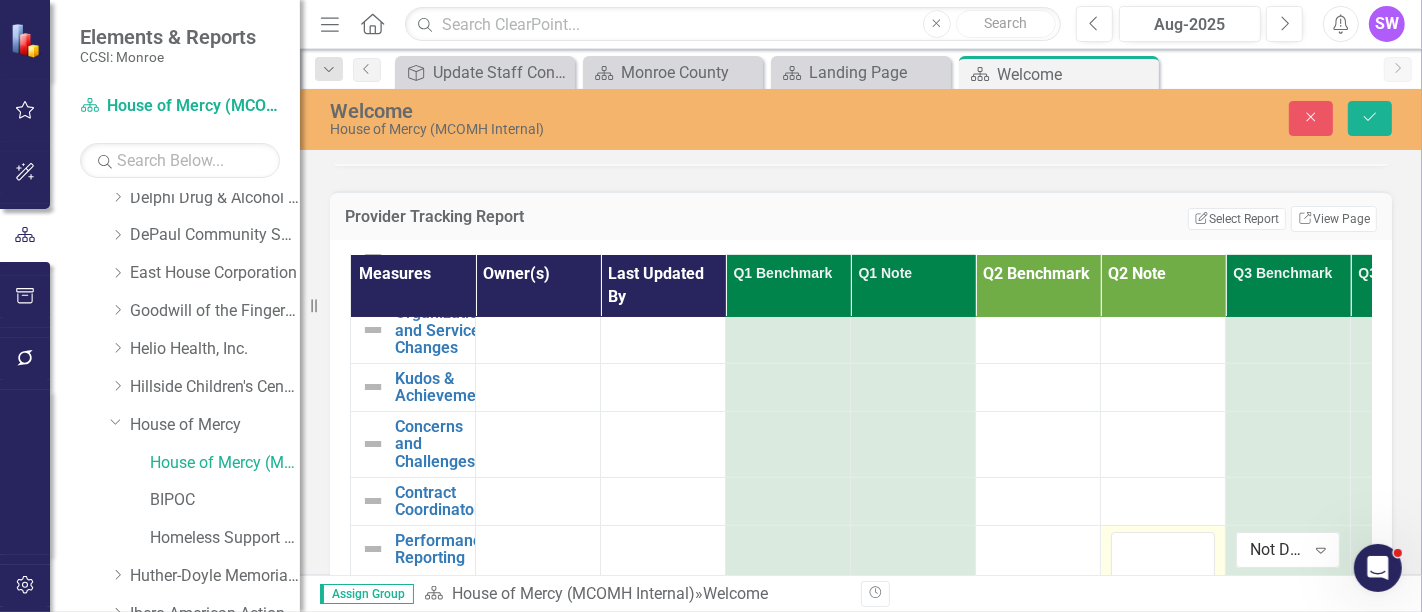 click at bounding box center [1163, 653] 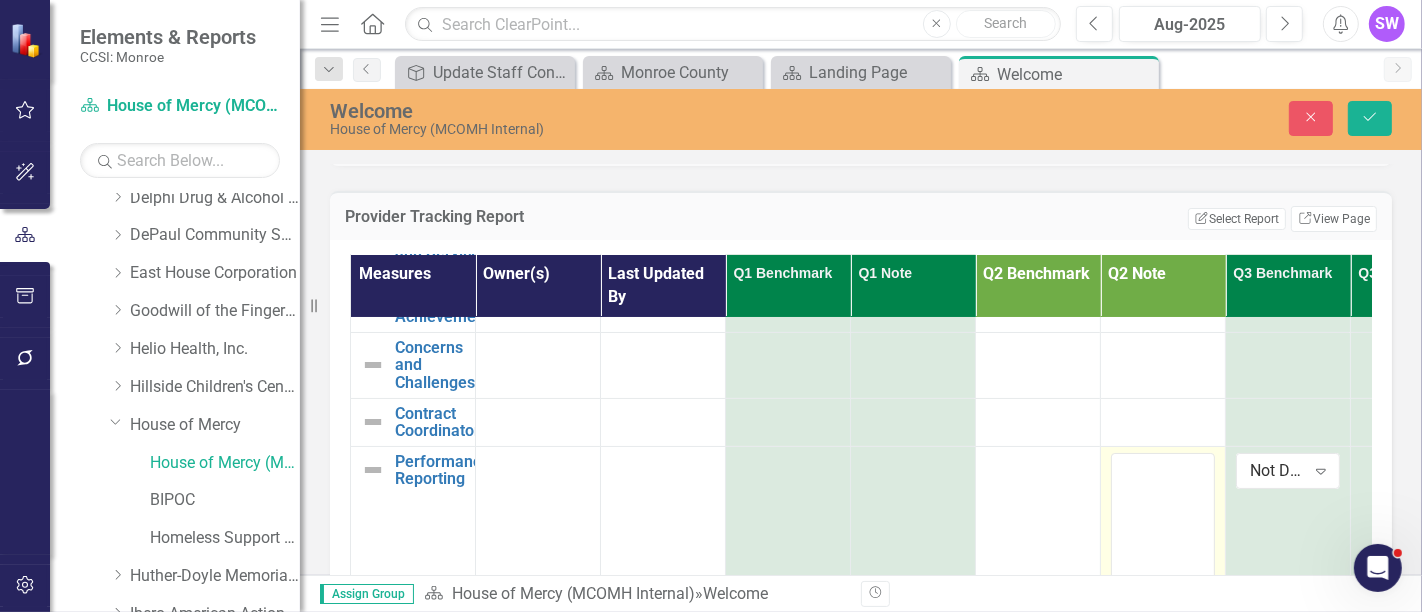 scroll, scrollTop: 214, scrollLeft: 0, axis: vertical 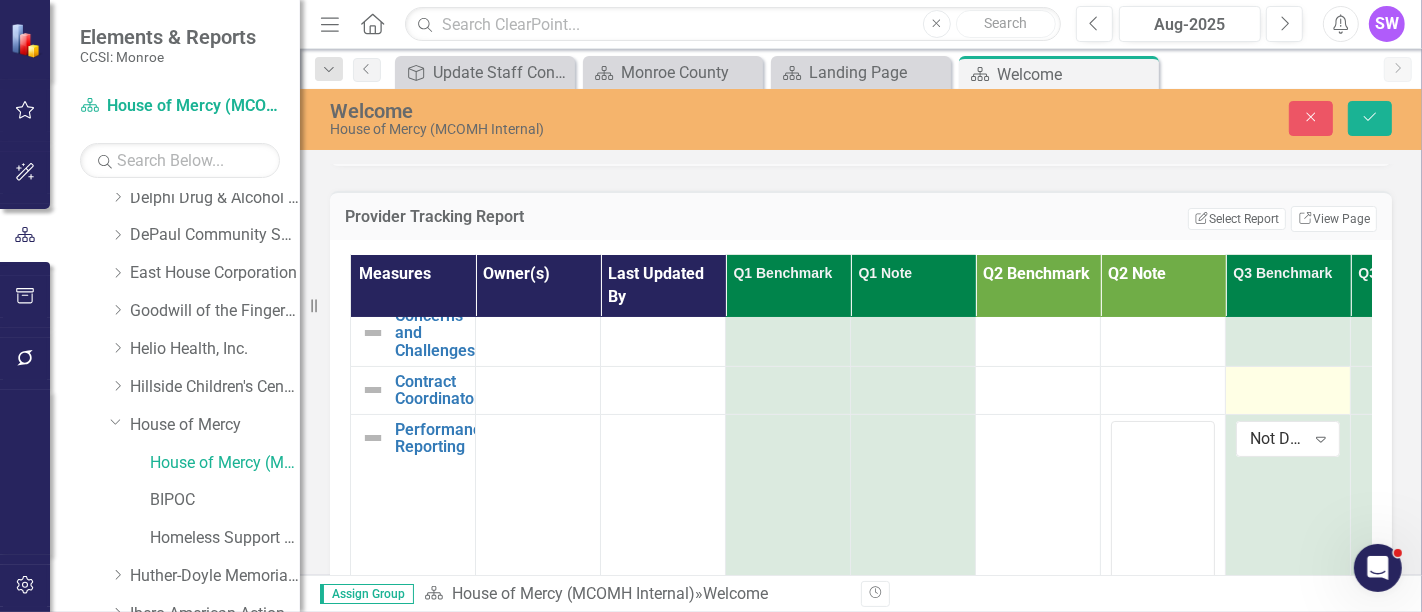 click at bounding box center [1288, 390] 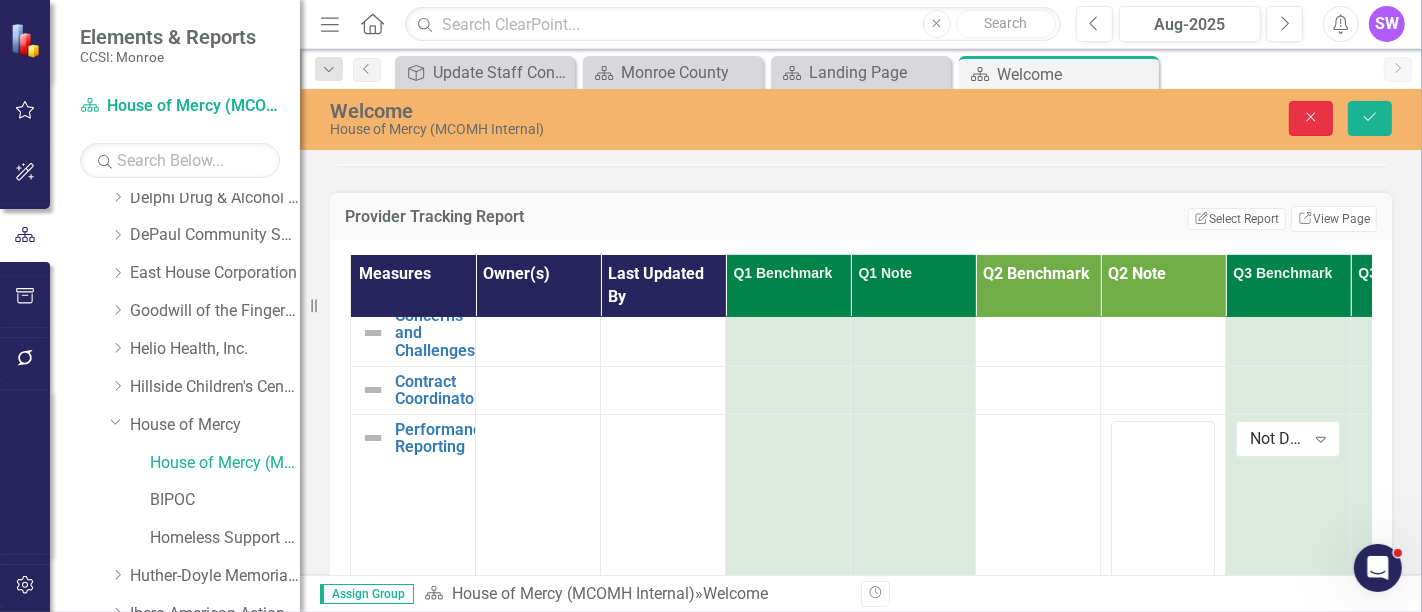 click on "Close" at bounding box center [1311, 118] 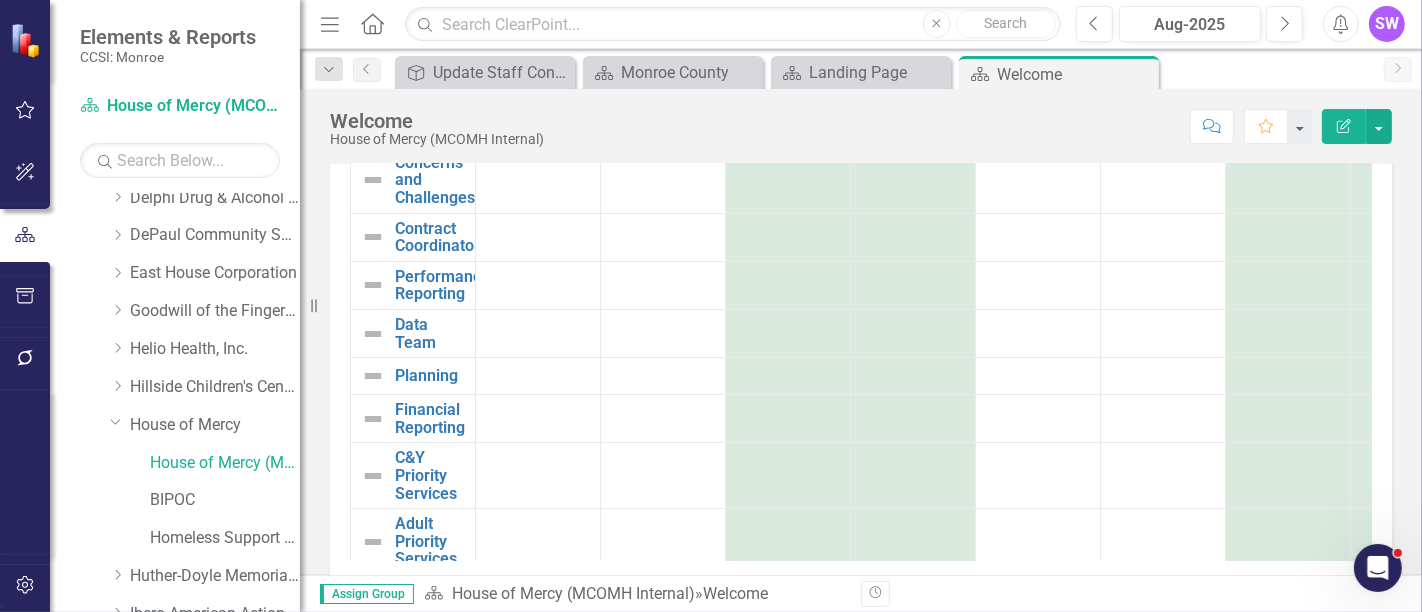 scroll, scrollTop: 244, scrollLeft: 0, axis: vertical 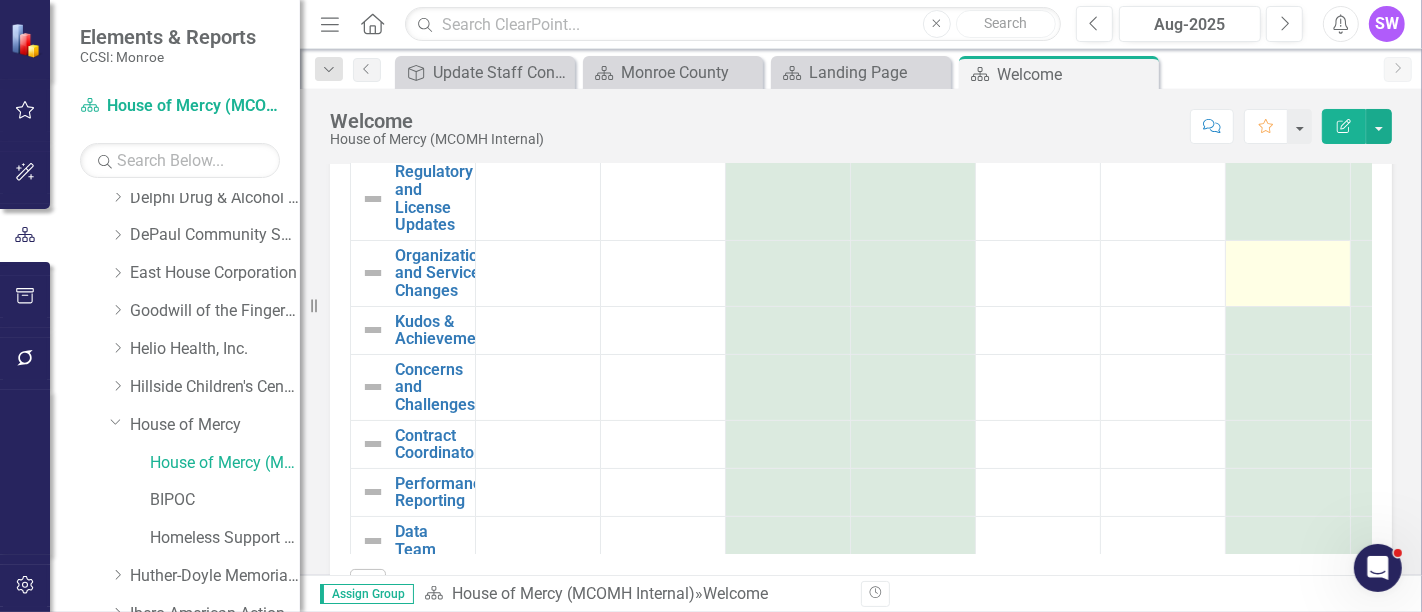 click at bounding box center [1288, 259] 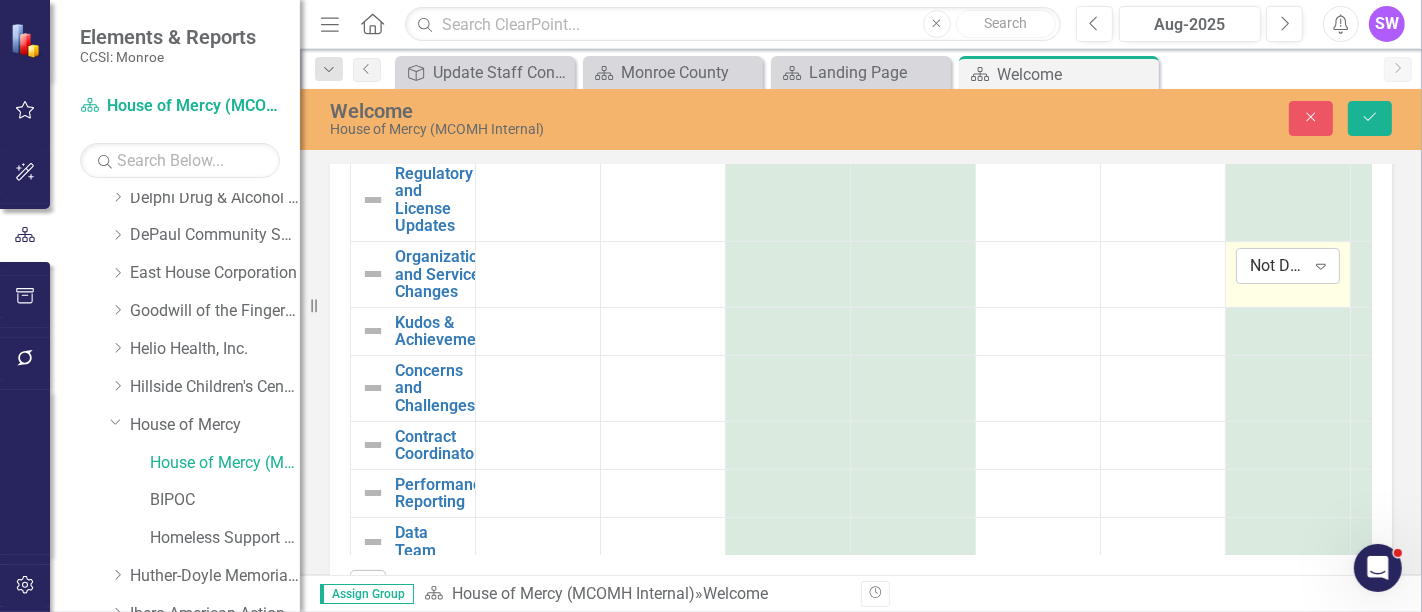 click on "Expand" 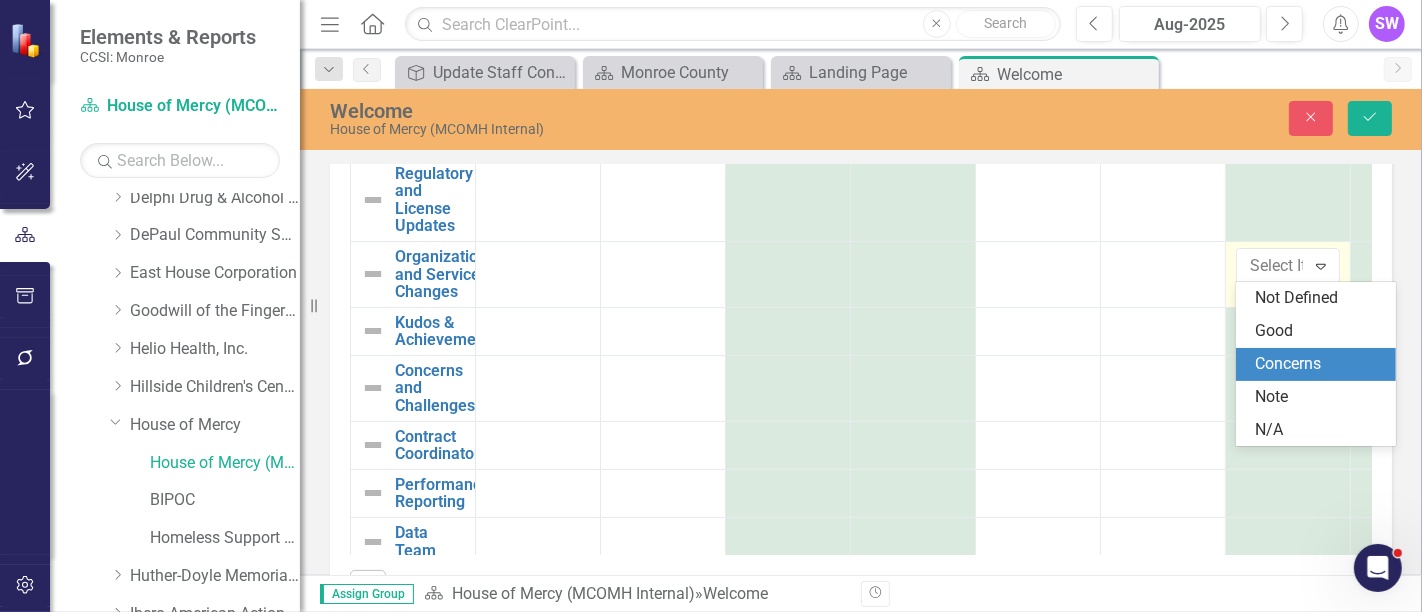 click on "Concerns" at bounding box center (1320, 364) 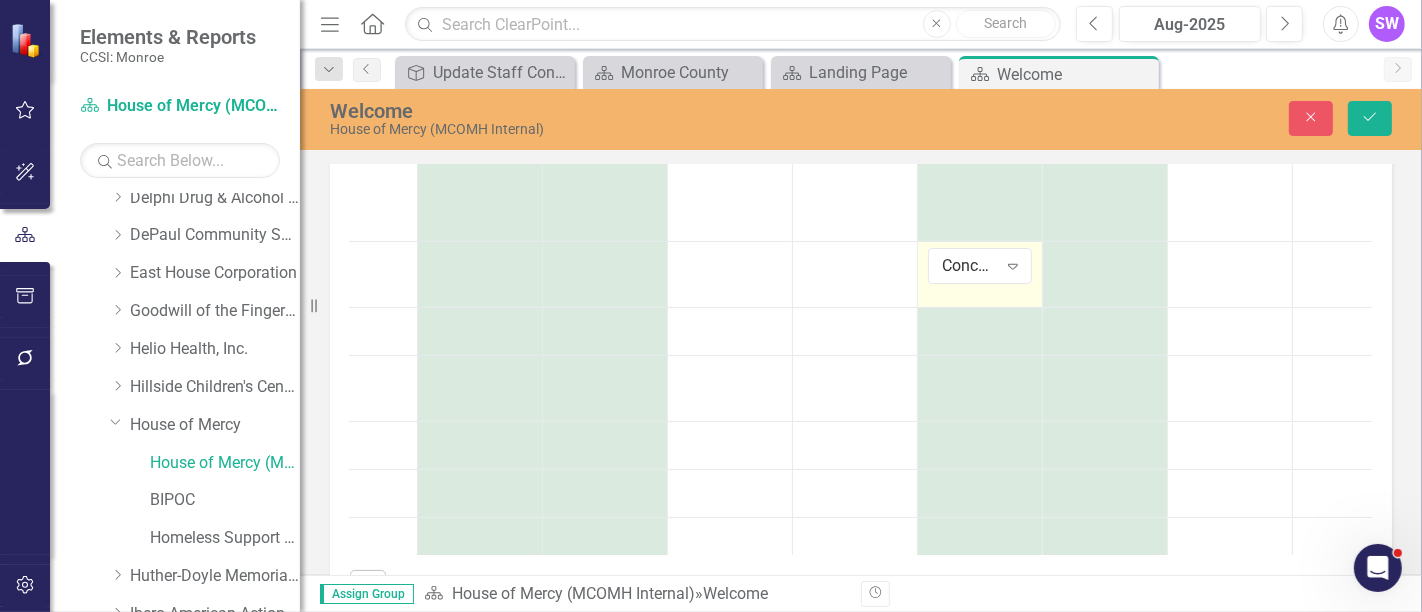 scroll, scrollTop: 0, scrollLeft: 334, axis: horizontal 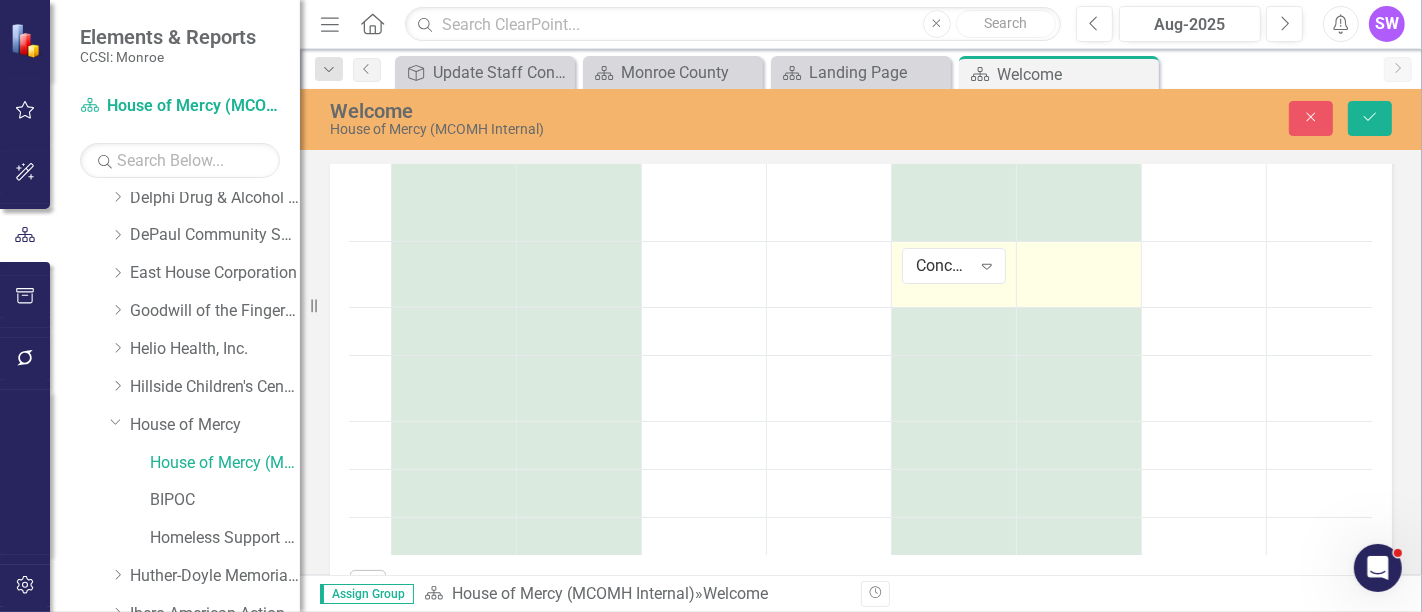 click at bounding box center (1079, 260) 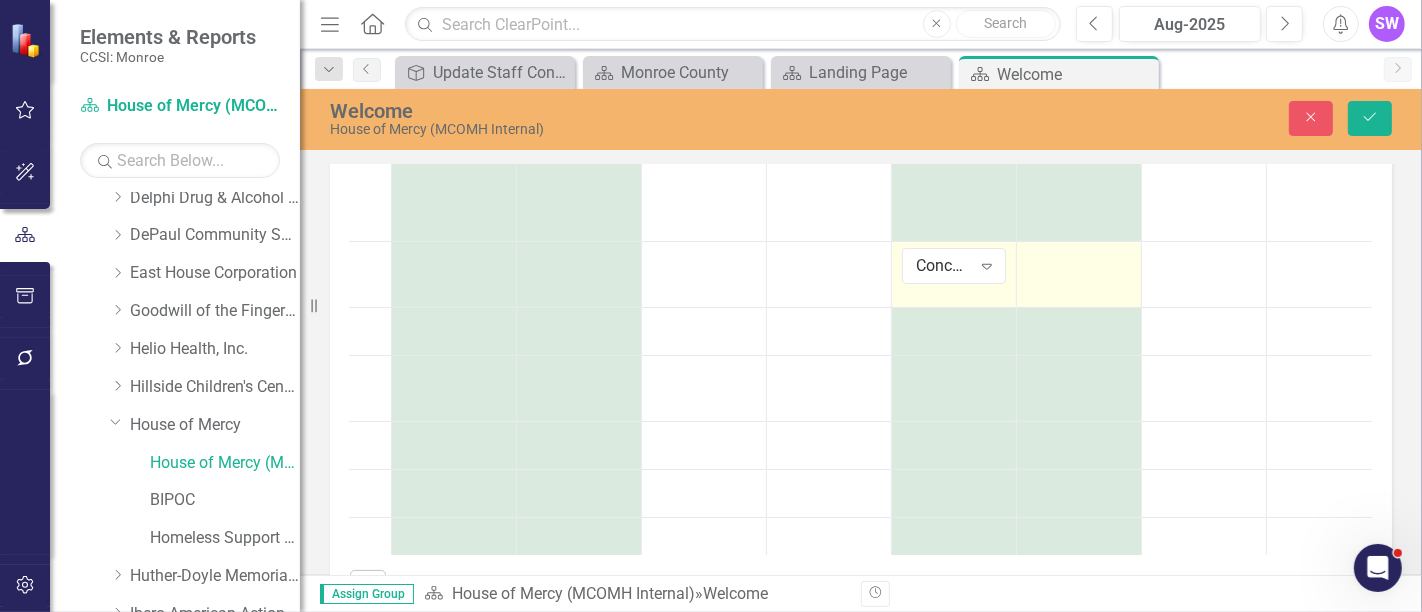 click at bounding box center (1079, 260) 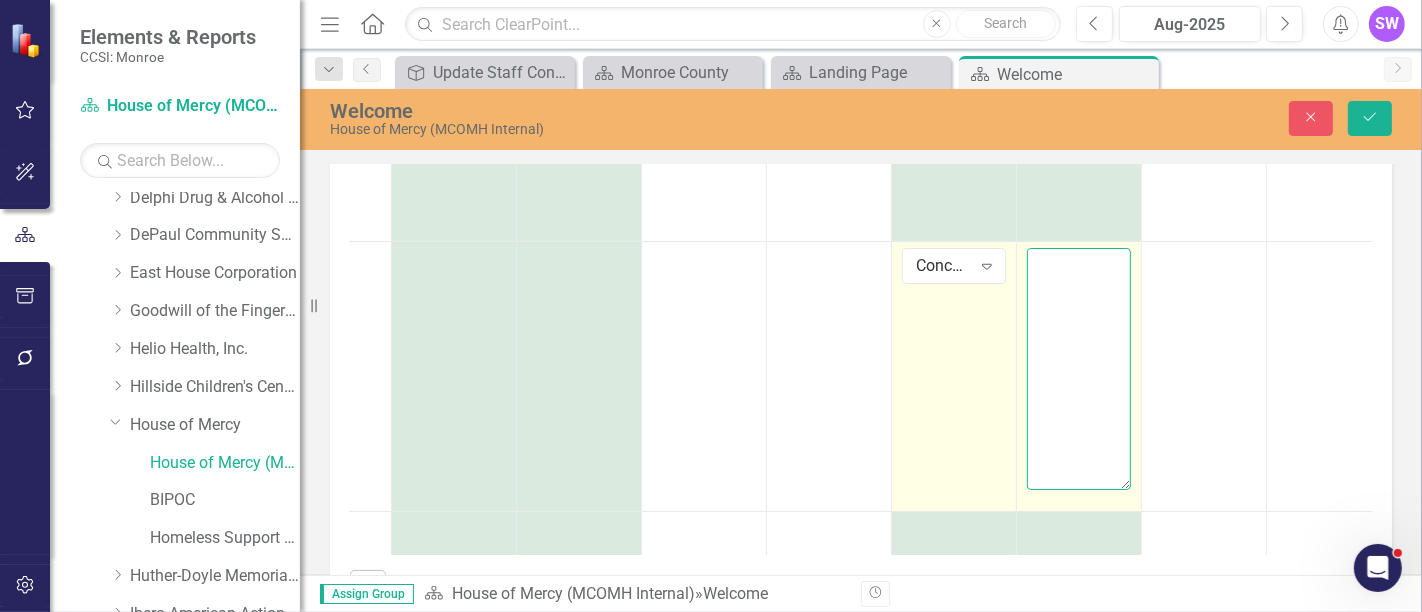 click at bounding box center (1079, 369) 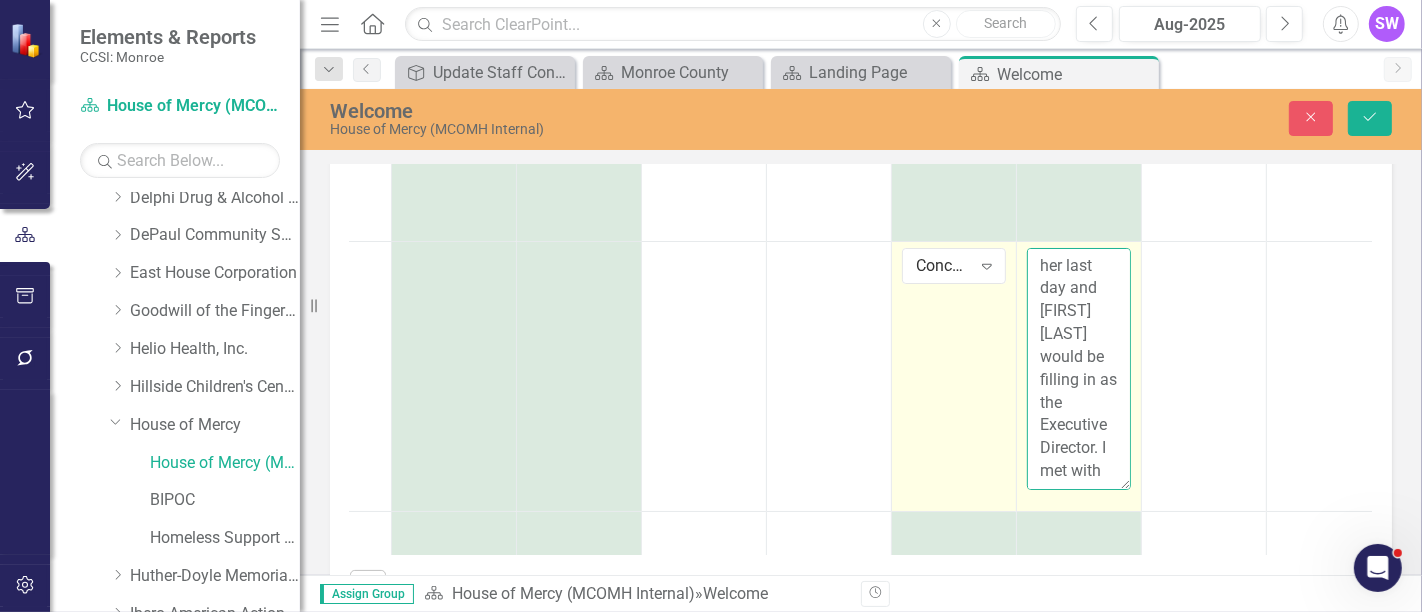 scroll, scrollTop: 265, scrollLeft: 0, axis: vertical 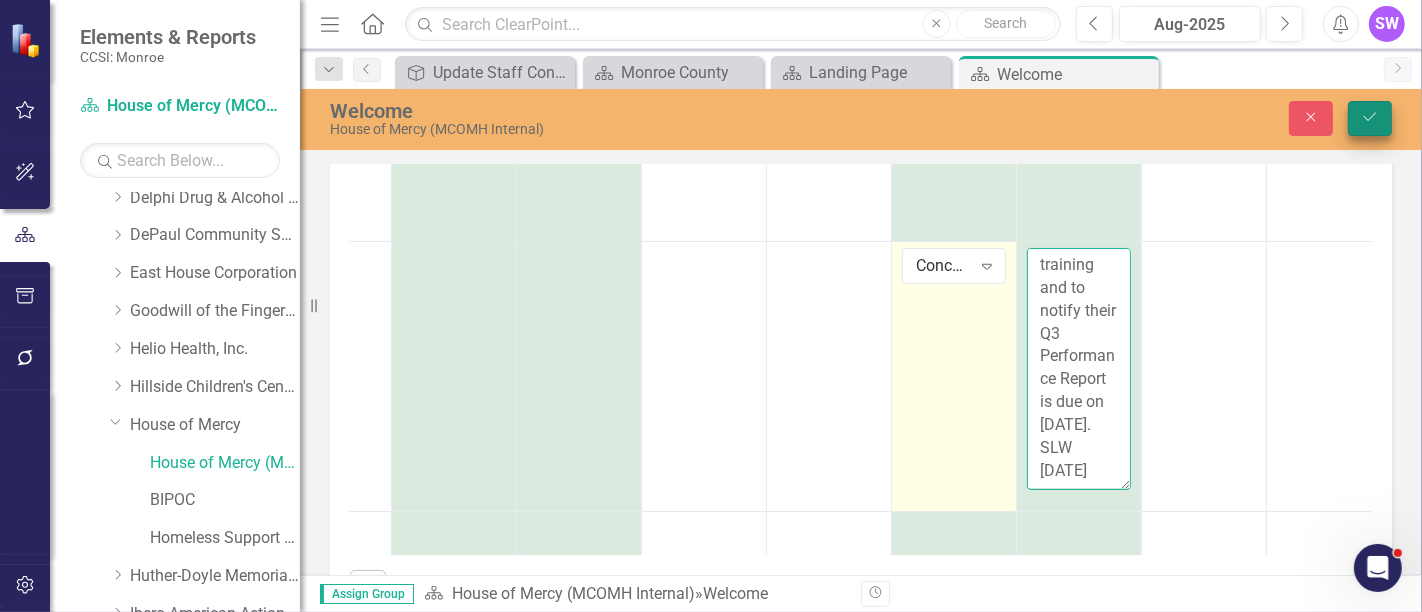 type on "On [DATE] Interim CEO [FIRST] [LAST] notified us that [DATE] would be her last day and [FIRST] [LAST] would be filling in as the Executive Director.     I met with [FIRST] [LAST] and [FIRST] [LAST] on [DATE] for ClearPoint training and to notify their Q3 Performance Report is due on [DATE].  SLW [DATE]" 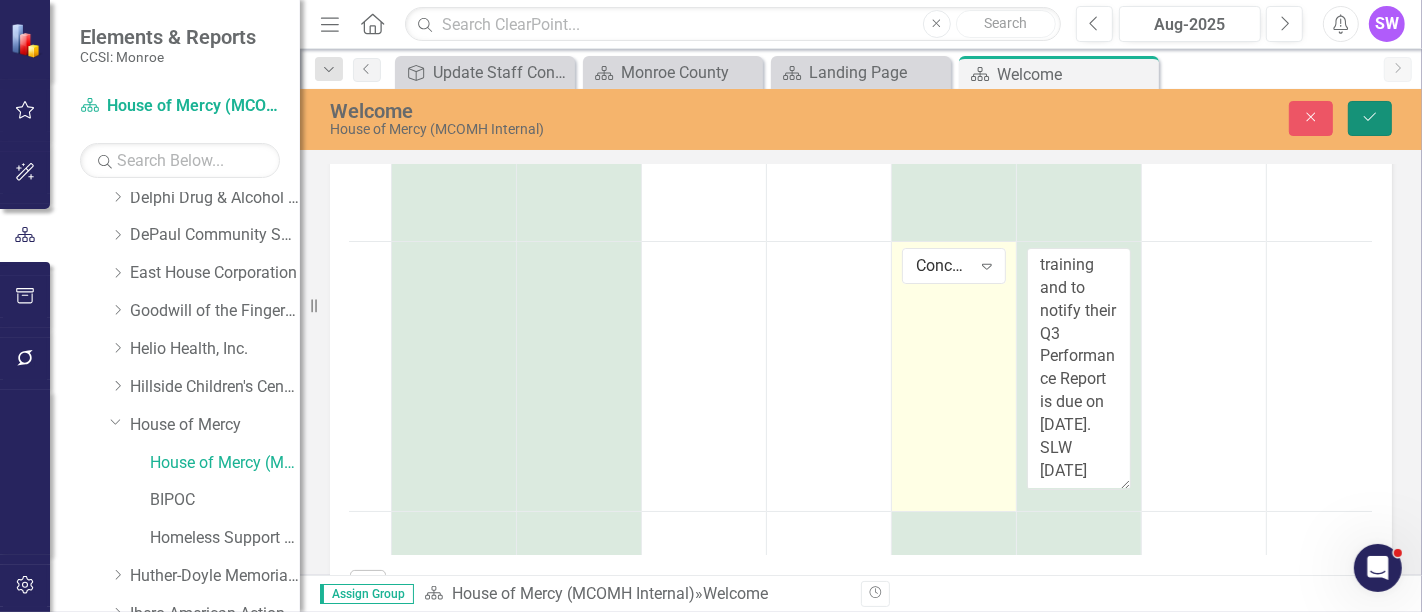 click 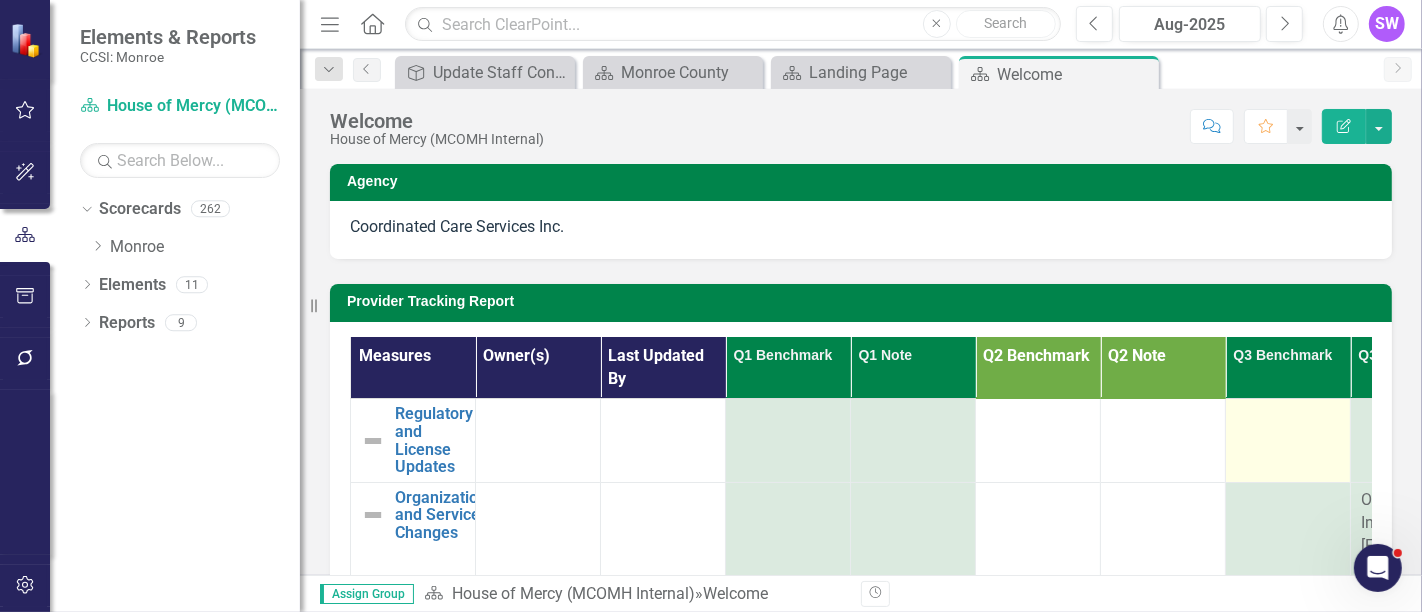 scroll, scrollTop: 0, scrollLeft: 0, axis: both 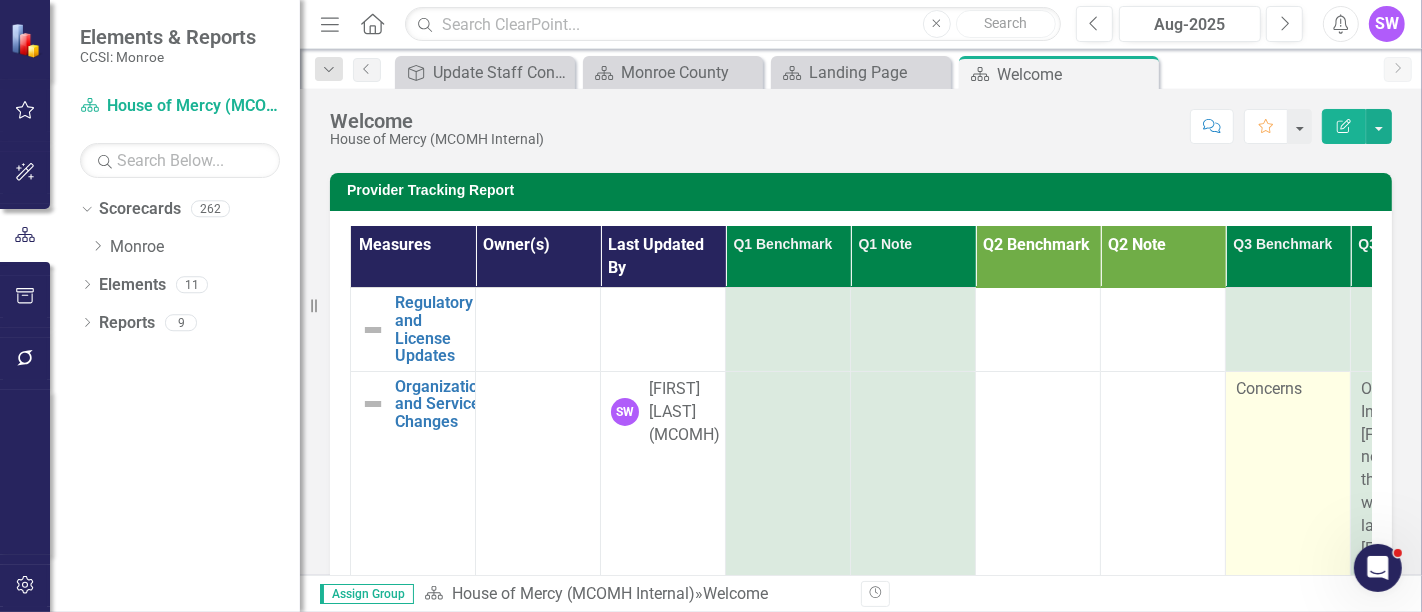 click on "Concerns" at bounding box center [1288, 640] 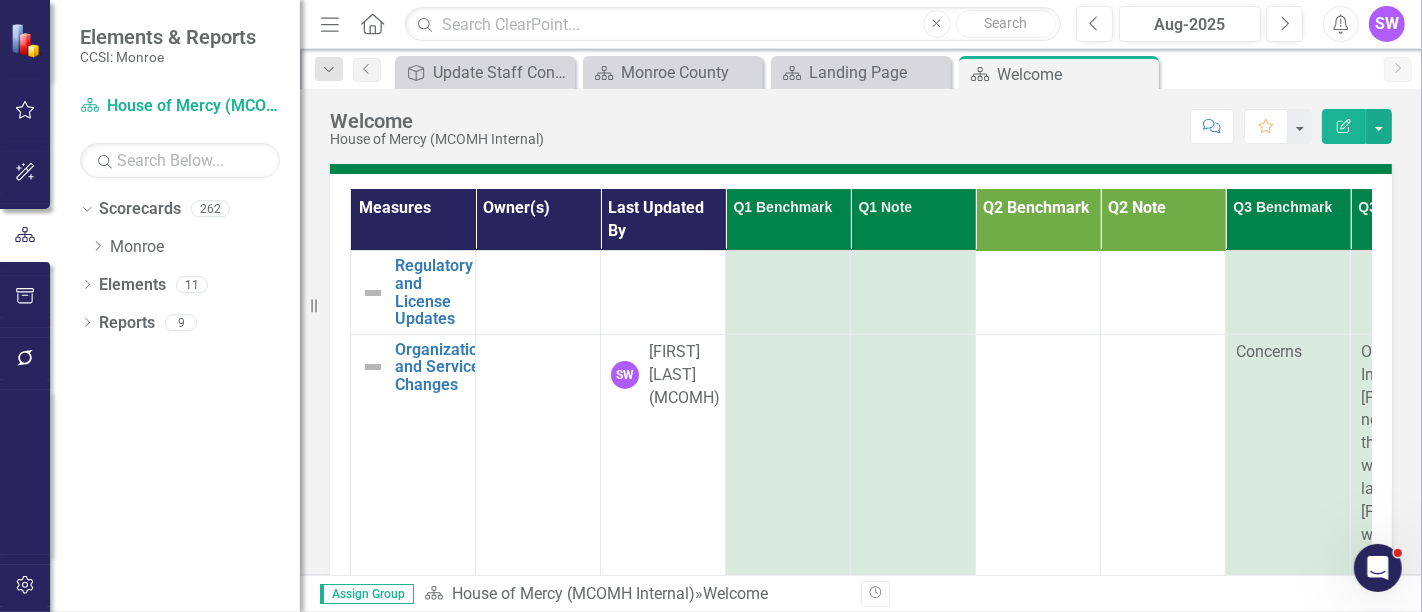scroll, scrollTop: 139, scrollLeft: 0, axis: vertical 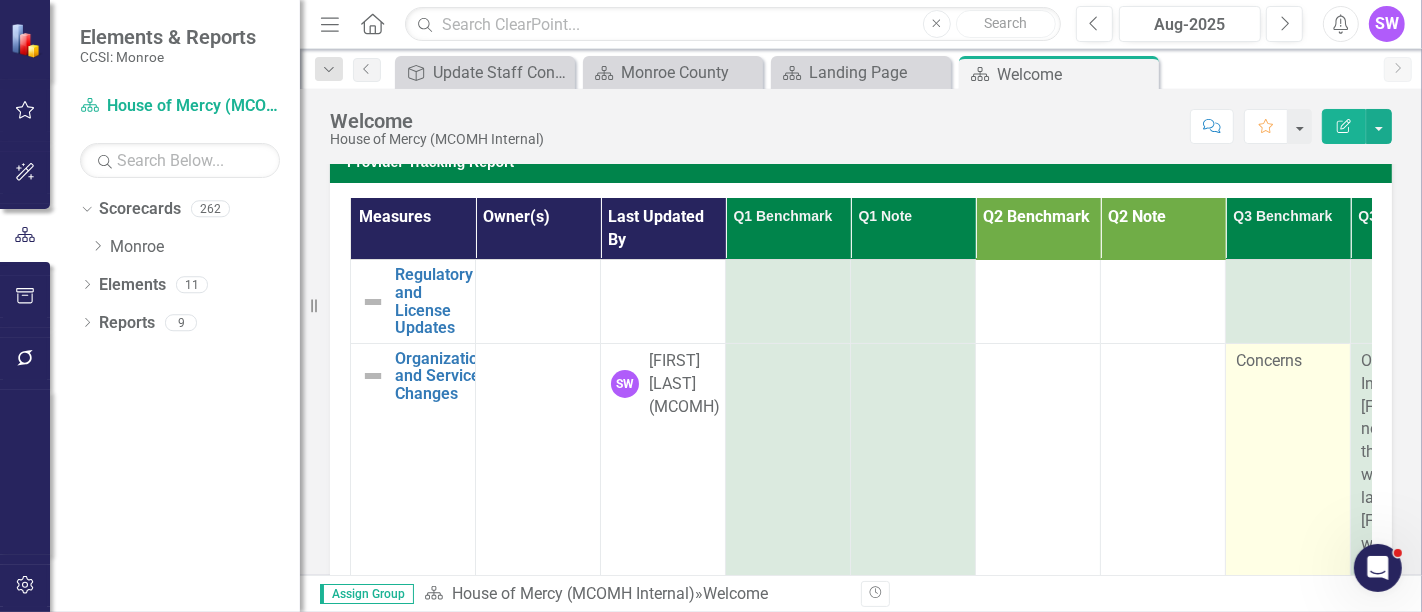 click on "Concerns" at bounding box center [1288, 612] 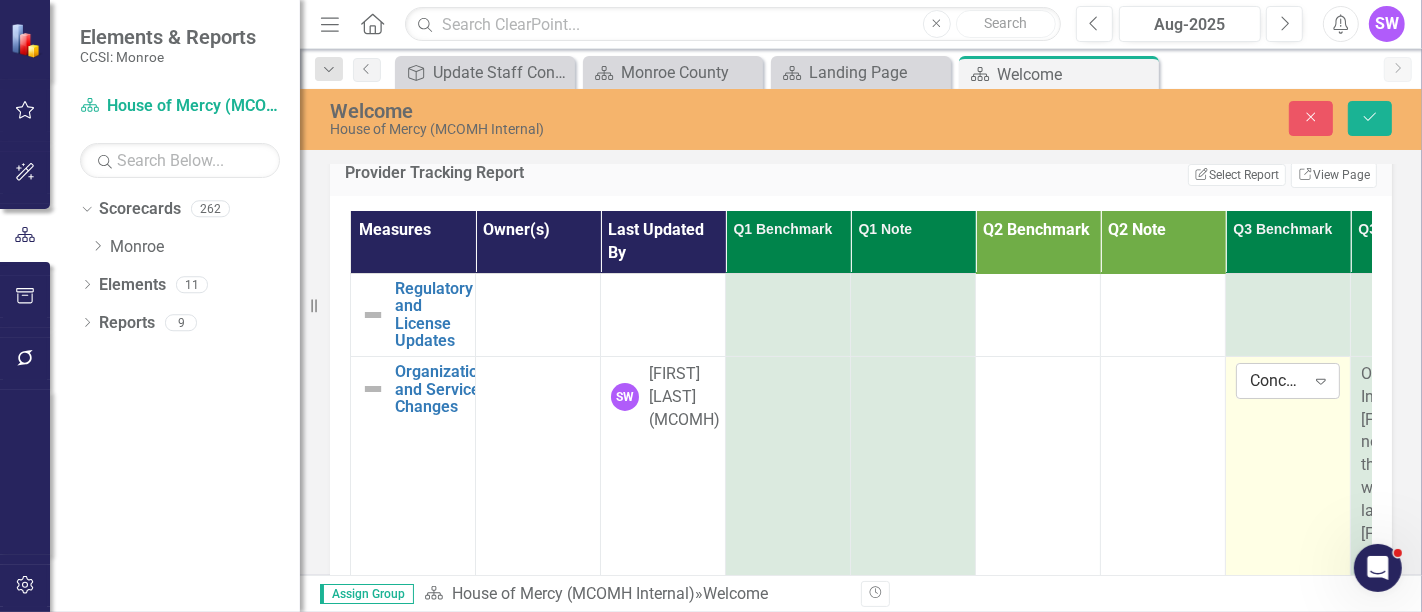 click on "Expand" 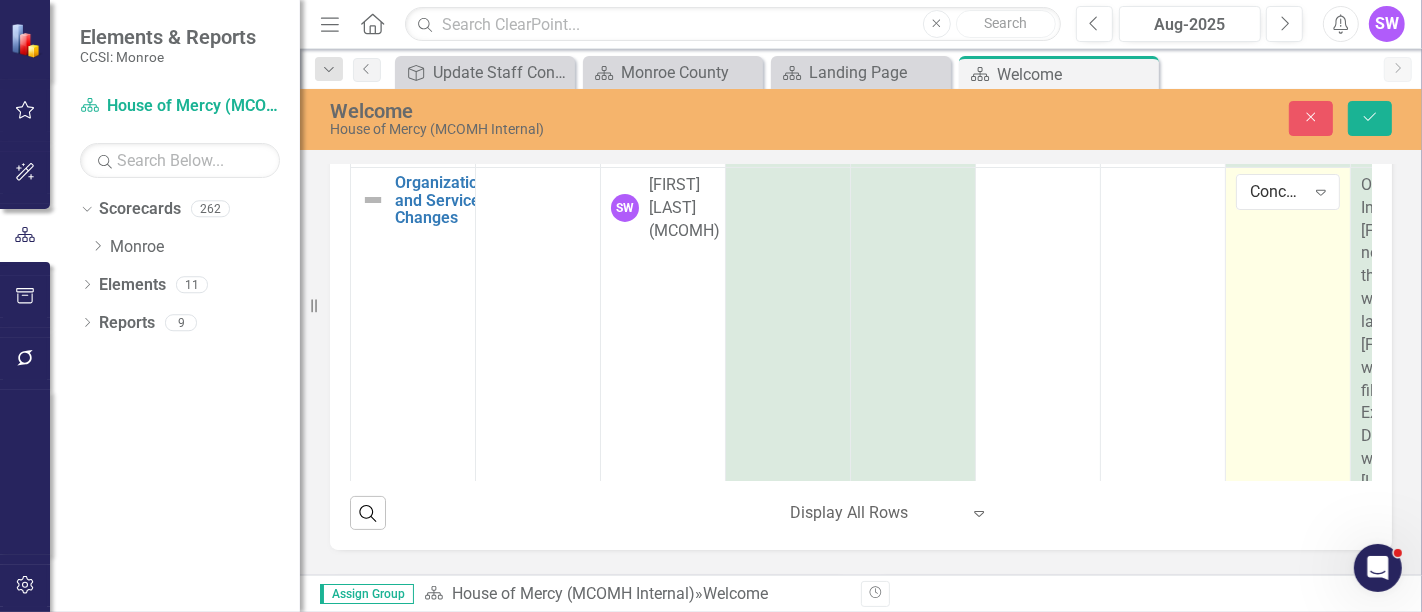scroll, scrollTop: 323, scrollLeft: 0, axis: vertical 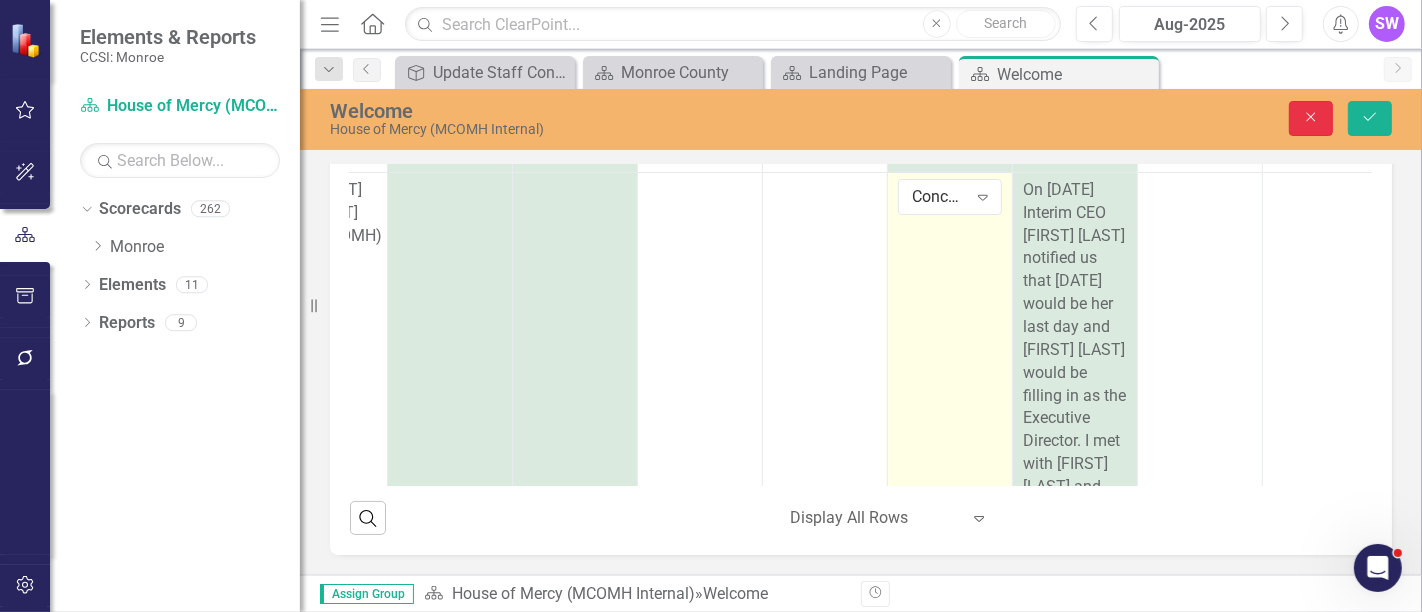 click on "Close" at bounding box center [1311, 118] 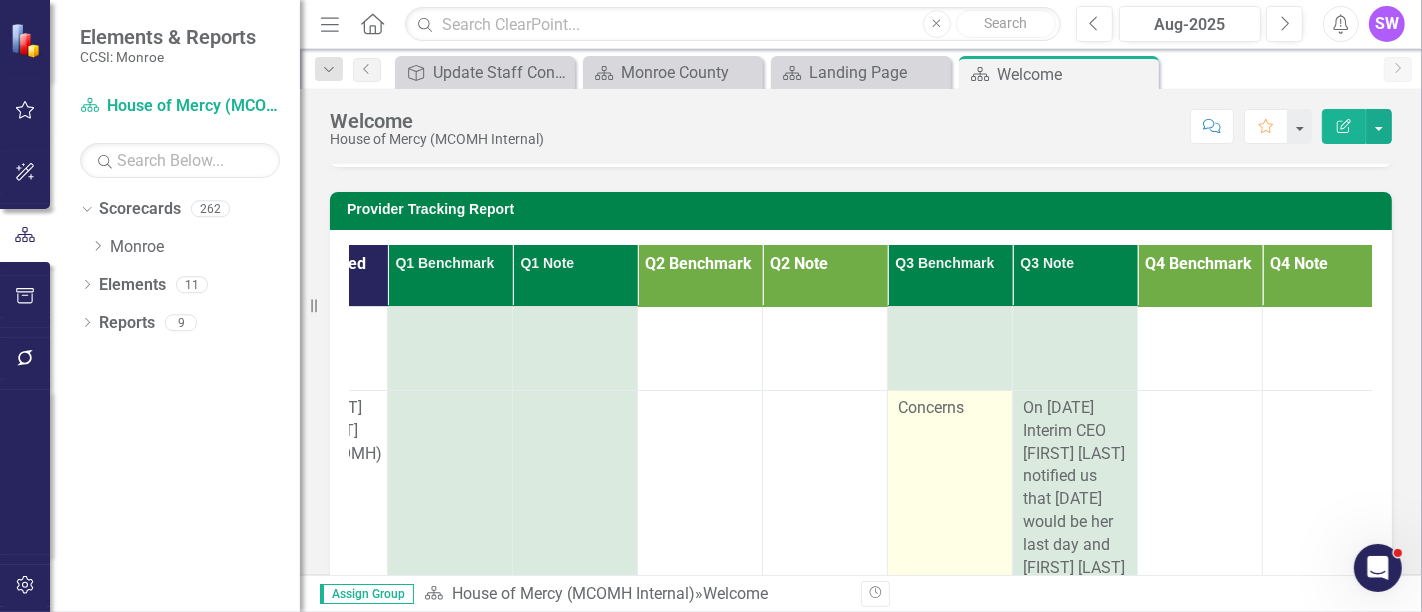 scroll, scrollTop: 90, scrollLeft: 0, axis: vertical 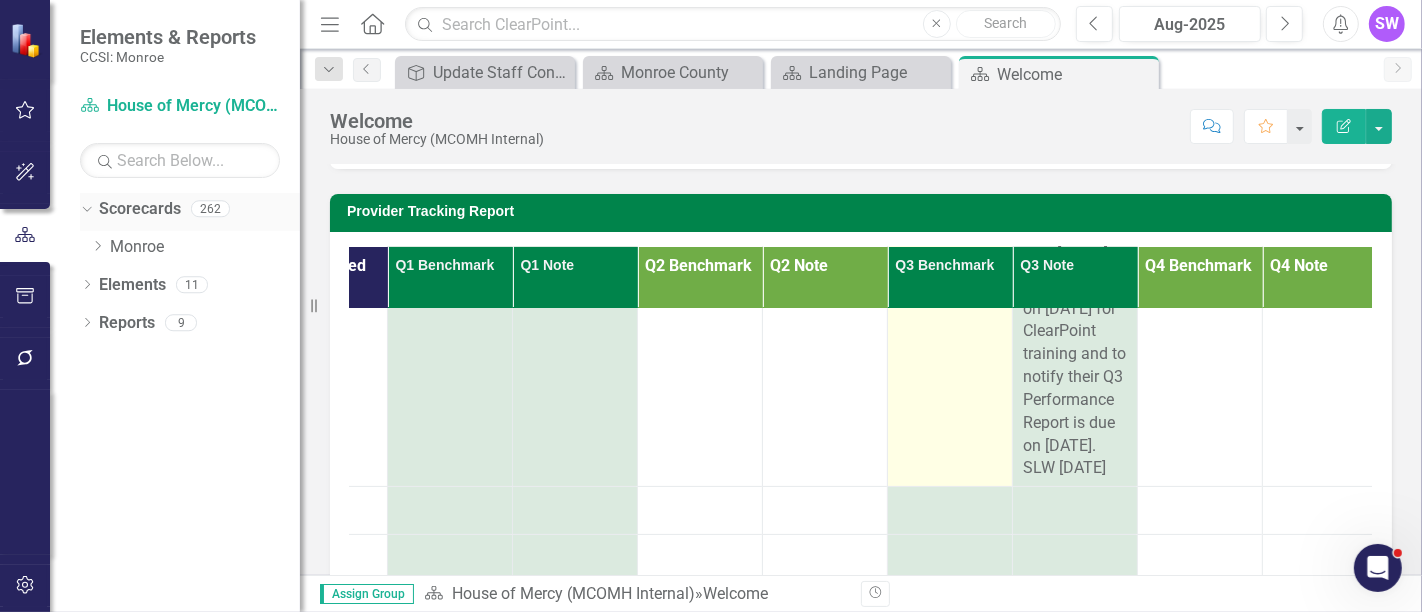 click on "Dropdown" 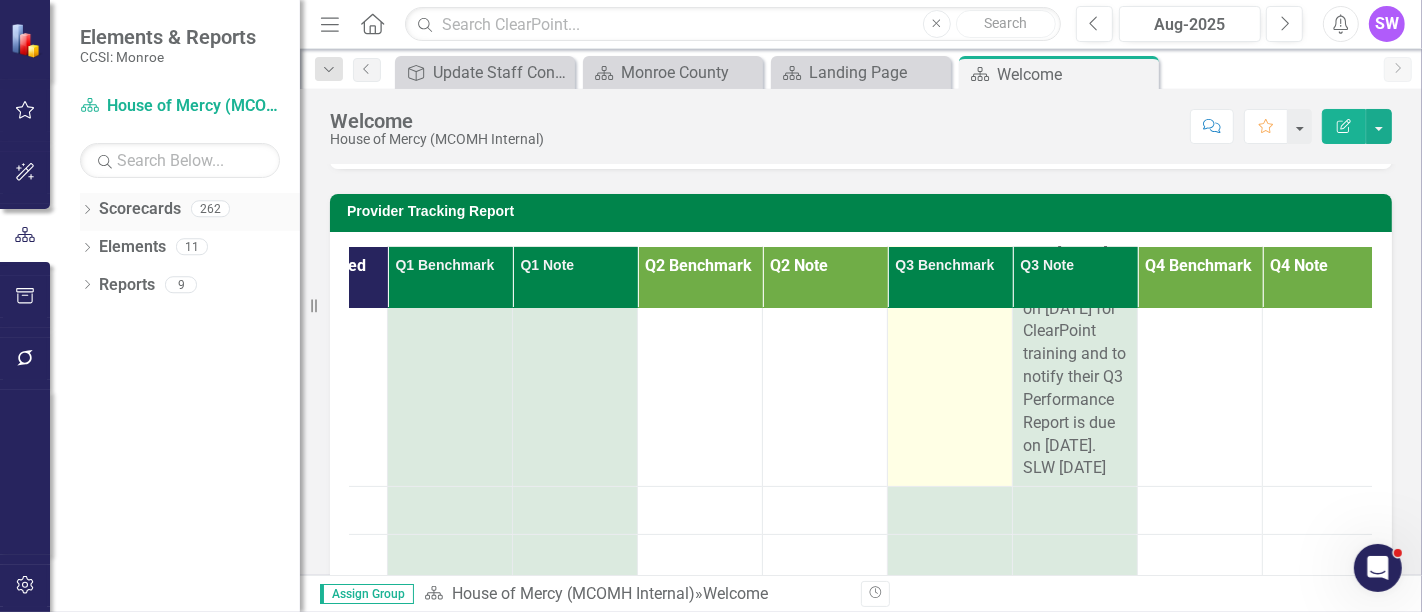 click 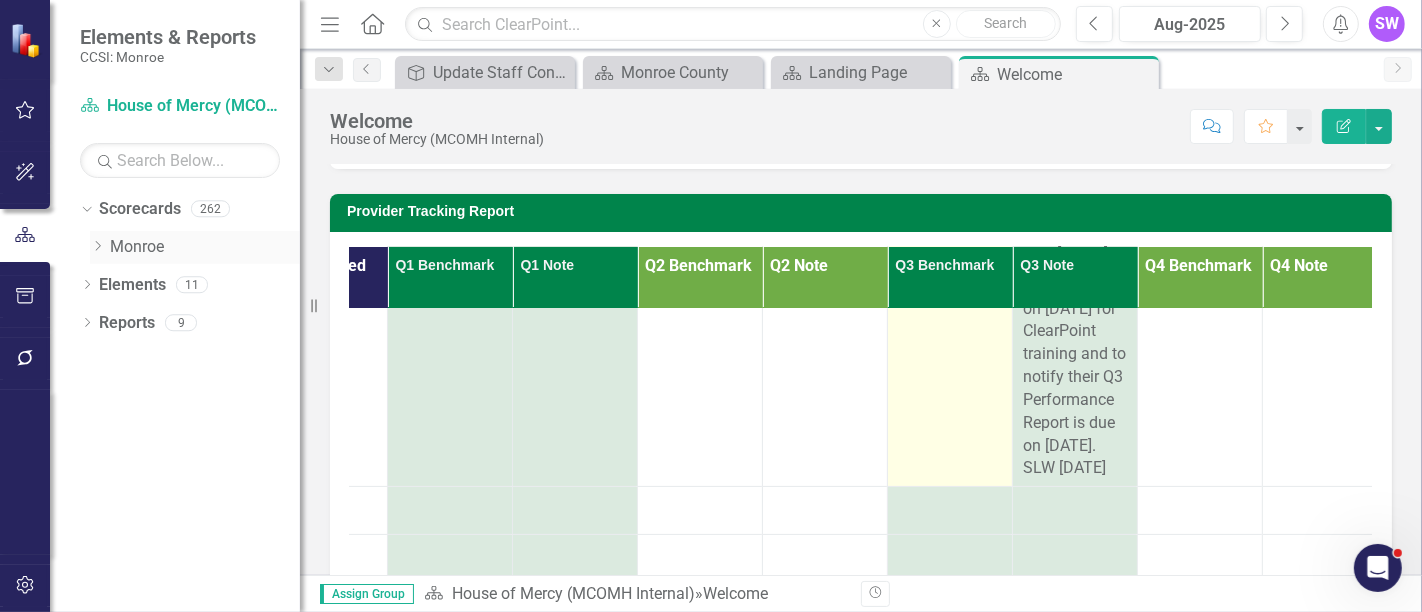 click on "Dropdown" 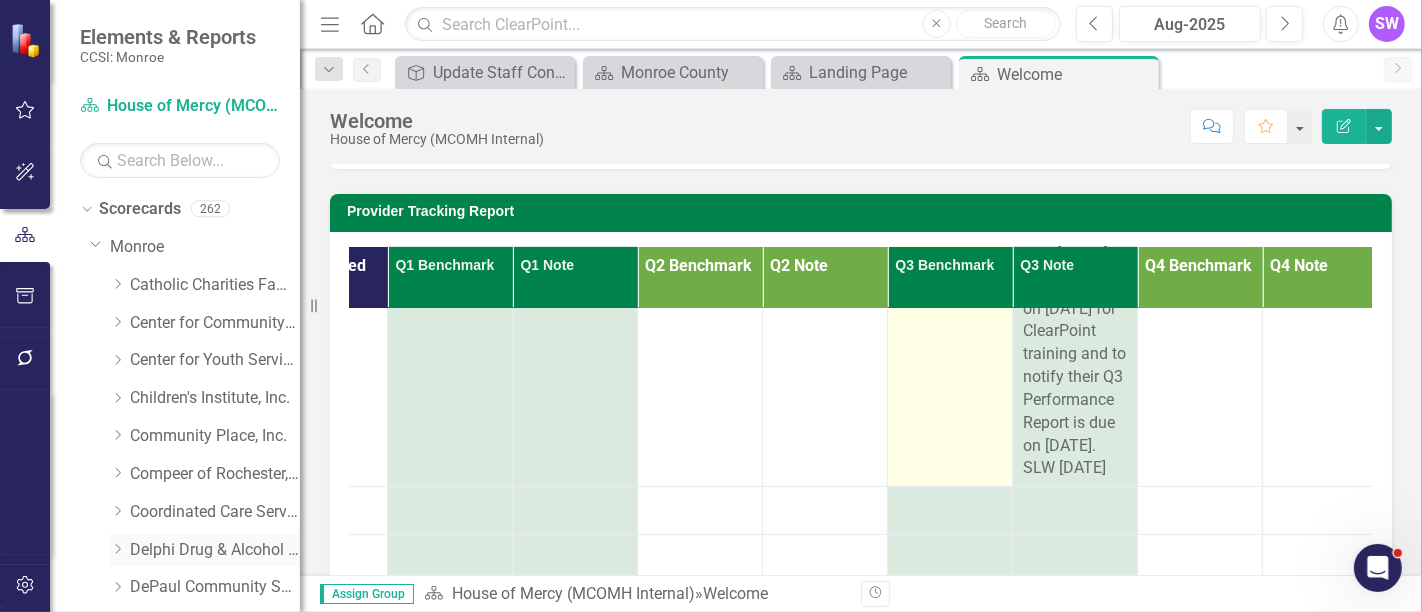 click on "Dropdown" at bounding box center [117, 549] 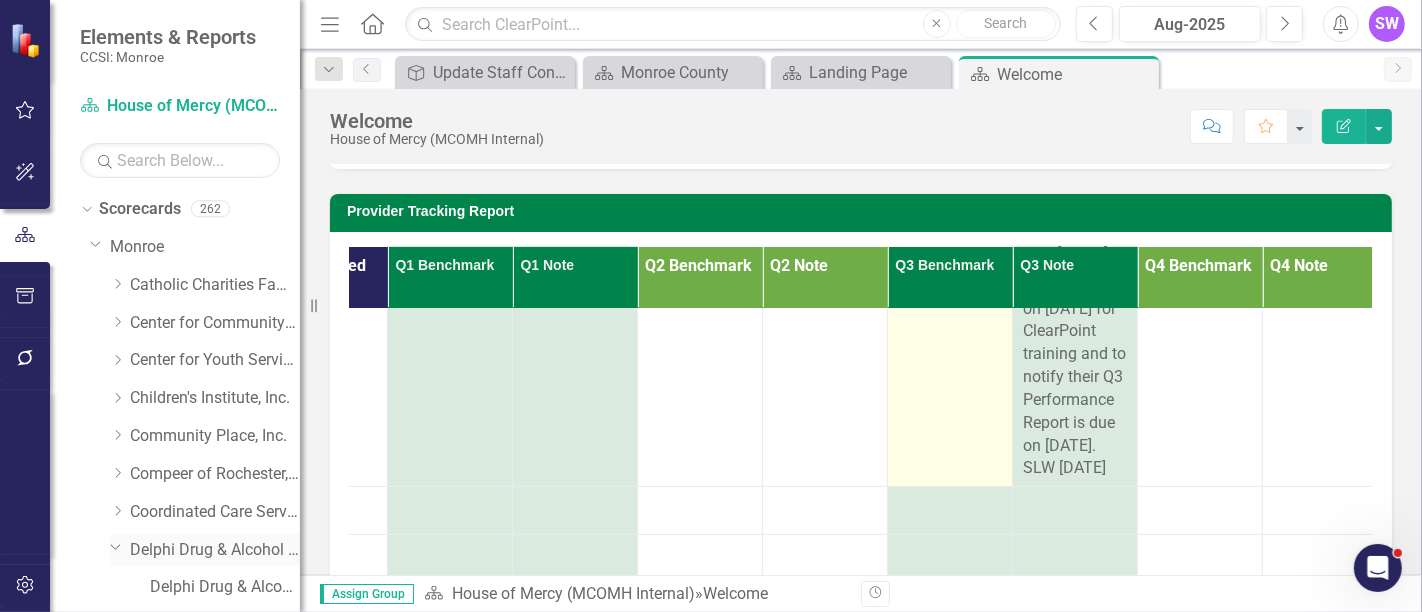 click on "Delphi Drug & Alcohol Council" at bounding box center (215, 550) 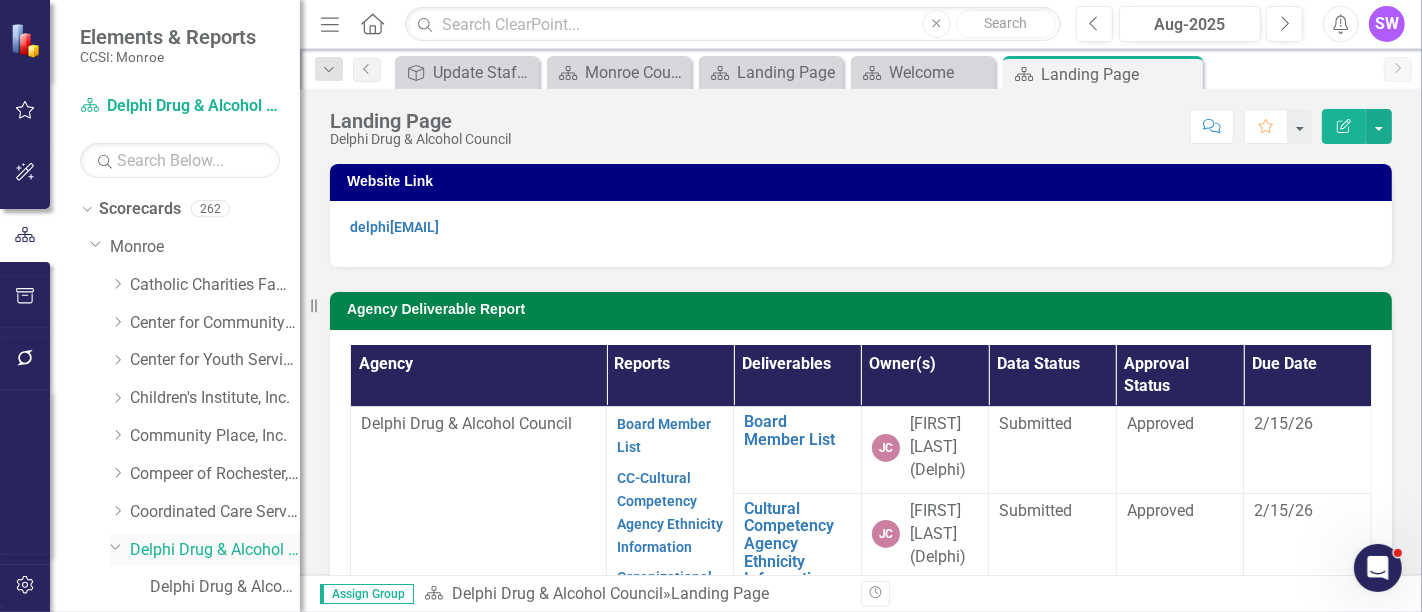 click on "Delphi Drug & Alcohol Council" at bounding box center (215, 550) 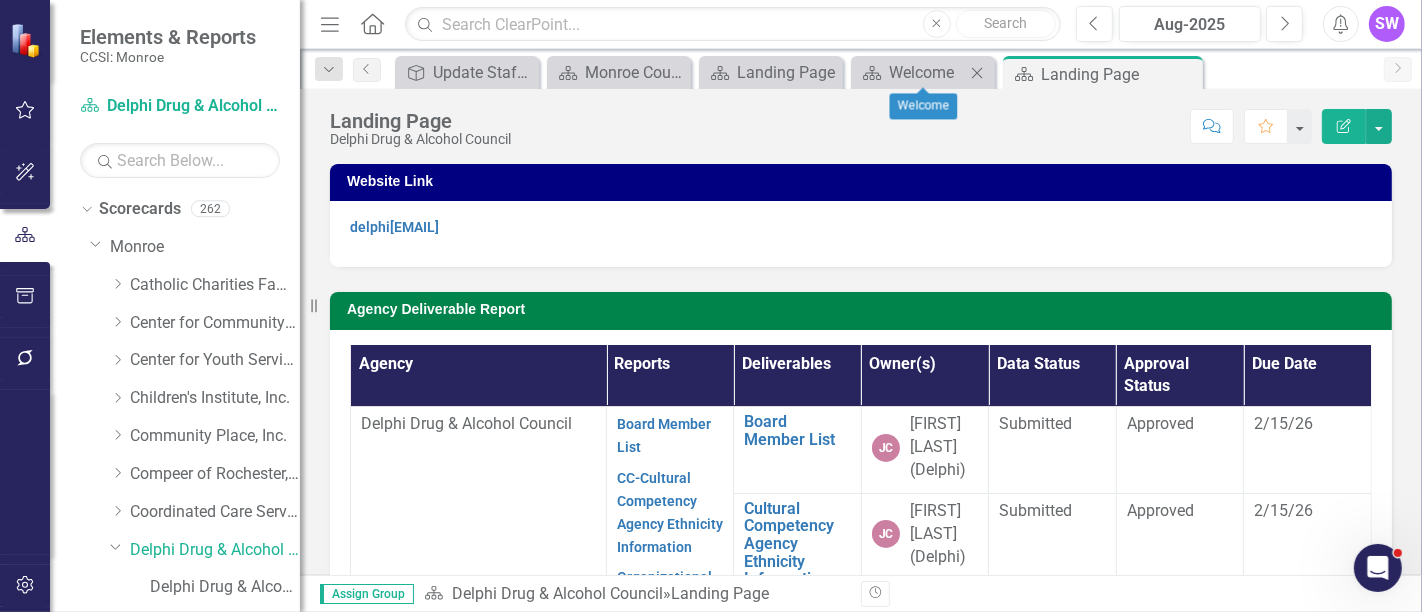 click 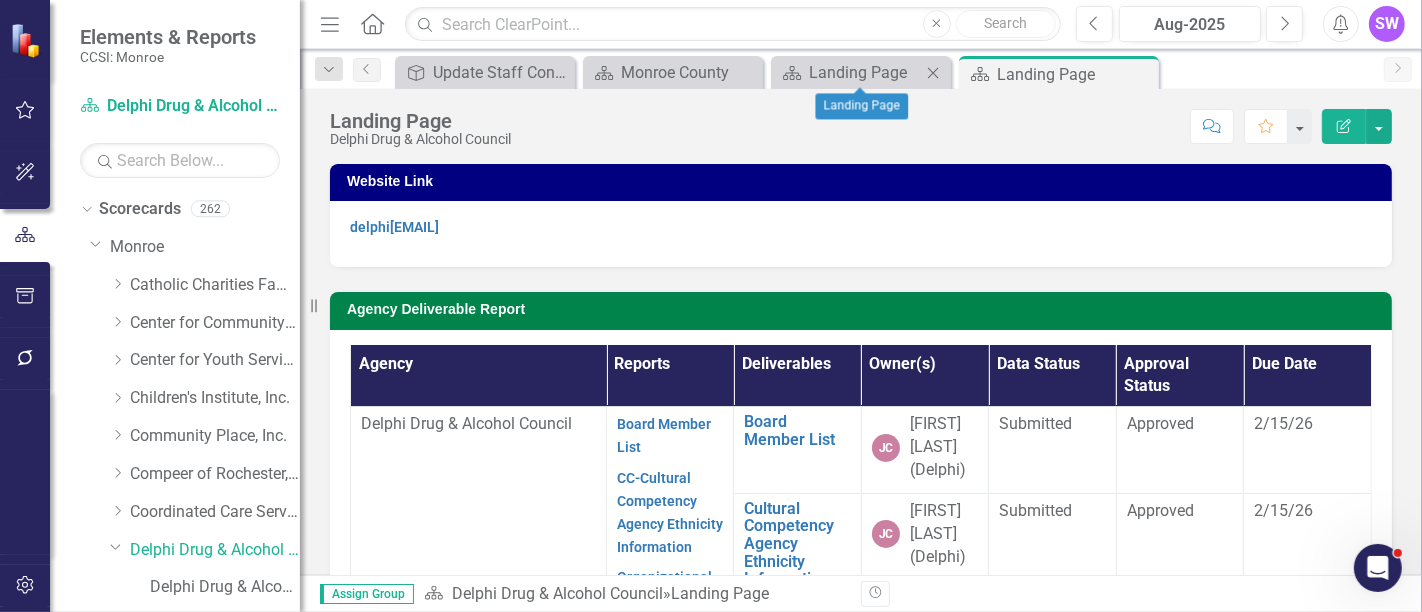 click on "Close" 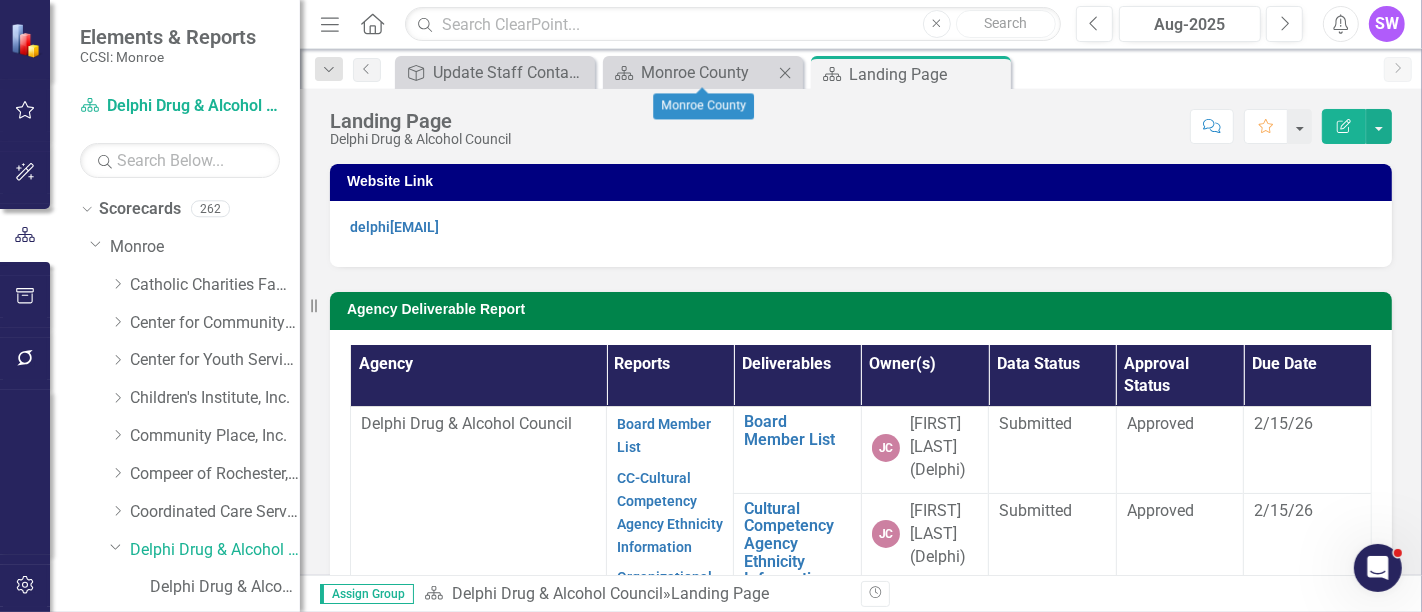 click on "Close" 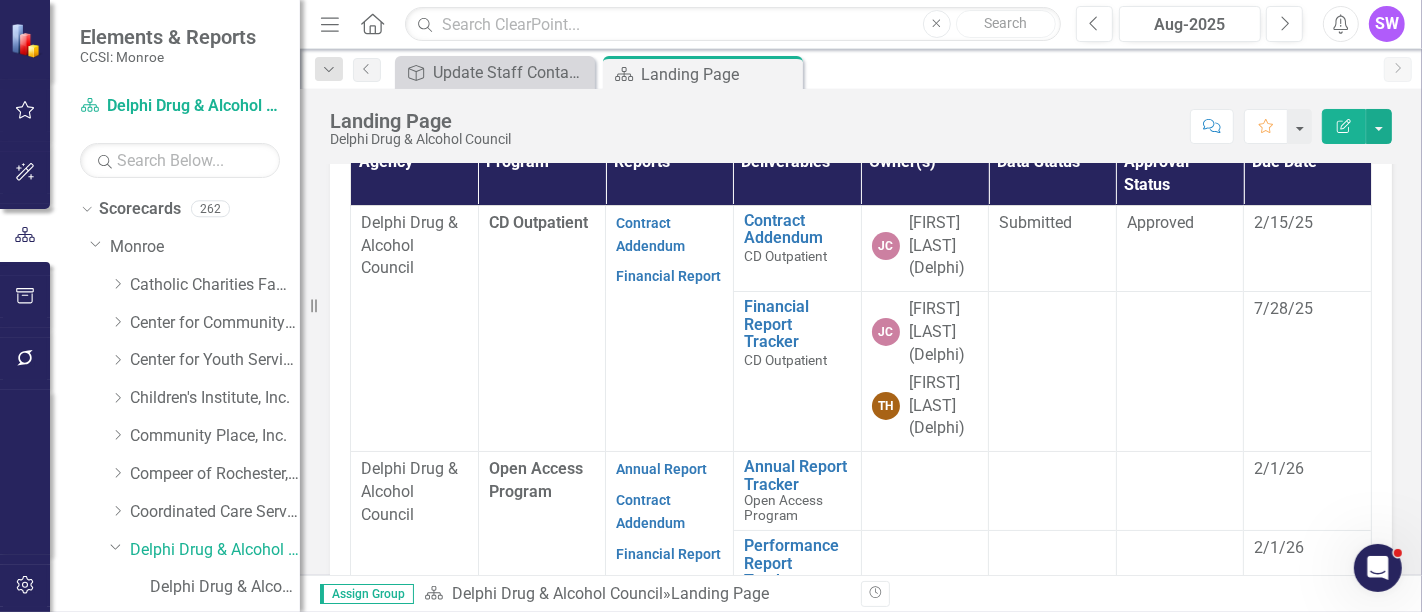 scroll, scrollTop: 694, scrollLeft: 0, axis: vertical 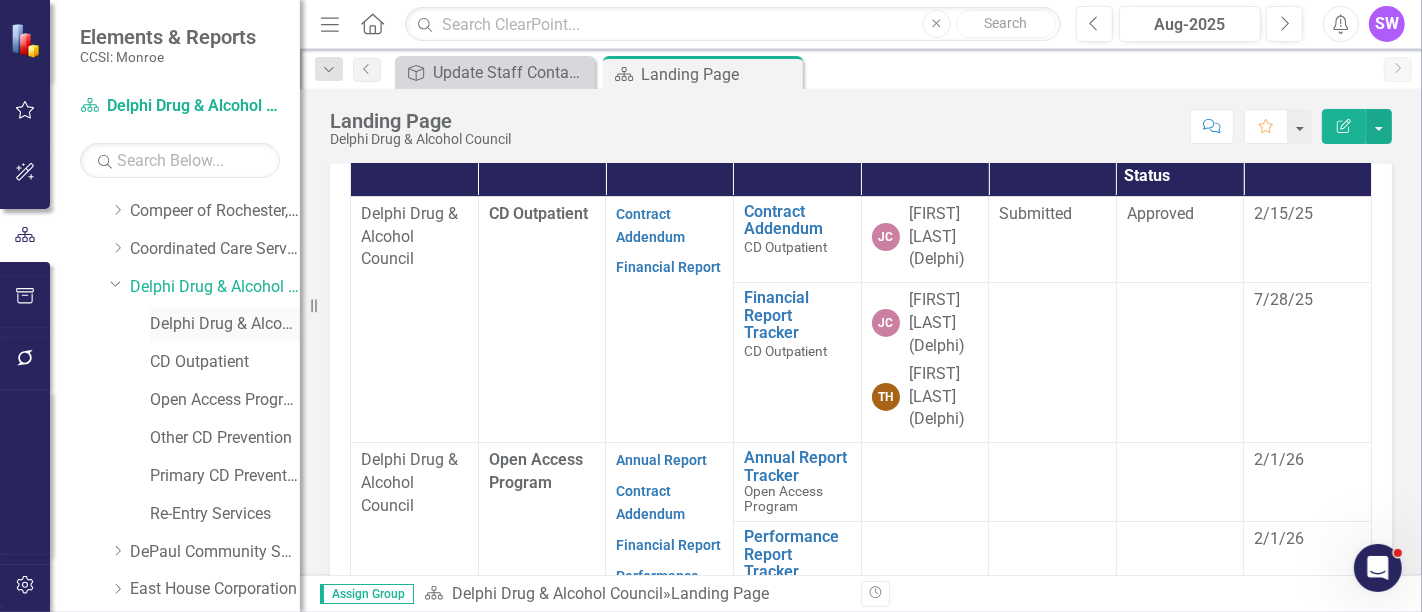 click on "Delphi Drug & Alcohol Council (MCOMH Internal)" at bounding box center [225, 324] 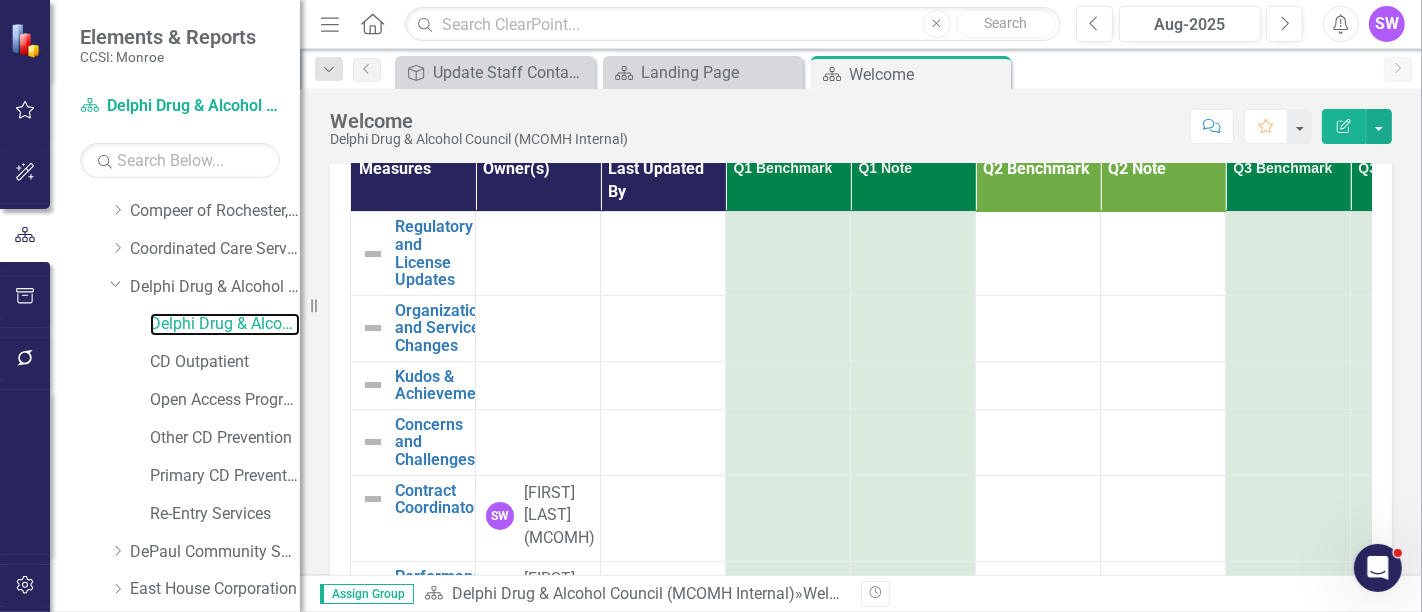 scroll, scrollTop: 200, scrollLeft: 0, axis: vertical 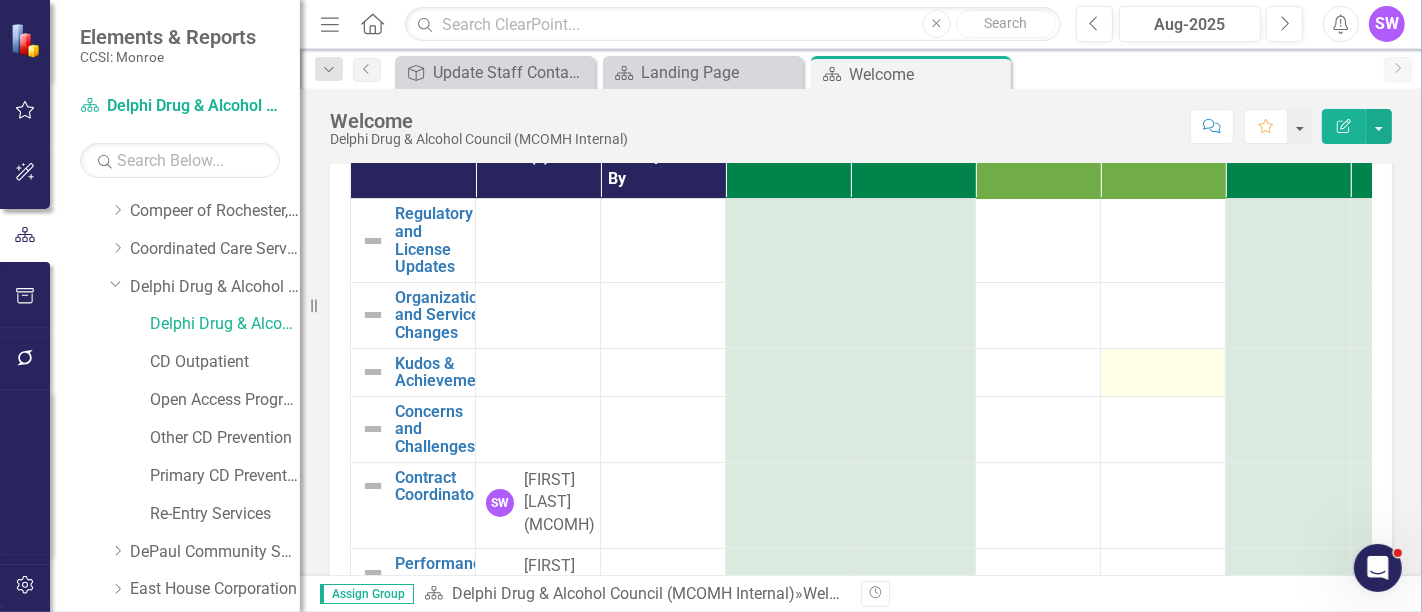 click at bounding box center (1288, 372) 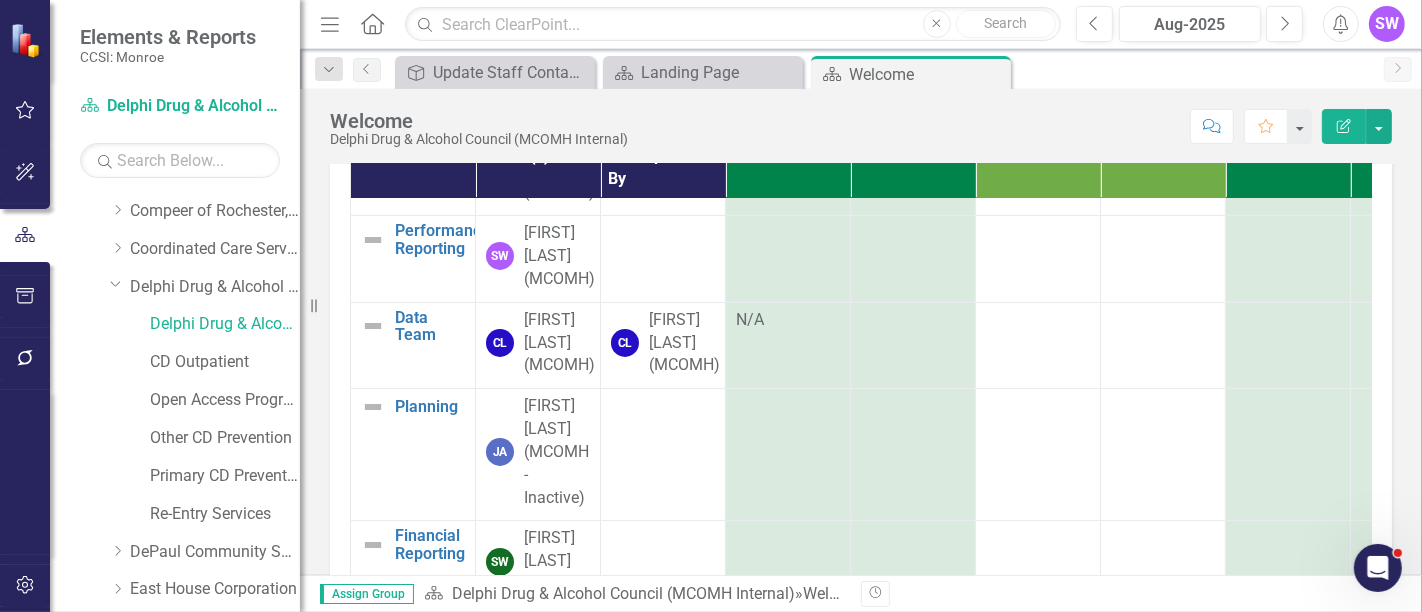 scroll, scrollTop: 222, scrollLeft: 0, axis: vertical 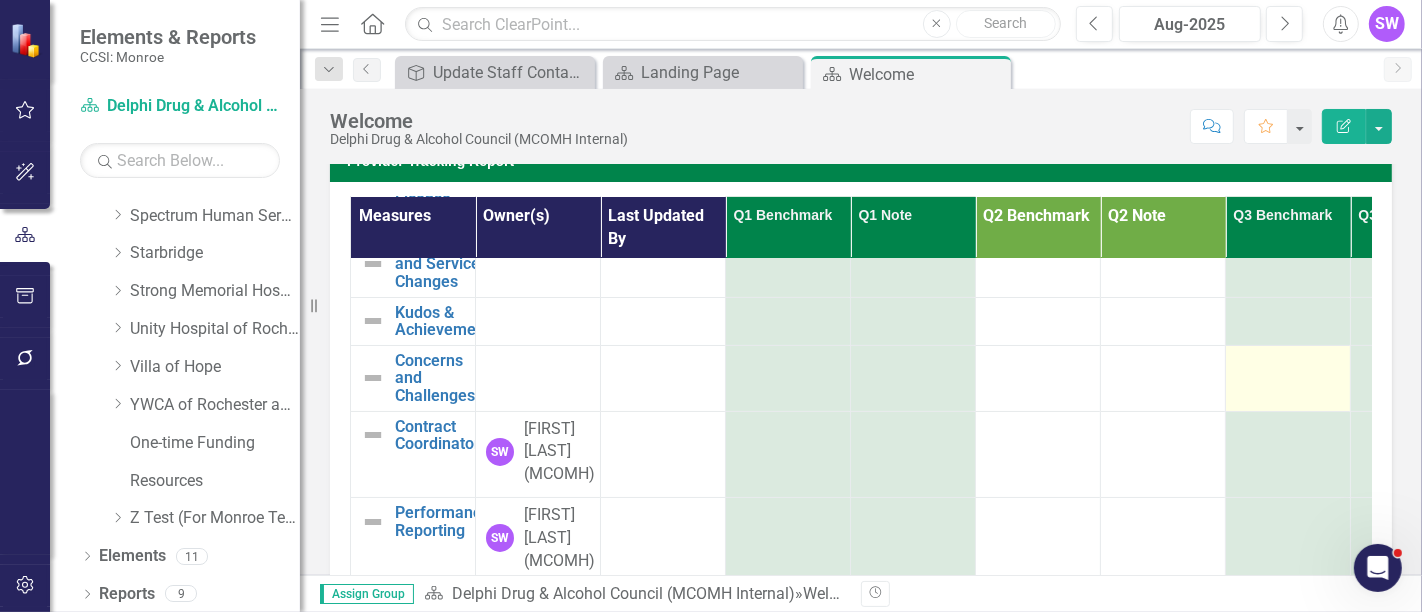 click at bounding box center [1288, 364] 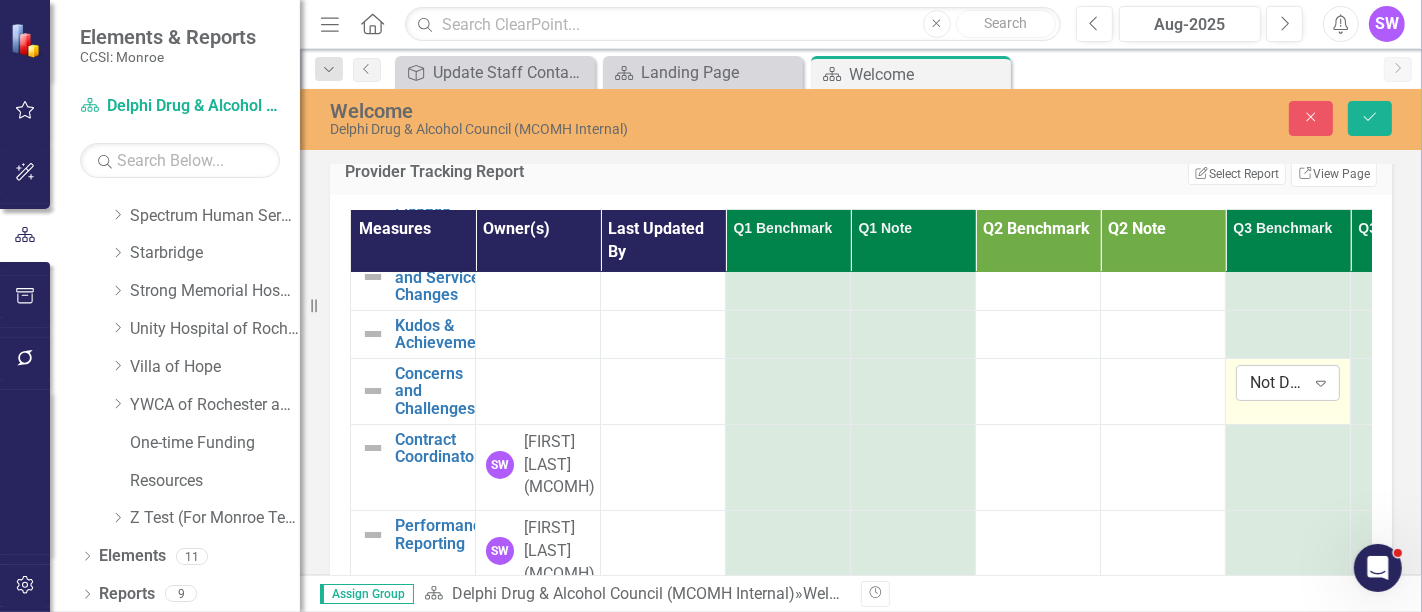 click on "Expand" 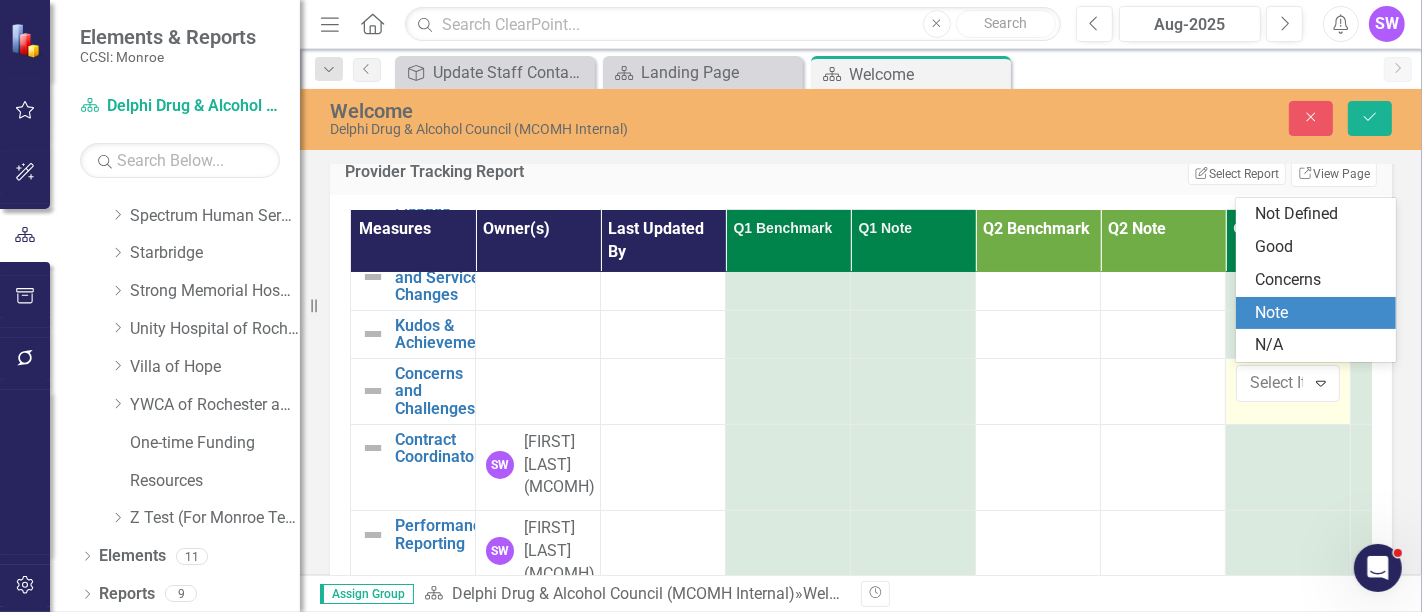 click on "Note" at bounding box center (1320, 313) 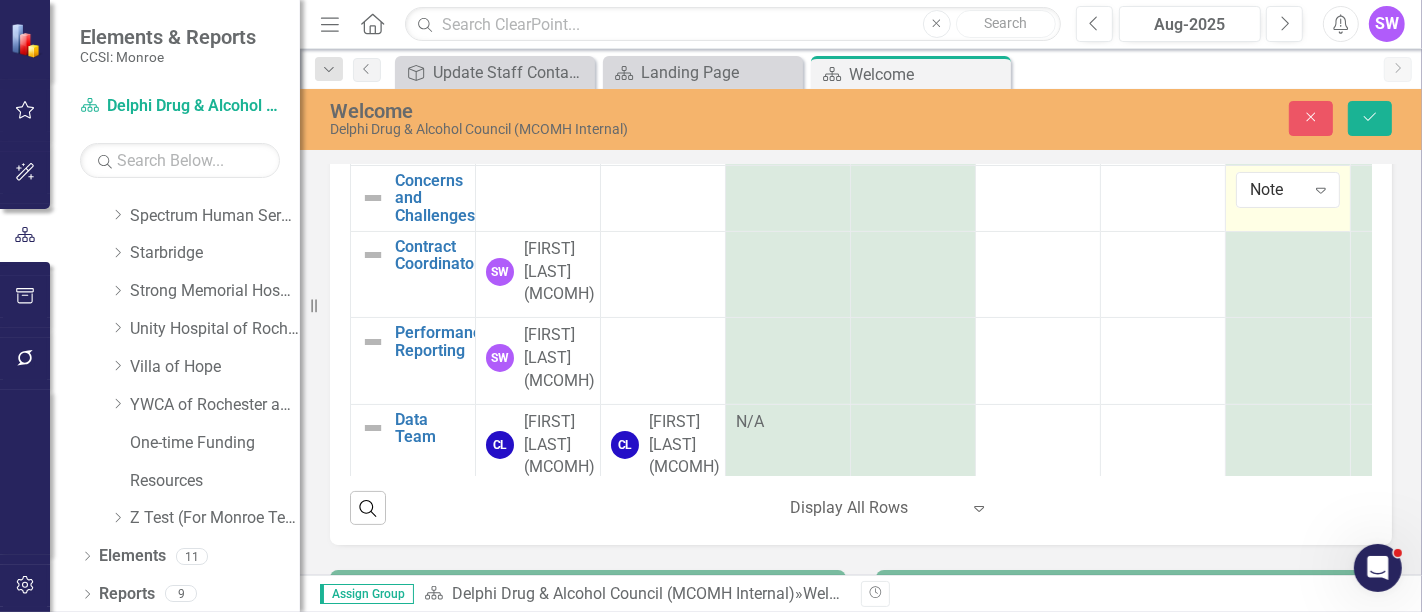 scroll, scrollTop: 331, scrollLeft: 0, axis: vertical 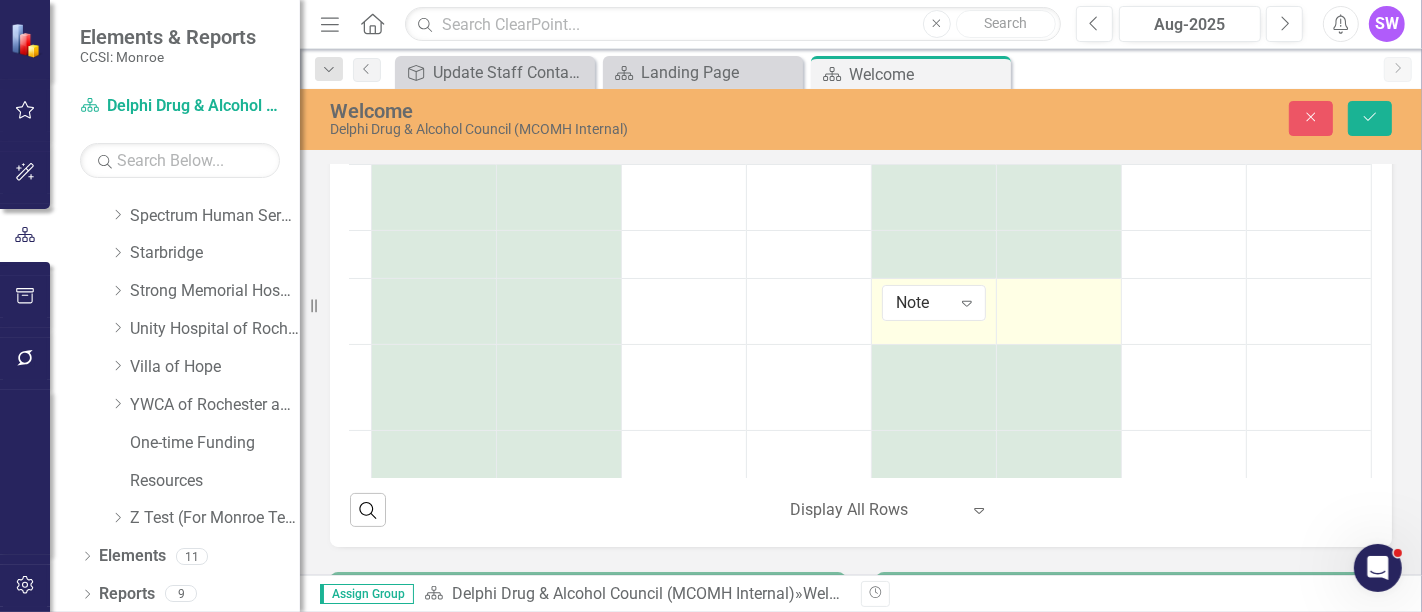 click at bounding box center [1059, 297] 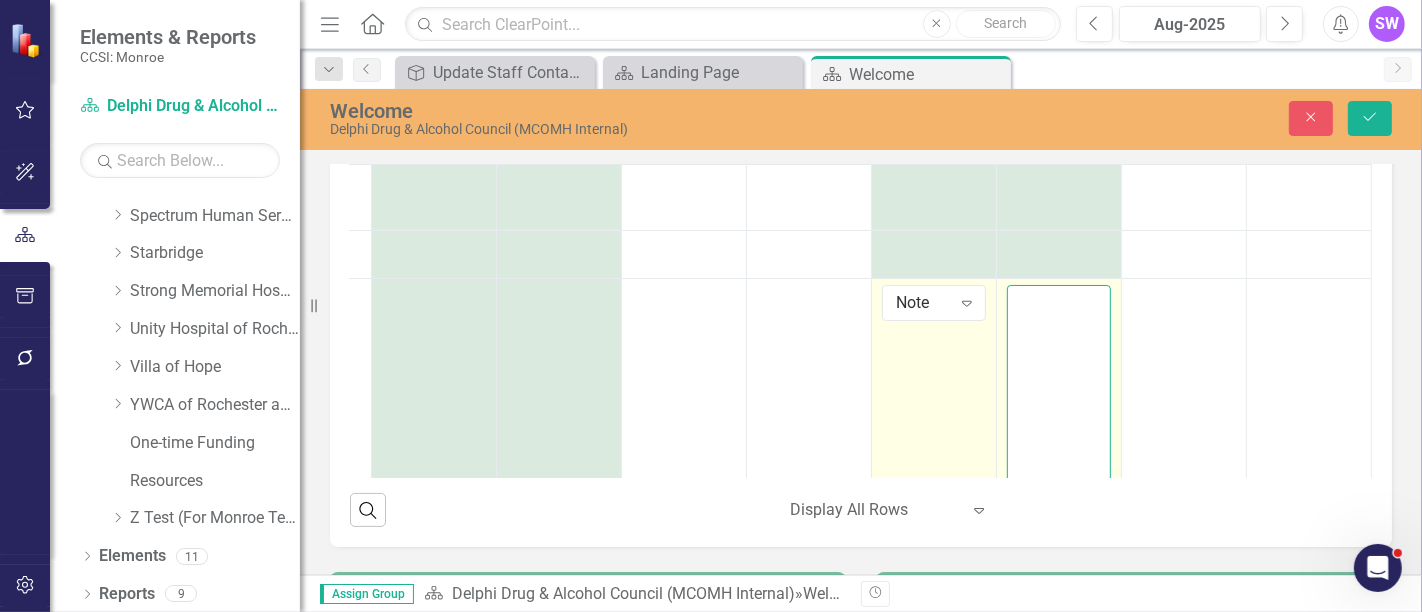 click at bounding box center [1059, 406] 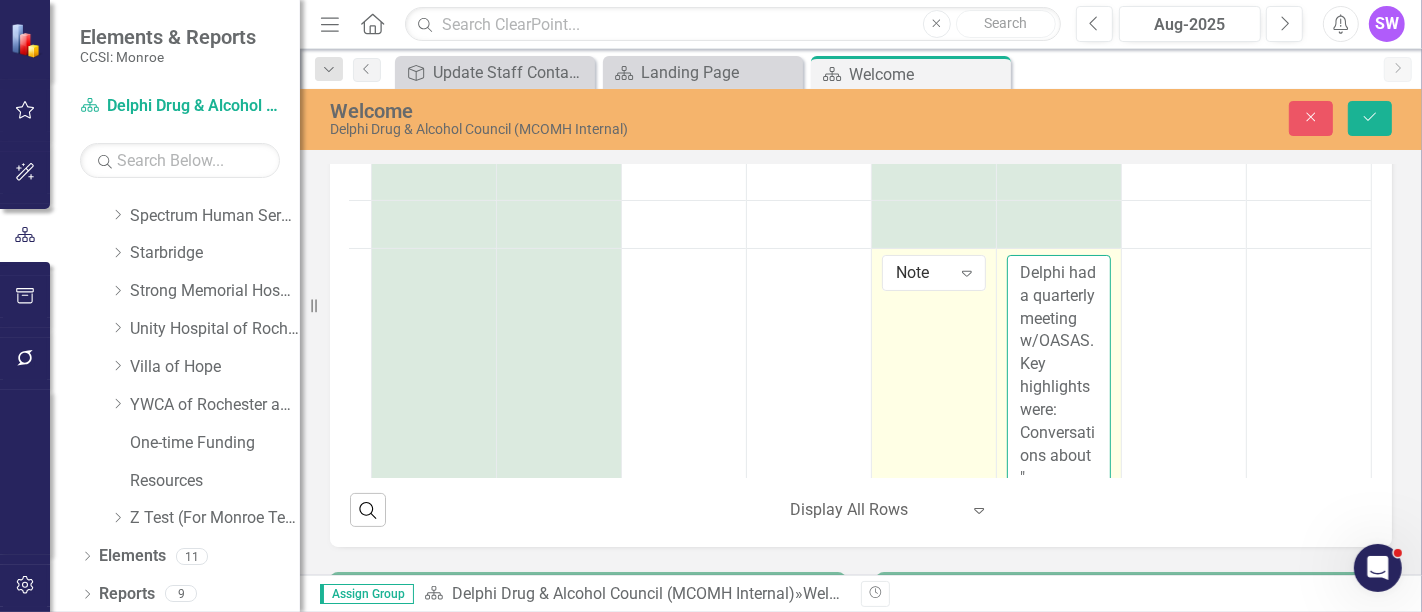 scroll, scrollTop: 53, scrollLeft: 382, axis: both 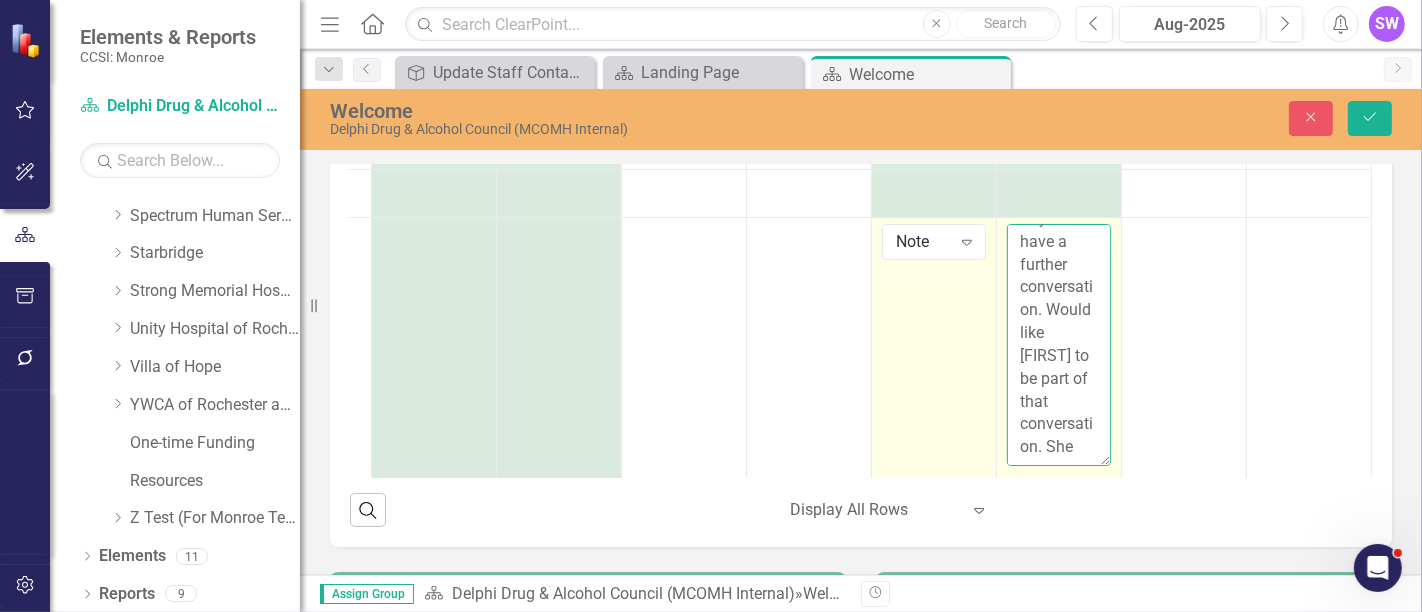 drag, startPoint x: 1023, startPoint y: 441, endPoint x: 988, endPoint y: 442, distance: 35.014282 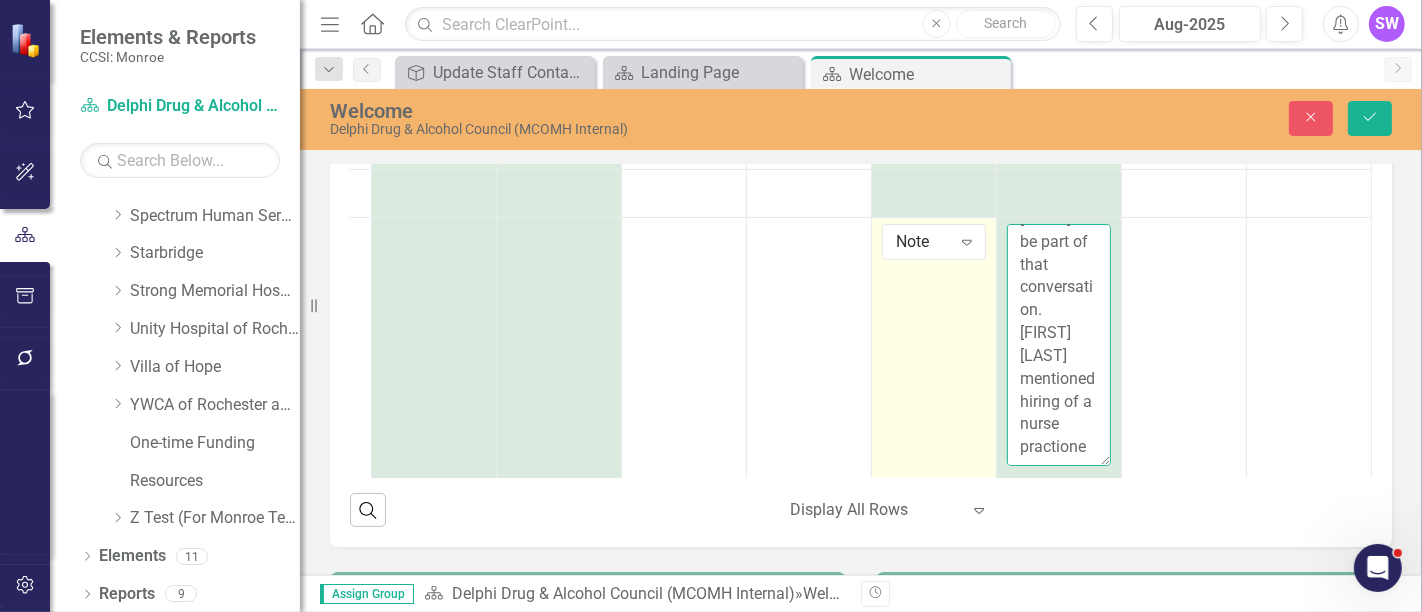 scroll, scrollTop: 928, scrollLeft: 0, axis: vertical 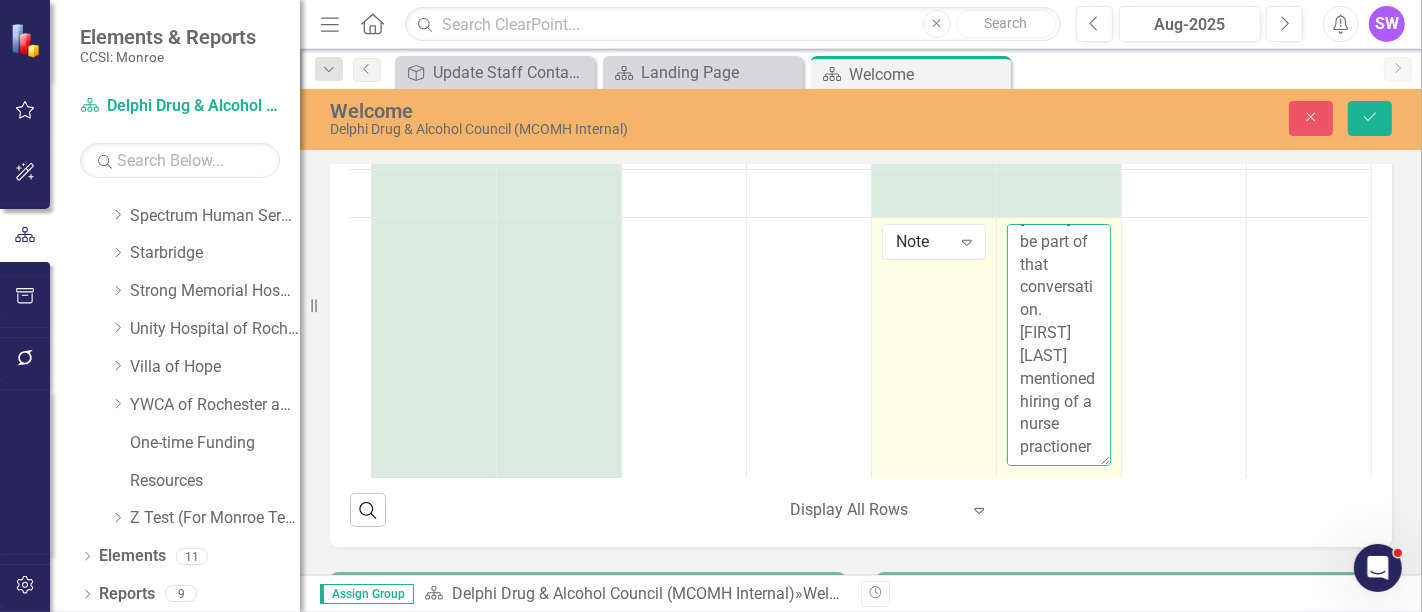 click on "Delphi had a quarterly meeting w/OASAS.  Key highlights were:  Conversations about Cost of Services,    ability to reallocate Prevention Program state aid funds and pending RFA.  [FIRST] [LAST] said if they're seeing a surplus near end of year to have a further conversation.  Would like [FIRST] to be part of that conversation.  [FIRST] [LAST] mentioned hiring of a nurse practioner" at bounding box center (1059, 345) 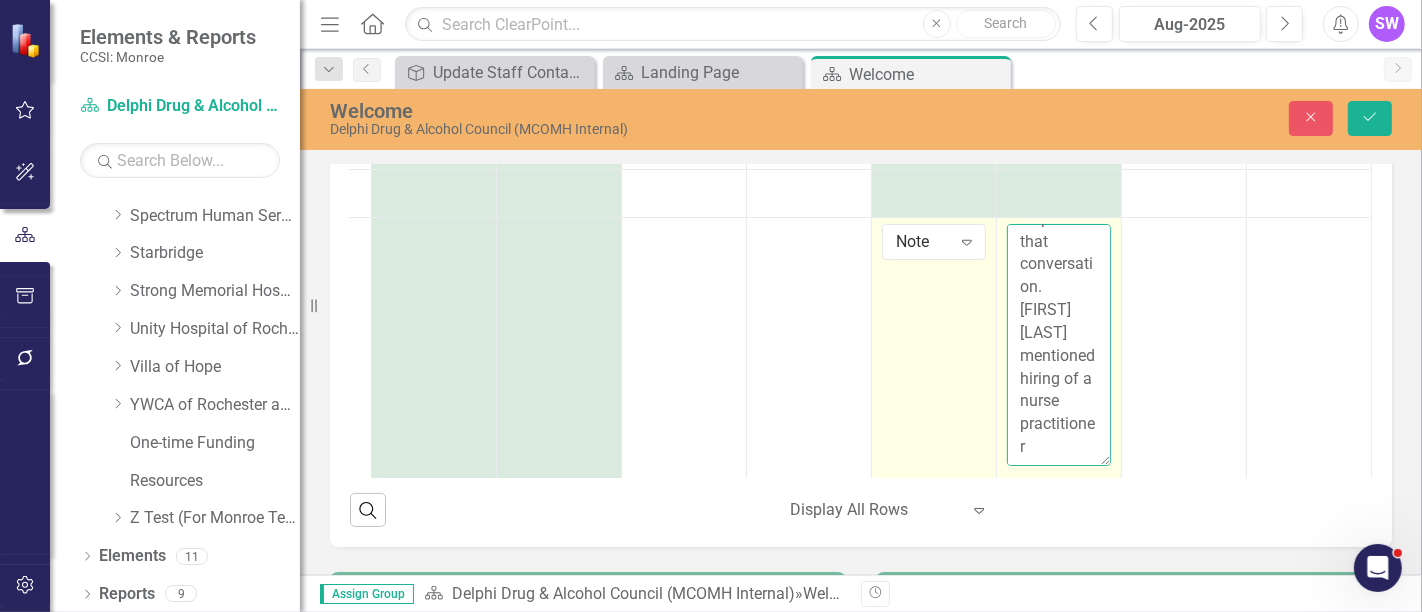 click on "Delphi had a quarterly meeting w/OASAS.  Key highlights were:  Conversations about Cost of Services,    ability to reallocate Prevention Program state aid funds and pending RFA.  [FIRST] [LAST] said if they're seeing a surplus near end of year to have a further conversation.  Would like [FIRST] to be part of that conversation.  [FIRST] [LAST] mentioned hiring of a nurse practitioner" at bounding box center (1059, 345) 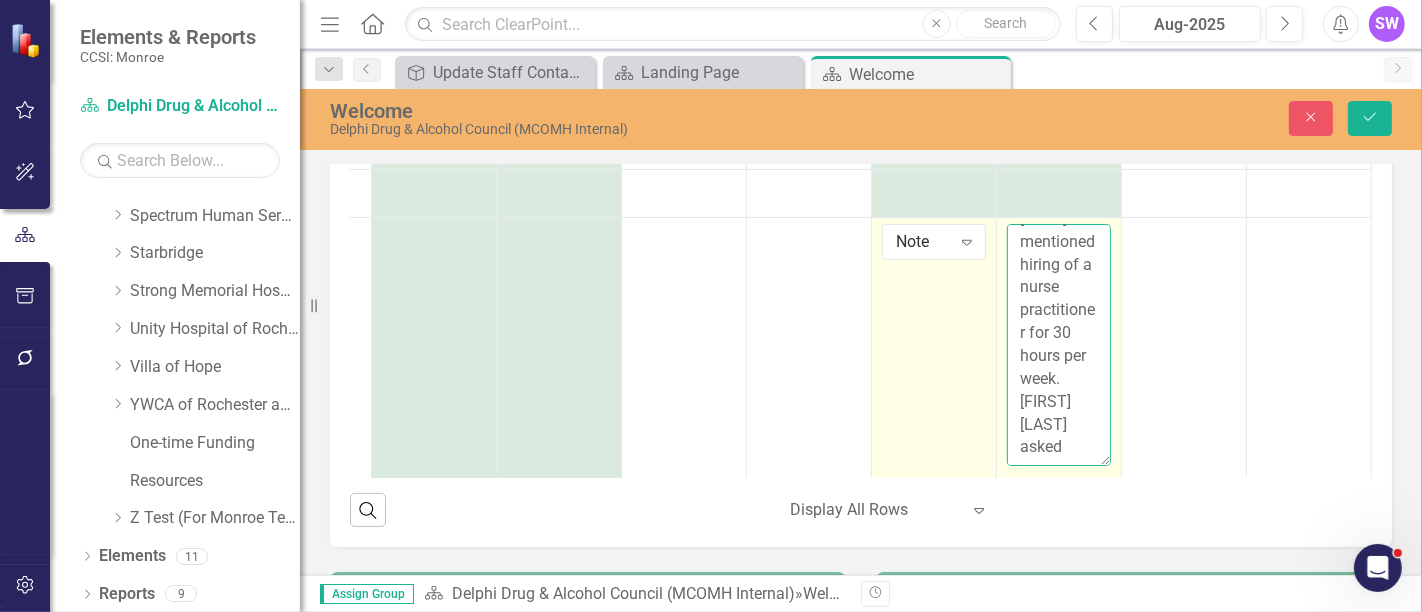 scroll, scrollTop: 1065, scrollLeft: 0, axis: vertical 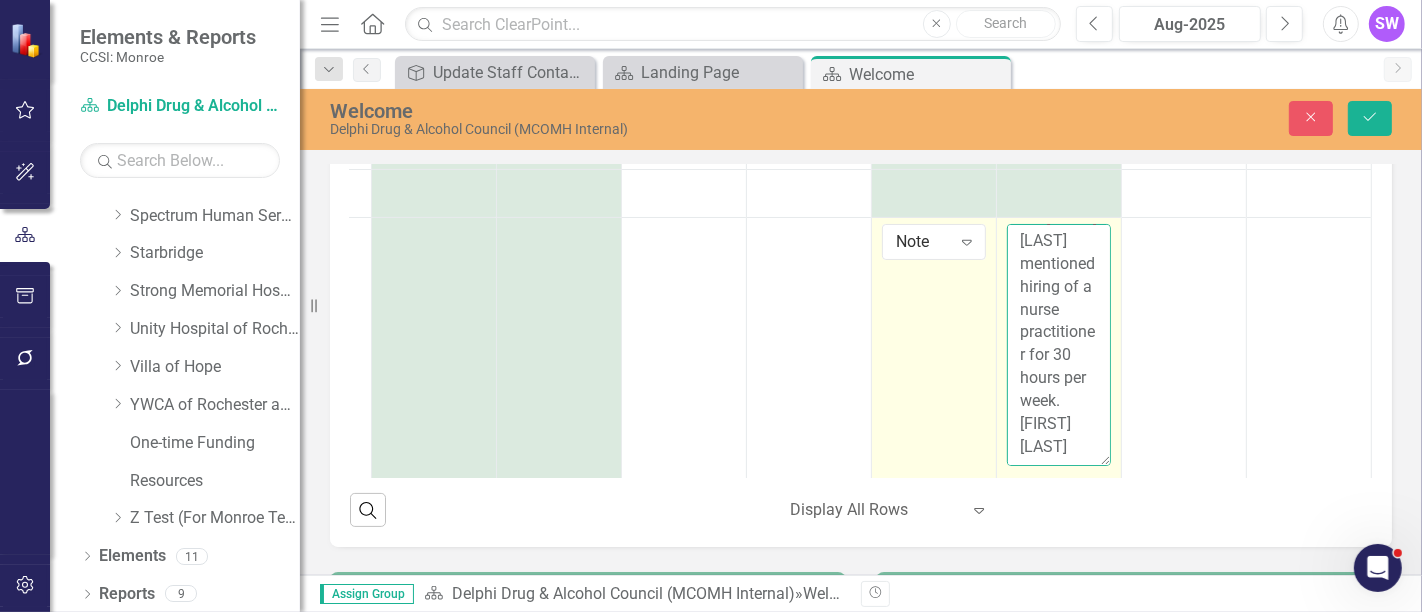click on "Delphi had a quarterly meeting w/OASAS. Key highlights were: Conversations about Cost of Services, ability to reallocate Prevention Program state aid funds and pending RFA. [FIRST] [LAST] said if they're seeing a surplus near end of year to have a further conversation. Would like [FIRST] to be part of that conversation. [FIRST] [LAST] mentioned hiring of a nurse practitioner for 30 hours per week. [FIRST] [LAST]" at bounding box center [1059, 345] 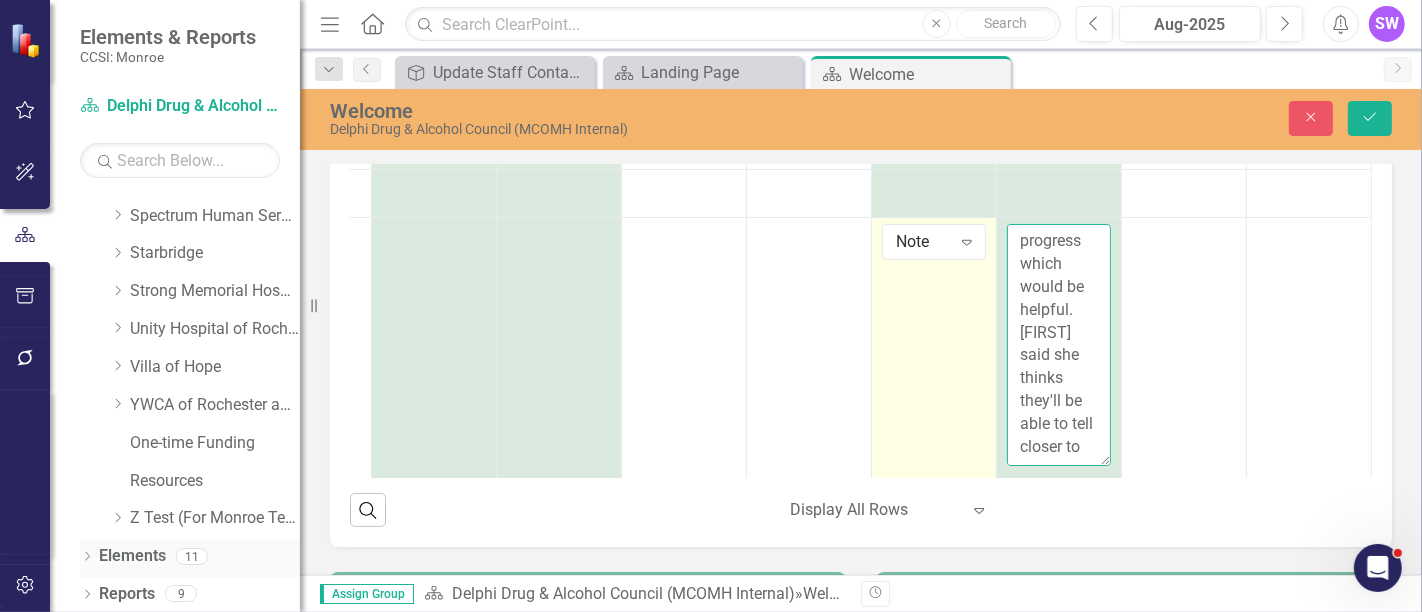 scroll, scrollTop: 1568, scrollLeft: 0, axis: vertical 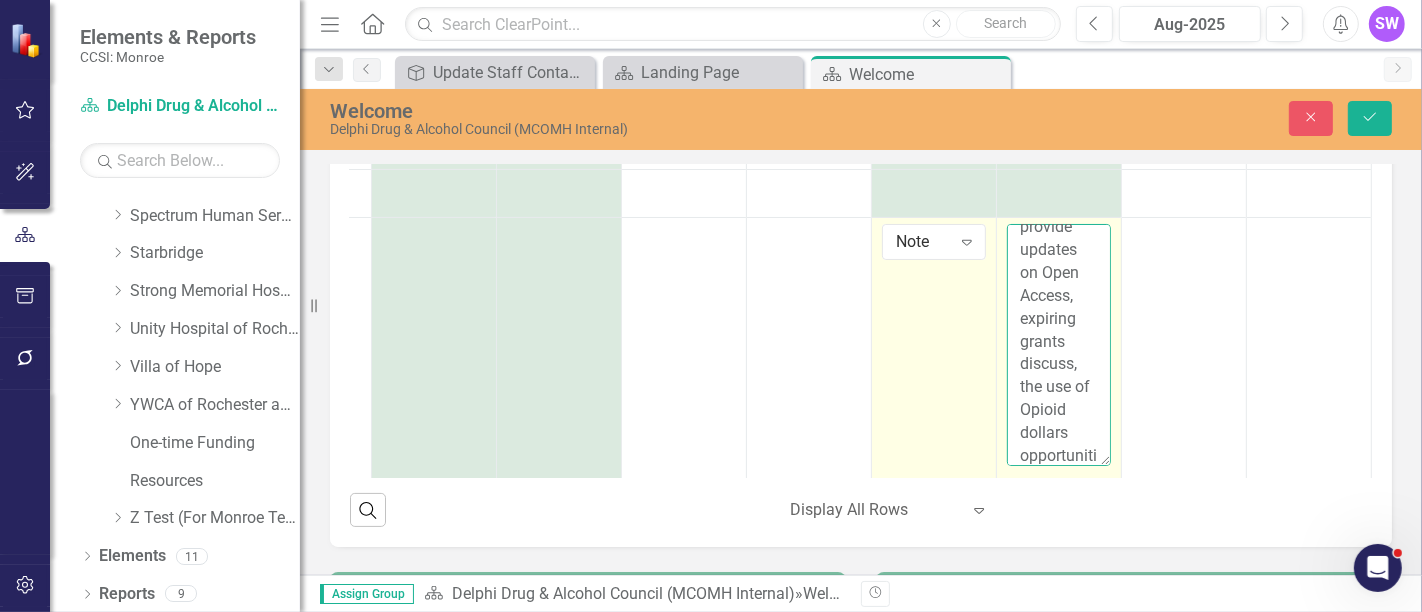 click on "Delphi had a quarterly meeting w/OASAS. Key highlights were: Conversations about Cost of Services, ability to reallocate Prevention Program state aid funds and pending RFA. [FIRST] [LAST] said if they're seeing a surplus near end of year to have a further conversation. Would like [FIRST] to be part of that conversation. [FIRST] [LAST] mentioned hiring of a nurse practitioner for 30 hours per week. [FIRST] [LAST] asked regarding cost of services if they had any numbers that showed progress which would be helpful. [FIRST] said she thinks they'll be able to tell closer to end of the year. SLW [DATE]
________________
Delphi met w/MCOMH Team ([FIRST], [FIRST], [FIRST], [FIRST], and [FIRST] to provide updates on Open Access, expiring grants discuss, the use of Opioid dollars opportunities to collaborate with FIT and PIC." at bounding box center (1059, 345) 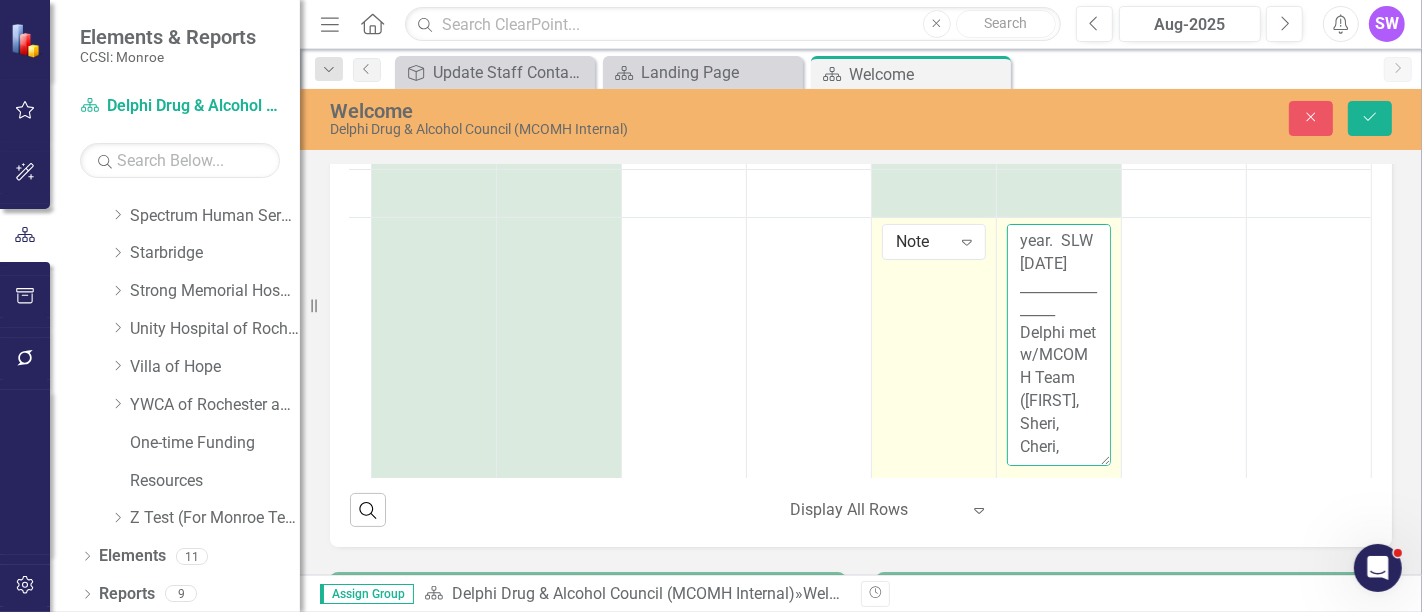 scroll, scrollTop: 1873, scrollLeft: 0, axis: vertical 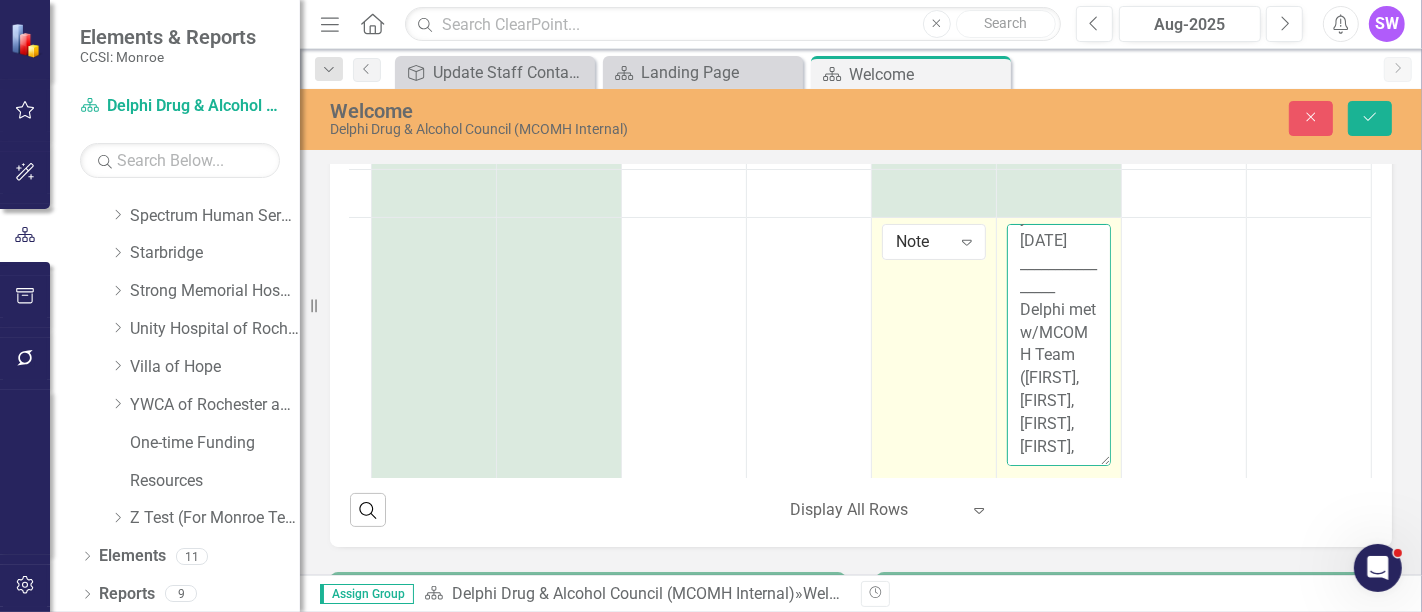 click on "Delphi had a quarterly meeting w/OASAS. Key highlights were: Conversations about Cost of Services, ability to reallocate Prevention Program state aid funds and pending RFA. [FIRST] [LAST] said if they're seeing a surplus near end of year to have a further conversation. Would like [FIRST] to be part of that conversation. [FIRST] [LAST] mentioned hiring of a nurse practitioner for 30 hours per week. [FIRST] [LAST] asked regarding cost of services if they had any numbers that showed progress which would be helpful. [FIRST] said she thinks they'll be able to tell closer to end of the year. SLW [DATE]
________________
Delphi met w/MCOMH Team ([FIRST], [FIRST], [FIRST], [FIRST]," at bounding box center [1059, 345] 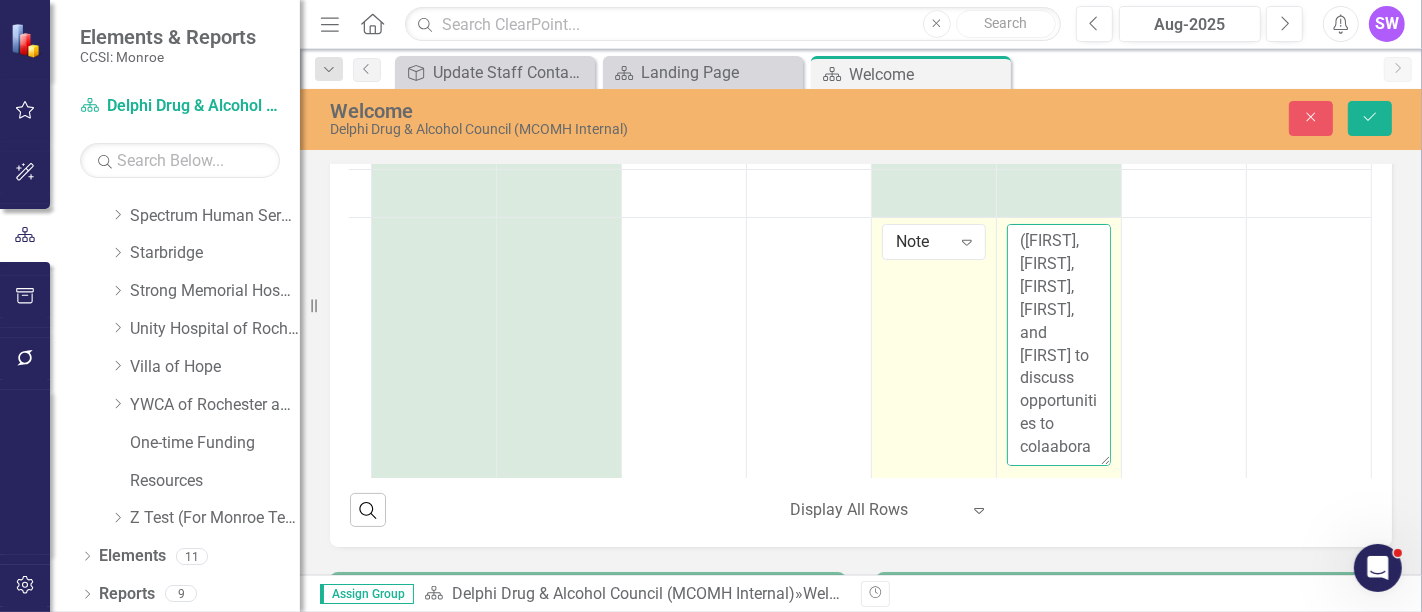 scroll, scrollTop: 2048, scrollLeft: 0, axis: vertical 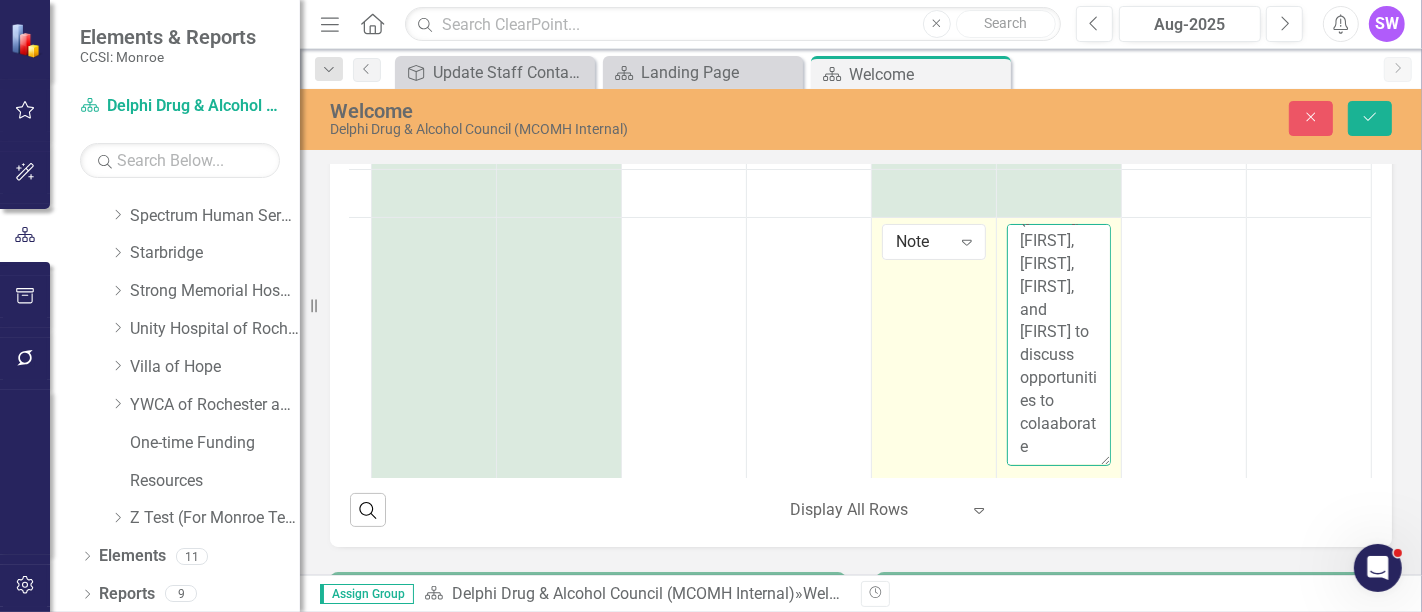 click on "Delphi had a quarterly meeting w/OASAS.  Key highlights were:  Conversations about Cost of Services,    ability to reallocate Prevention Program state aid funds and pending RFA.  [FIRST] [LAST] said if they're seeing a surplus near end of year to have a further conversation.  Would like [FIRST] to be part of that conversation.  [FIRST] [LAST] mentioned hiring of a nurse practitioner for 30 hours per week.  [FIRST] [LAST] asked regarding cost of services if they had any numbers that showed progress which would be helpful.  [FIRST] said she thinks they'll be able to tell closer  to end of the year.  SLW [DATE]
________________
Delphi met w/MCOMH Team ([FIRST], [FIRST], [FIRST], [FIRST], and [FIRST] to discuss opportunities to colaaborate" at bounding box center [1059, 345] 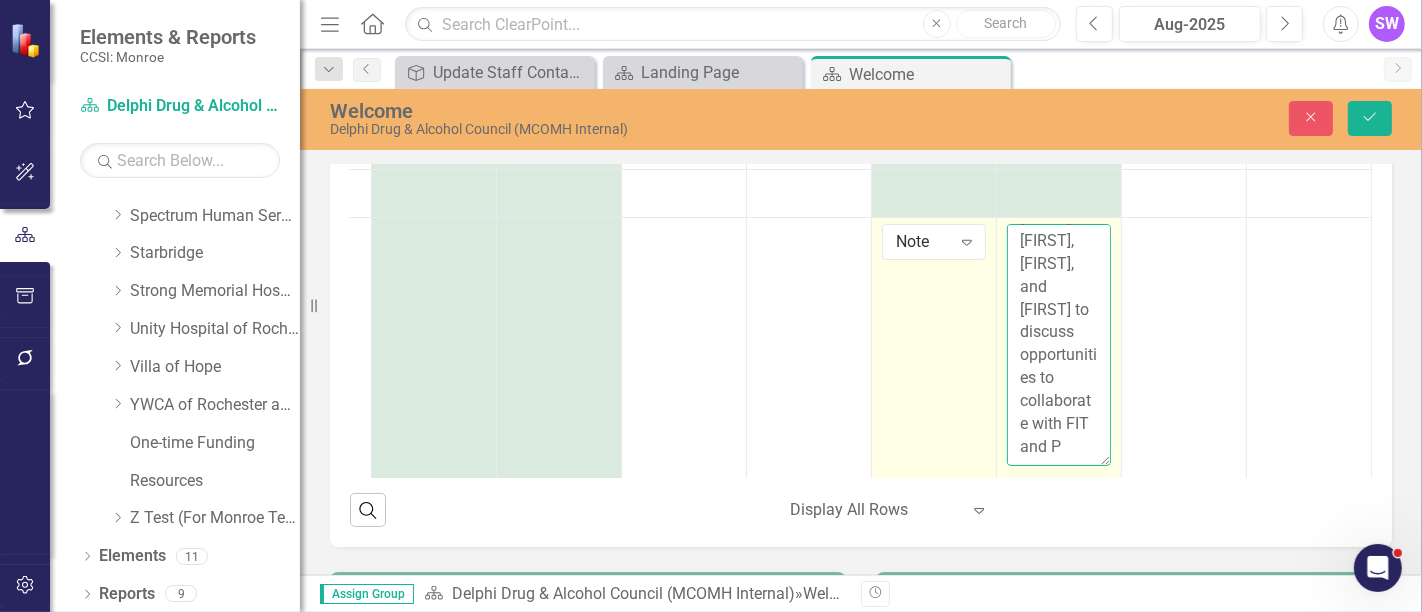 scroll, scrollTop: 2094, scrollLeft: 0, axis: vertical 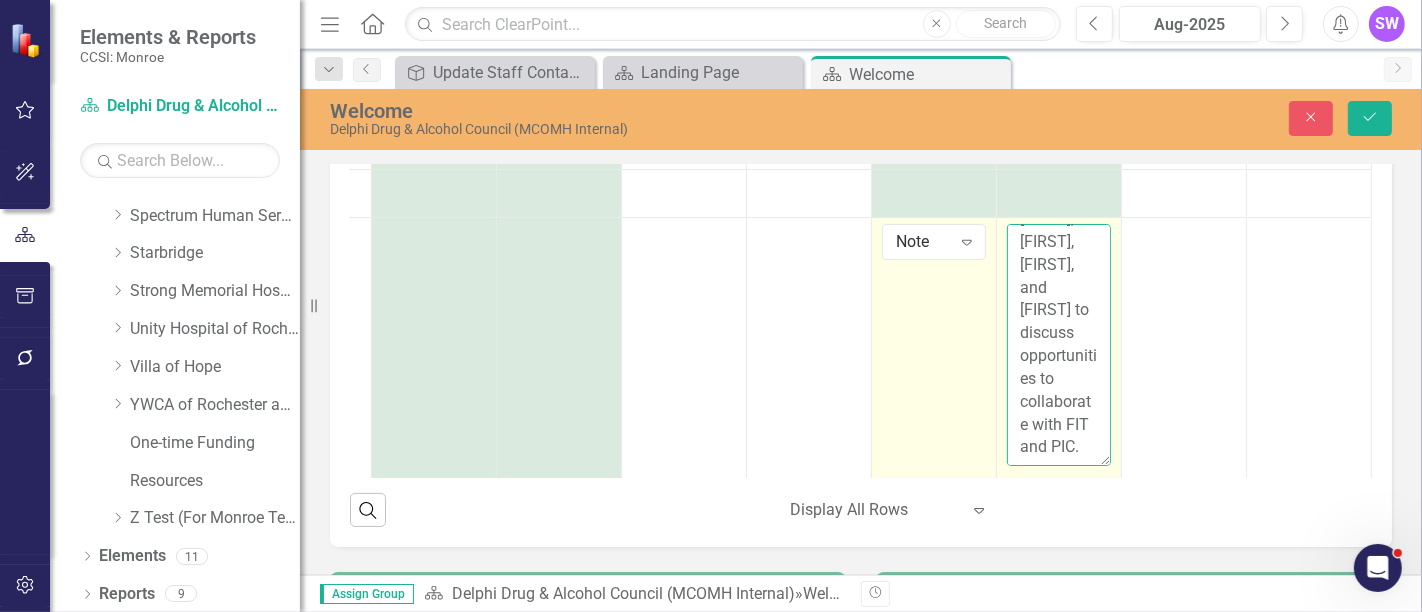 click on "Delphi had a quarterly meeting w/OASAS.  Key highlights were:  Conversations about Cost of Services,    ability to reallocate Prevention Program state aid funds and pending RFA.  [FIRST] [LAST] said if they're seeing a surplus near end of year to have a further conversation.  Would like [FIRST] to be part of that conversation.  [FIRST] [LAST] mentioned hiring of a nurse practitioner for 30 hours per week.  [FIRST] [LAST] asked regarding cost of services if they had any numbers that showed progress which would be helpful.  [FIRST] said she thinks they'll be able to tell closer  to end of the year.  SLW [DATE]
________________
Delphi met w/MCOMH Team ([FIRST], [FIRST], [FIRST], [FIRST], and [FIRST] to discuss opportunities to collaborate with FIT and PIC." at bounding box center (1059, 345) 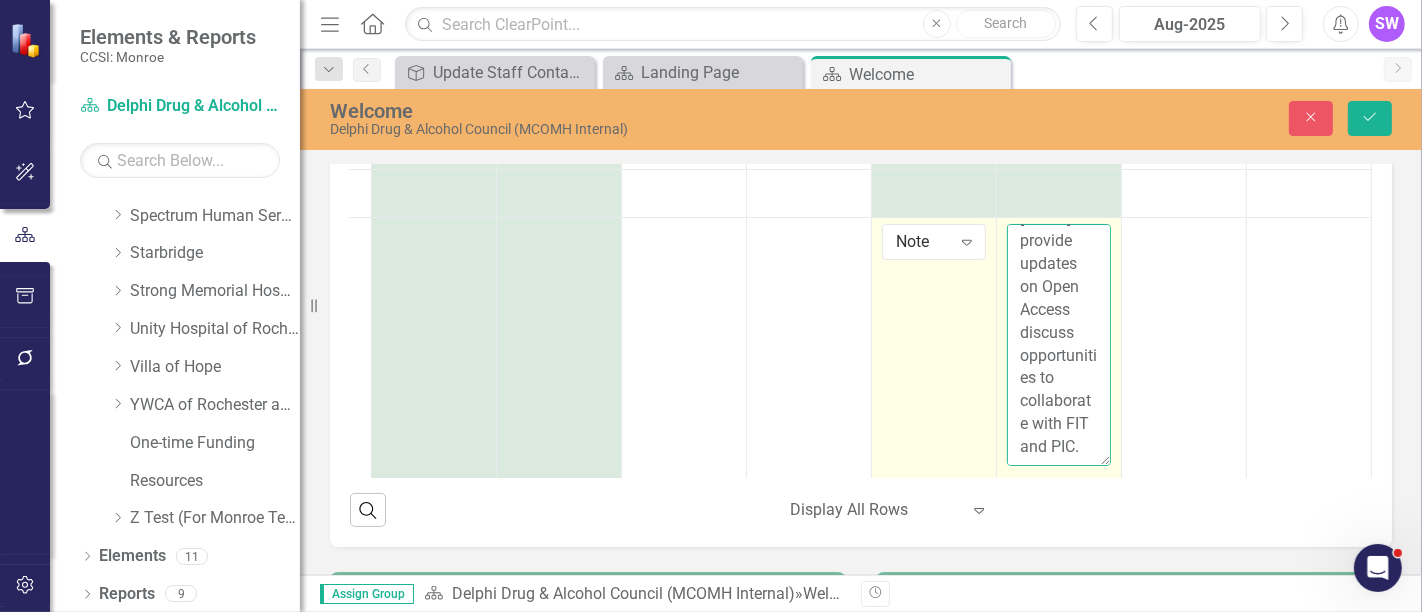 scroll, scrollTop: 2136, scrollLeft: 0, axis: vertical 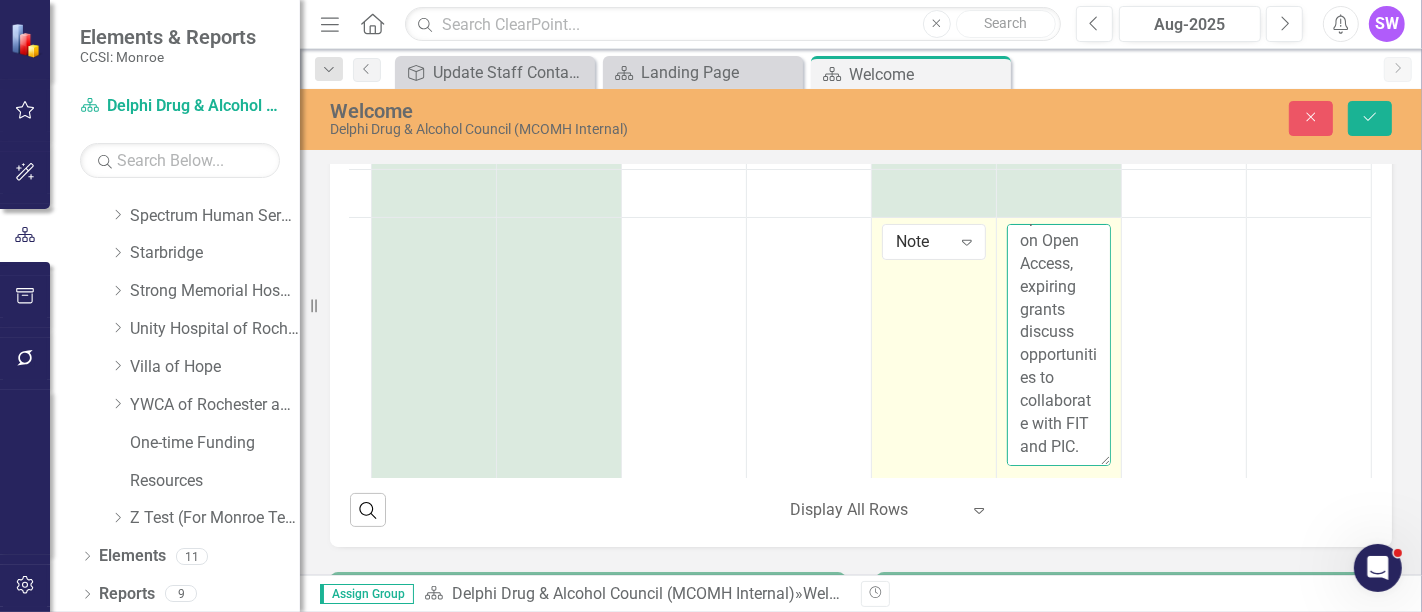 click on "Delphi had a quarterly meeting w/OASAS. Key highlights were: Conversations about Cost of Services, ability to reallocate Prevention Program state aid funds and pending RFA. [FIRST] [LAST] said if they're seeing a surplus near end of year to have a further conversation. Would like [FIRST] to be part of that conversation. [FIRST] [LAST] mentioned hiring of a nurse practitioner for 30 hours per week. [FIRST] [LAST] asked regarding cost of services if they had any numbers that showed progress which would be helpful. [FIRST] said she thinks they'll be able to tell closer to end of the year. SLW [DATE]
________________
Delphi met w/MCOMH Team ([FIRST], [FIRST], [FIRST], [FIRST], and [FIRST] to provide updates on Open Access, expiring grants discuss opportunities to collaborate with FIT and PIC." at bounding box center [1059, 345] 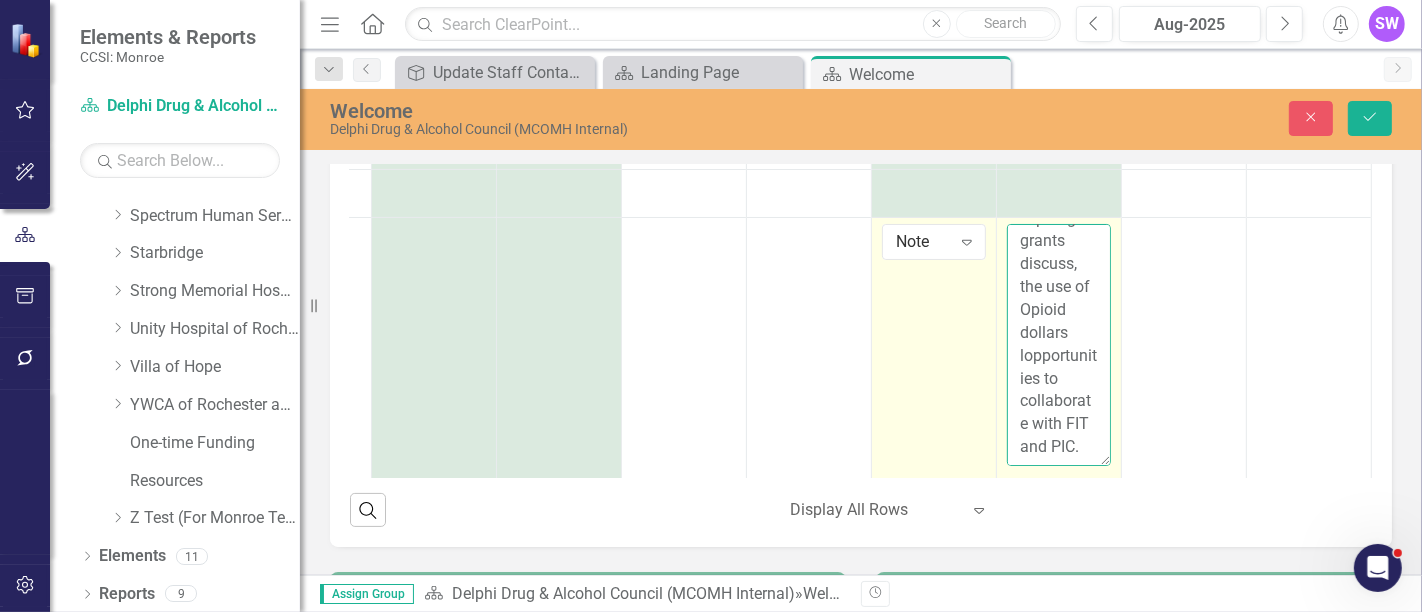 scroll, scrollTop: 2208, scrollLeft: 0, axis: vertical 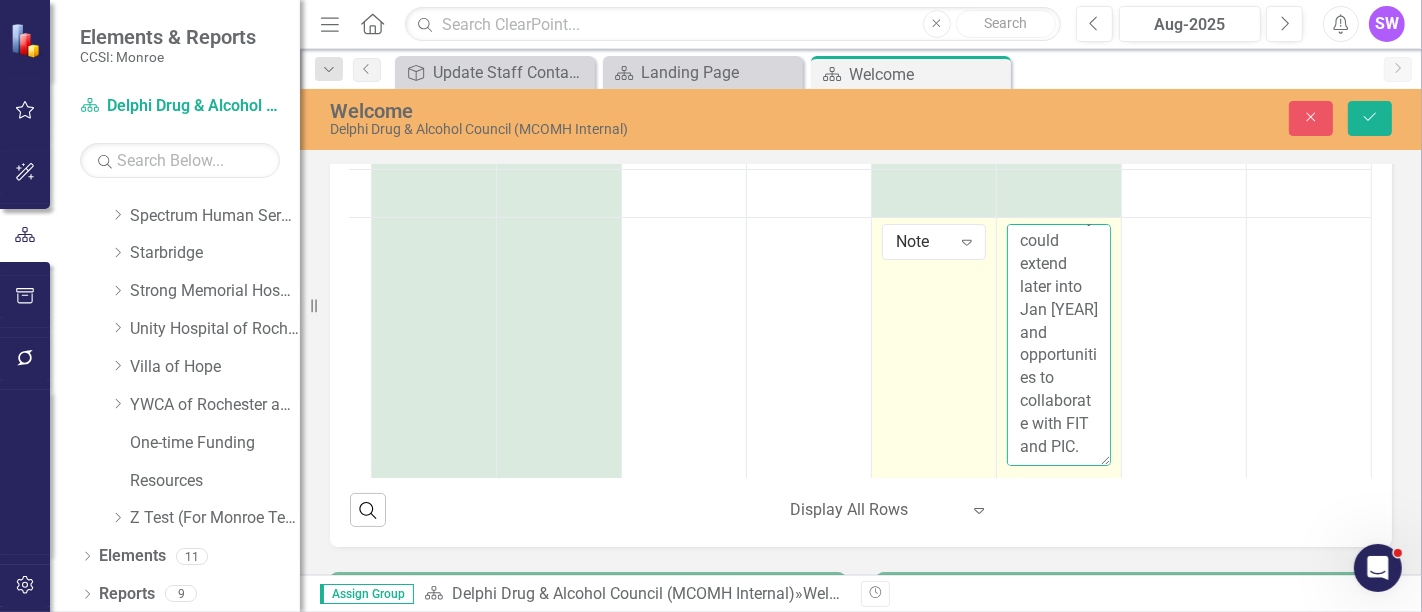 click on "Delphi had a quarterly meeting w/OASAS.  Key highlights were:  Conversations about Cost of Services,    ability to reallocate Prevention Program state aid funds and pending RFA.  [FIRST] [LAST] said if they're seeing a surplus near end of year to have a further conversation.  Would like [FIRST] to be part of that conversation.  [FIRST] [LAST] mentioned hiring of a nurse practitioner for 30 hours per week.  [FIRST] [LAST] asked regarding cost of services if they had any numbers that showed progress which would be helpful.  [FIRST] said she thinks they'll be able to tell closer  to end of the year.  SLW [DATE]
________________
Delphi met w/MCOMH Team ([FIRST], [FIRST], [FIRST], [FIRST], and [FIRST] to  provide updates on Open Access, expiring grants discuss, the use of Opioid dollars later than discussed and if they could extend later into  Jan [YEAR] and opportunities to collaborate with FIT and PIC." at bounding box center (1059, 345) 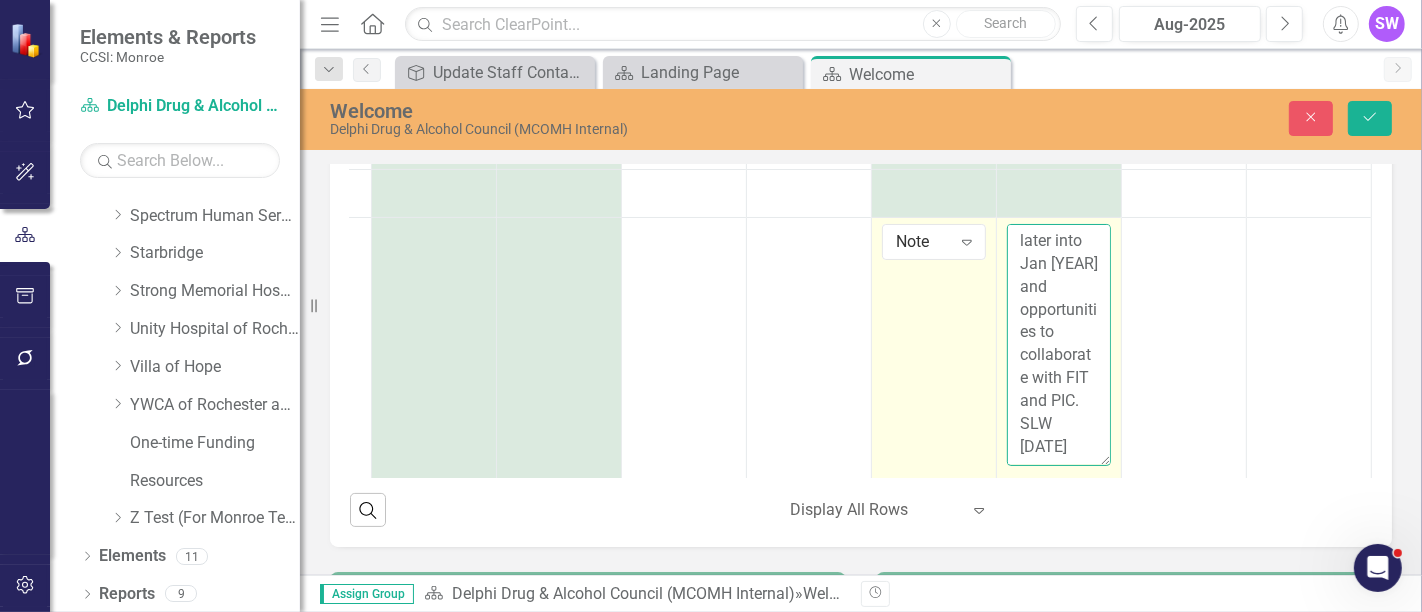 scroll, scrollTop: 2619, scrollLeft: 0, axis: vertical 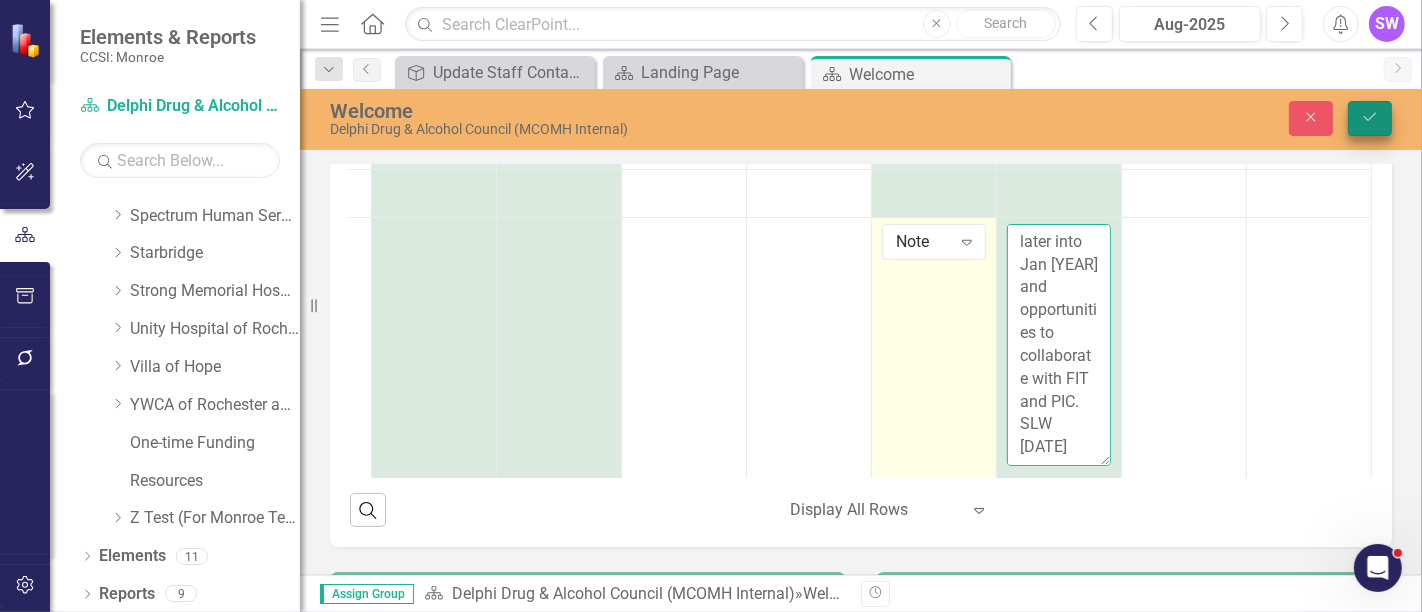 type on "Delphi had a quarterly meeting w/OASAS. Key highlights were: Conversations about Cost of Services, ability to reallocate Prevention Program state aid funds and pending RFA. [PERSON] [LASTNAME] said if they're seeing a surplus near end of year to have a further conversation. Would like [PERSON] to be part of that conversation. [PERSON] [LASTNAME] mentioned hiring of a nurse practitioner for 30 hours per week. [PERSON] [LASTNAME] asked regarding cost of services if they had any numbers that showed progress which would be helpful. [PERSON] said she thinks they'll be able to tell closer to end of the year. SLW [DATE]
________________
Delphi met w/MCOMH Team ([PERSON], [PERSON], [PERSON], [PERSON], and [PERSON] to provide updates on Open Access, expiring grants discuss, the use of Opioid dollars later than discussed and if they could extend later into Jan [YEAR] and opportunities to collaborate with FIT and PIC. SLW [DATE]" 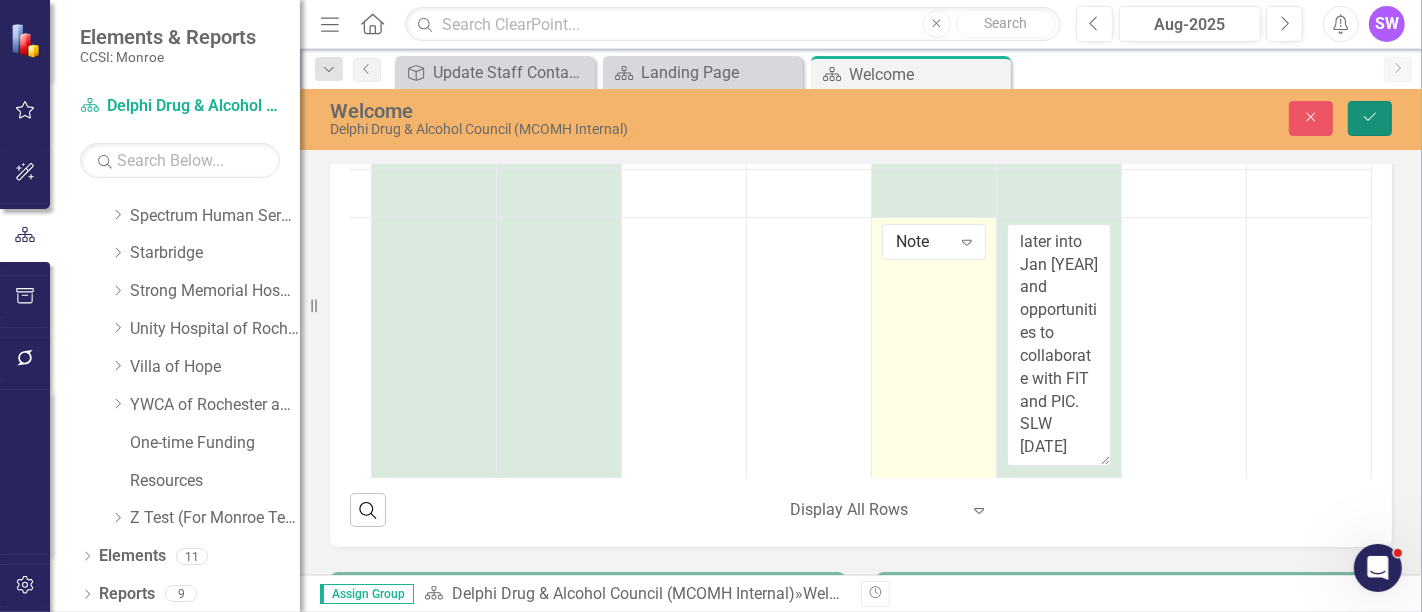 click on "Save" 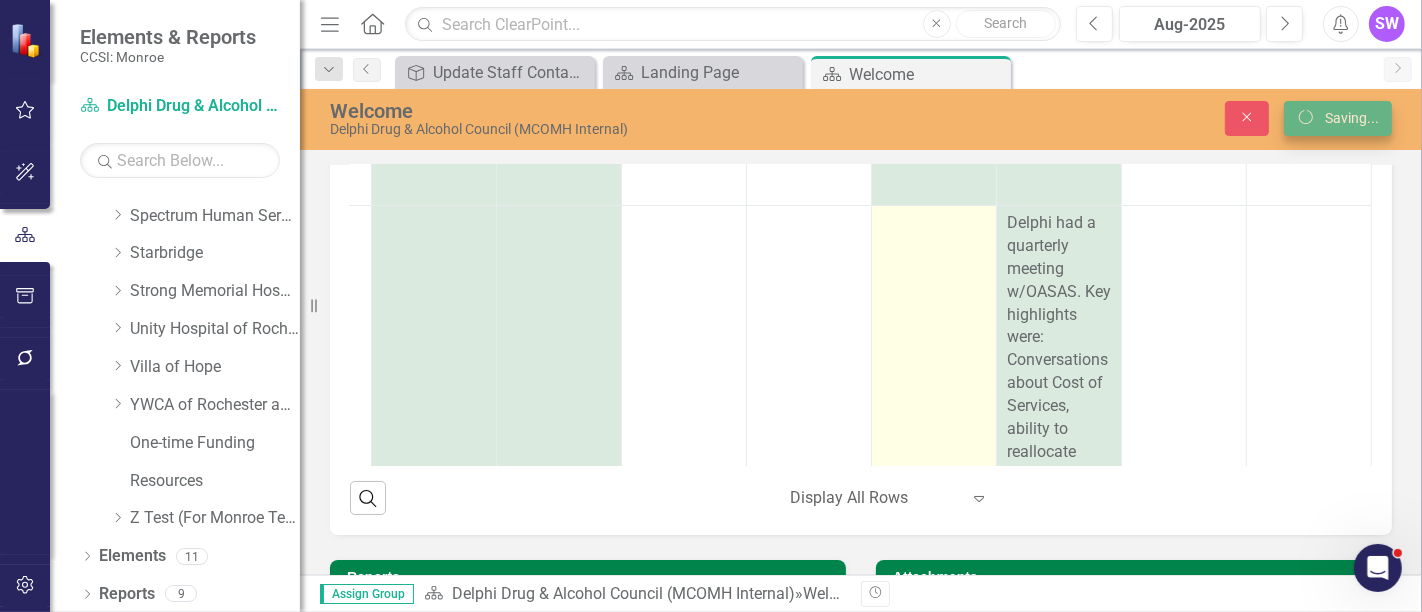 scroll, scrollTop: 0, scrollLeft: 0, axis: both 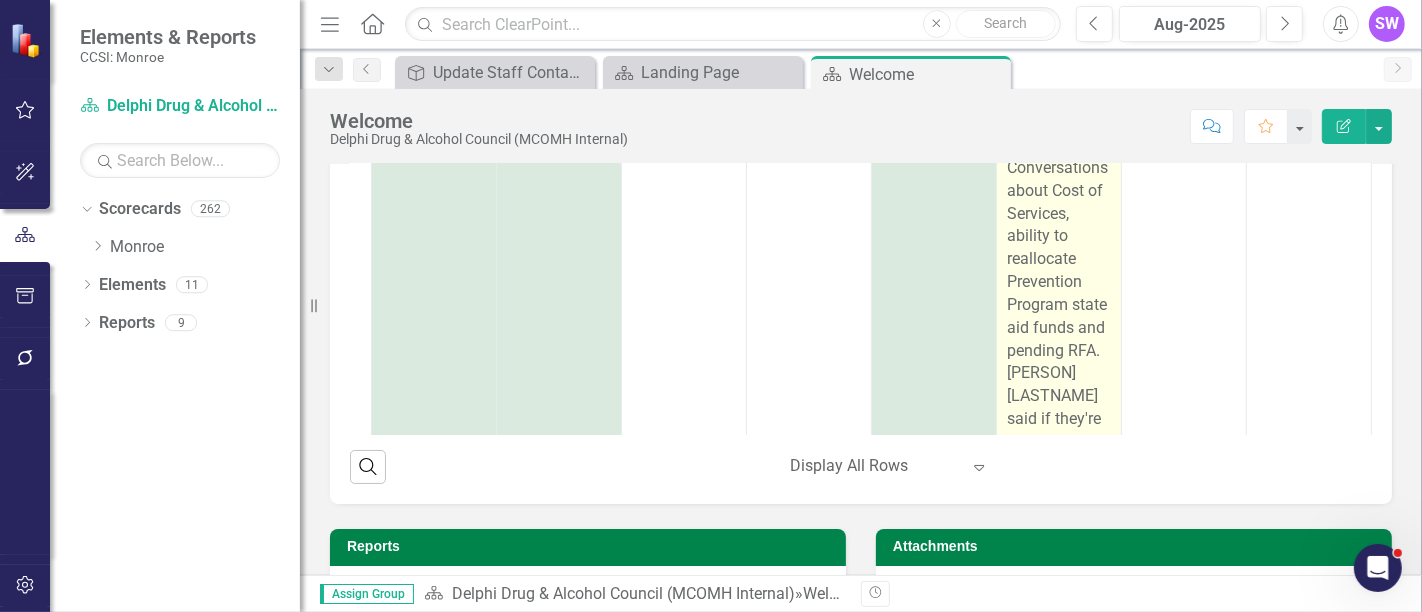 click on "Delphi had a quarterly meeting w/OASAS. Key highlights were: Conversations about Cost of Services, ability to reallocate Prevention Program state aid funds and pending RFA. [PERSON] [LASTNAME] said if they're seeing a surplus near end of year to have a further conversation. Would like [PERSON] to be part of that conversation. [PERSON] [LASTNAME] mentioned hiring of a nurse practitioner for 30 hours per week. [PERSON] [LASTNAME] asked regarding cost of services if they had any numbers that showed progress which would be helpful. [PERSON] said she thinks they'll be able to tell closer to end of the year. SLW [DATE]
________________
Delphi met w/MCOMH Team ([PERSON], [PERSON], [PERSON], [PERSON], and [PERSON] to provide updates on Open Access, expiring grants discuss, the use of Opioid dollars later than discussed and if they could extend later into Jan [YEAR] and opportunities to collaborate with FIT and PIC. SLW [DATE]" at bounding box center [1063, 944] 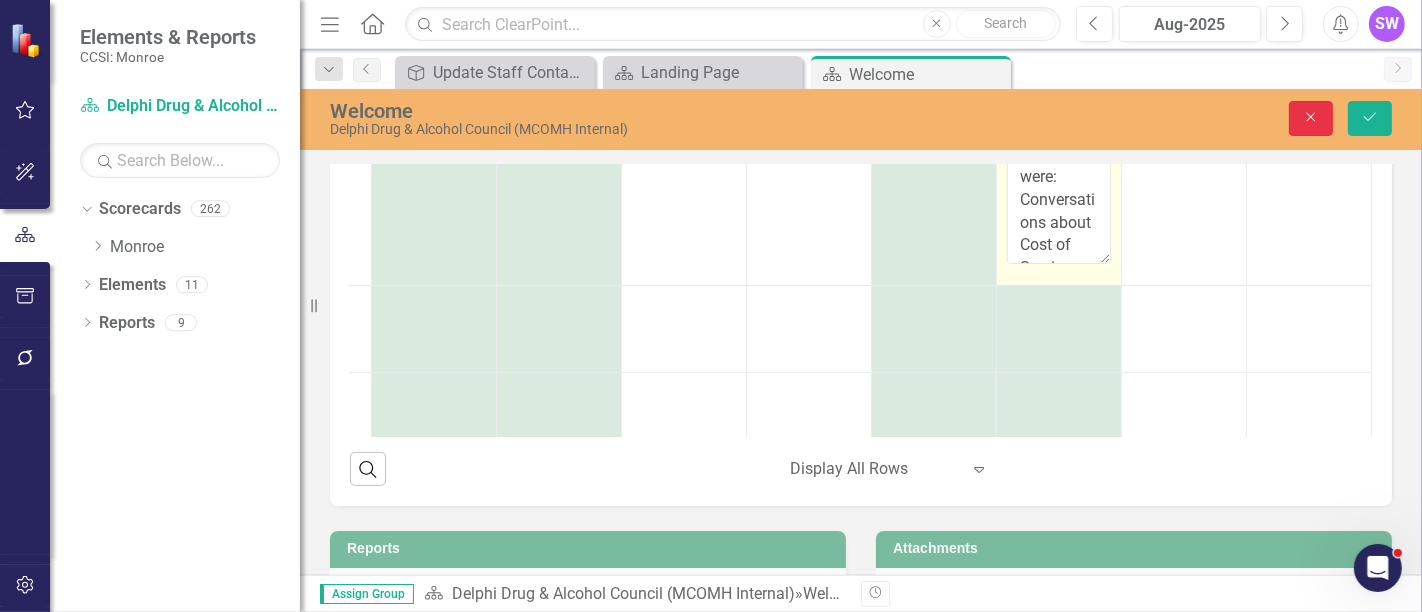click on "Close" 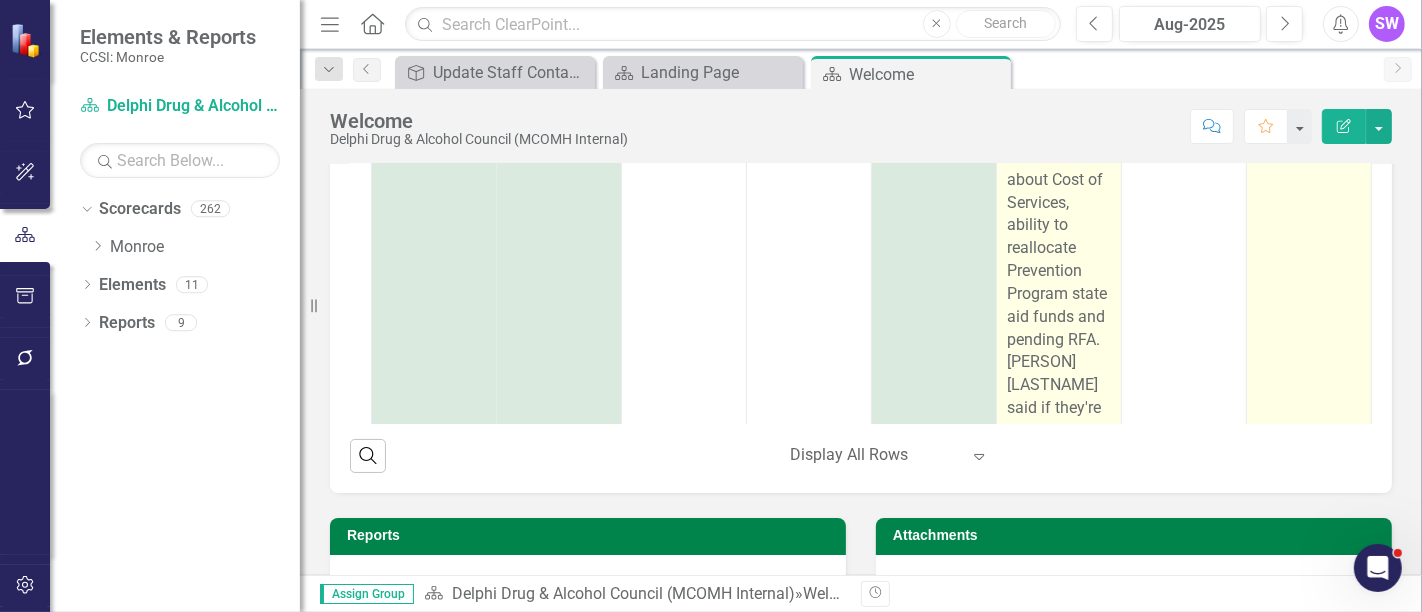 scroll, scrollTop: 361, scrollLeft: 0, axis: vertical 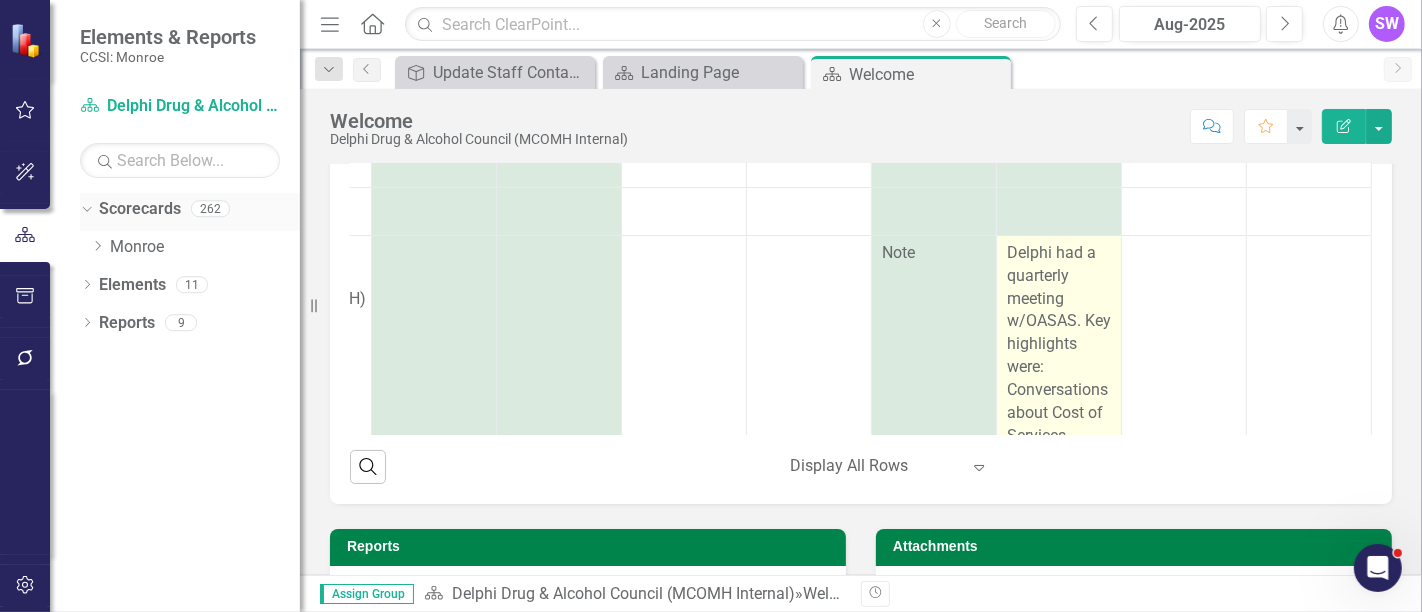 click on "Dropdown" 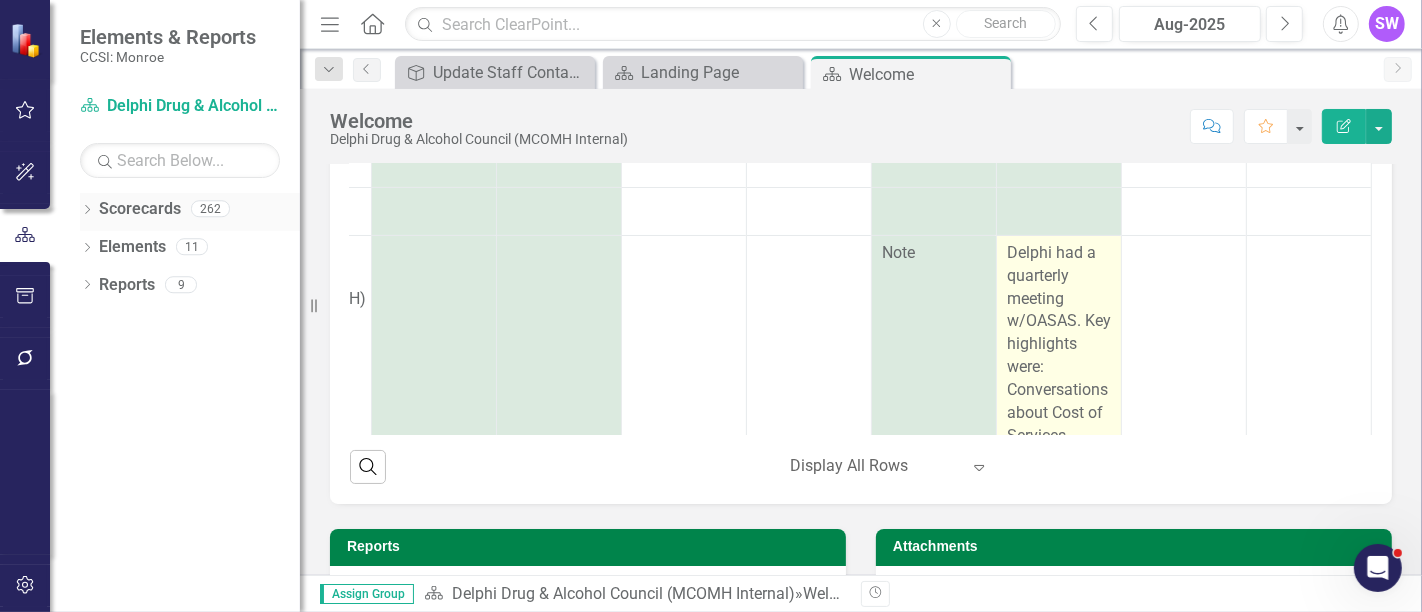click on "Dropdown" at bounding box center (87, 211) 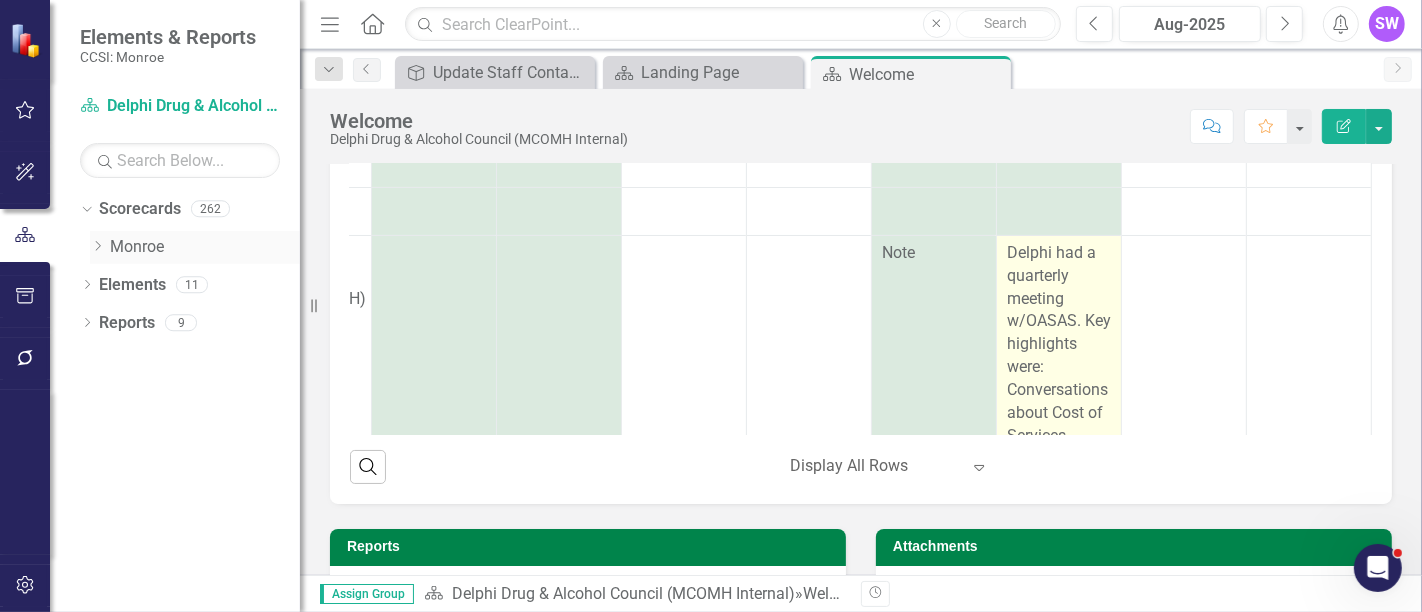 click on "Dropdown" at bounding box center (97, 247) 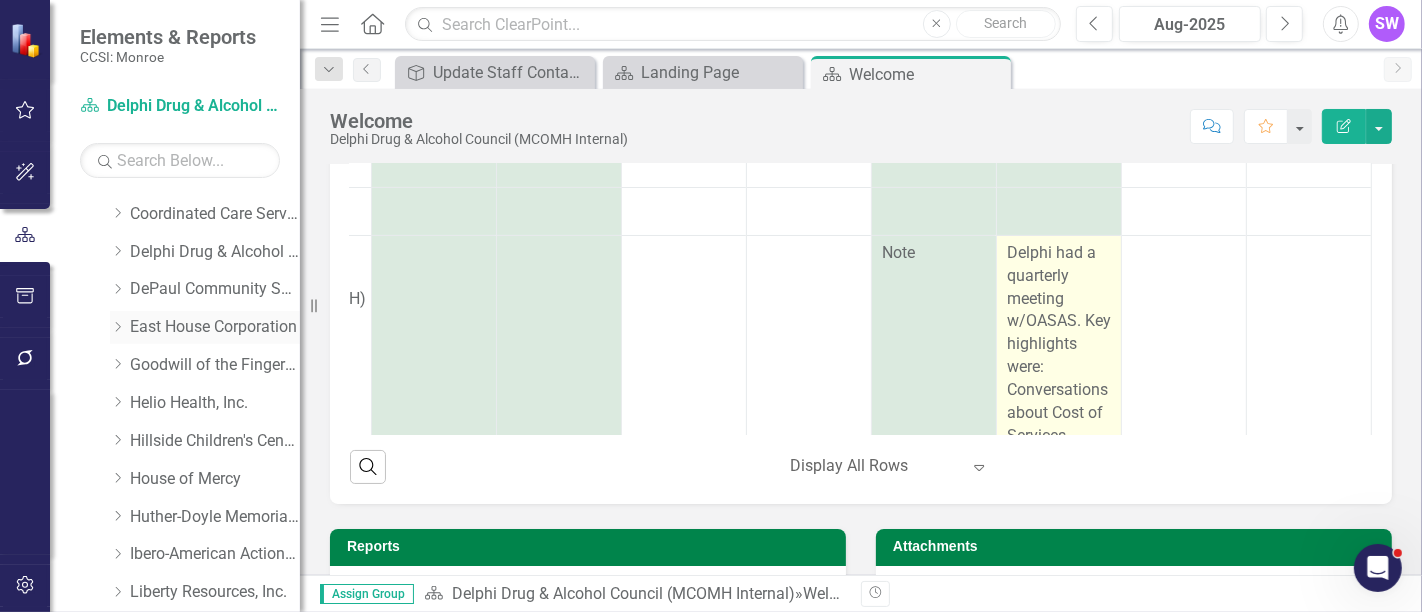 scroll, scrollTop: 333, scrollLeft: 0, axis: vertical 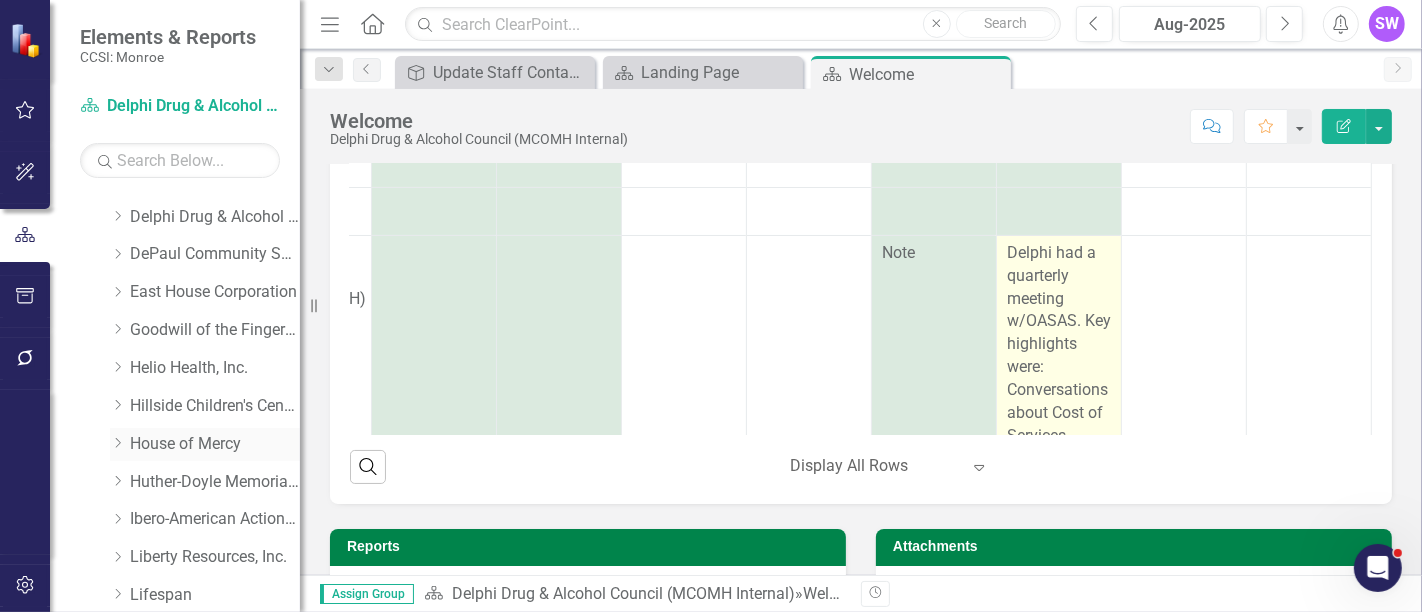 click on "Dropdown" 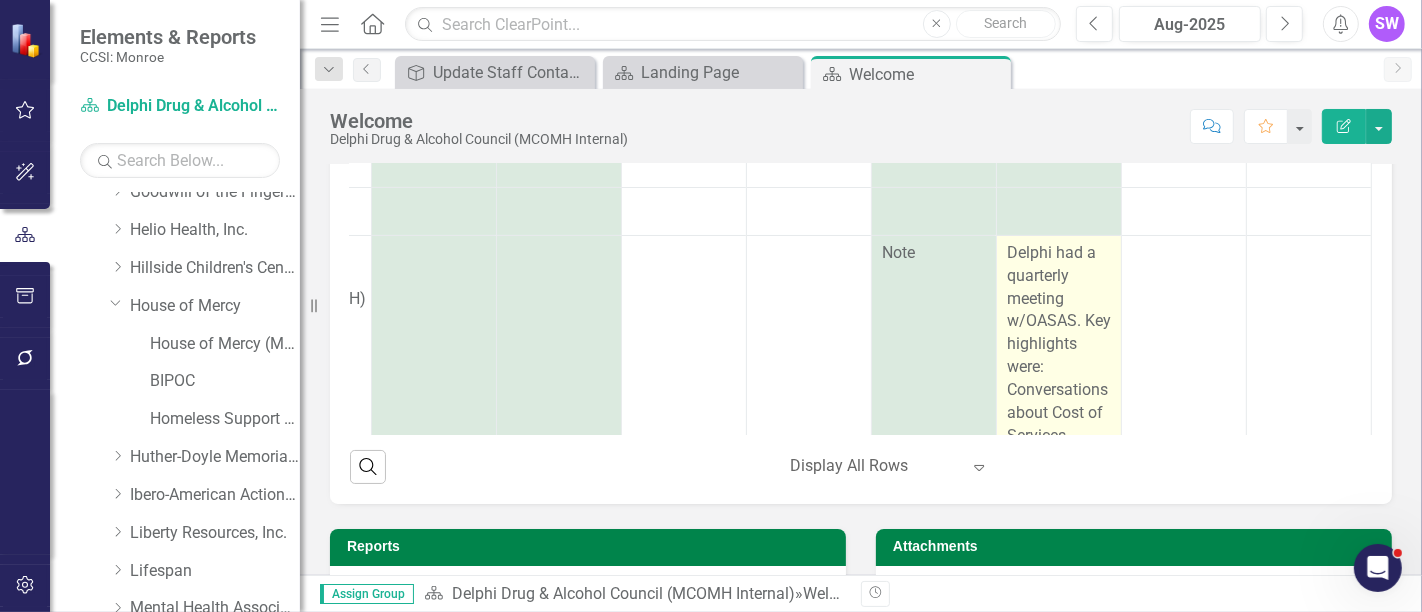 scroll, scrollTop: 474, scrollLeft: 0, axis: vertical 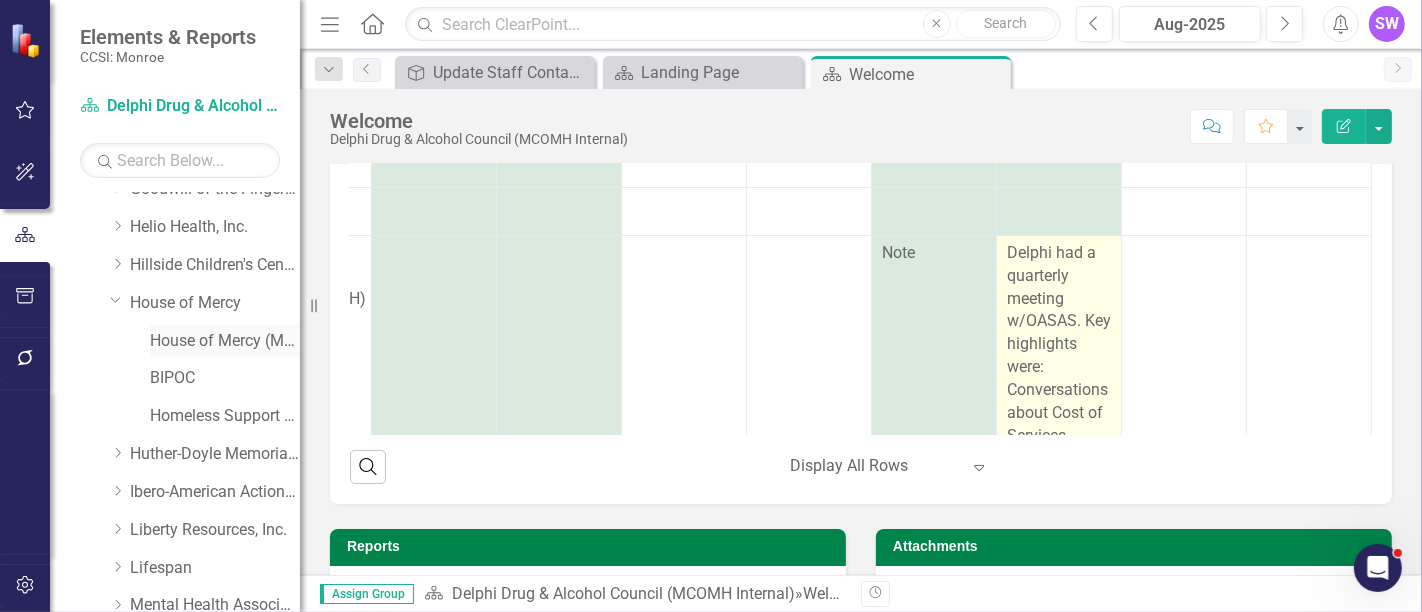 click on "House of Mercy (MCOMH Internal)" at bounding box center (225, 341) 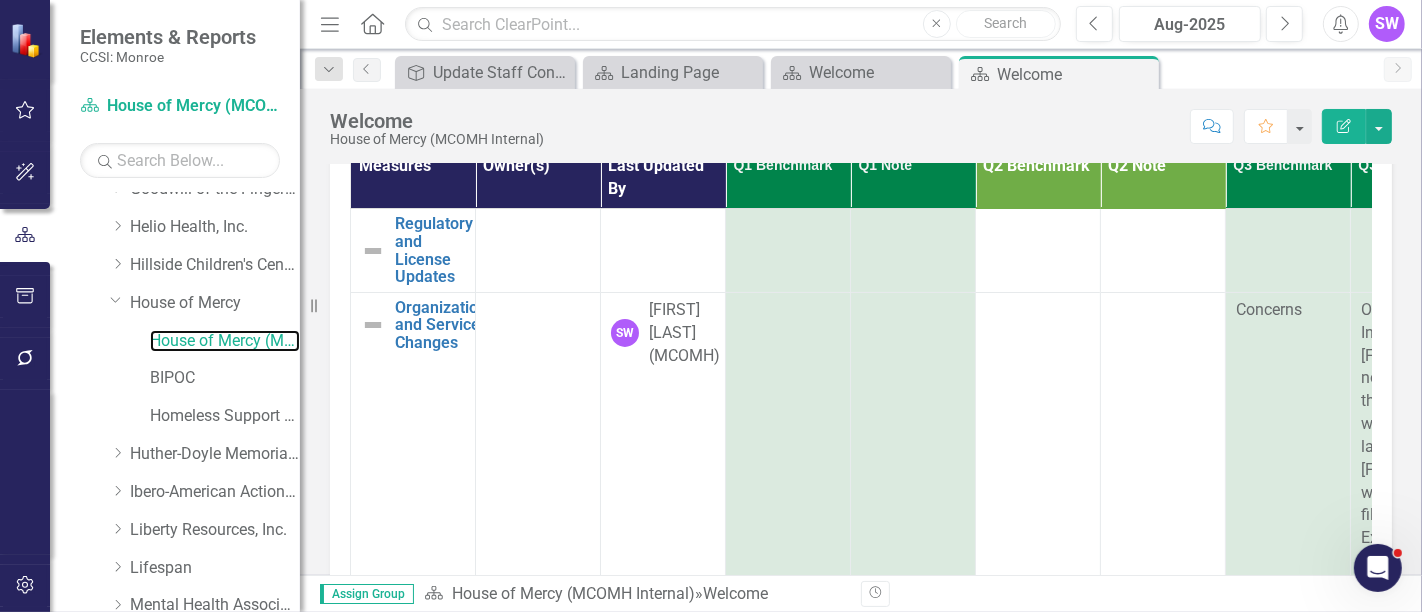 scroll, scrollTop: 196, scrollLeft: 0, axis: vertical 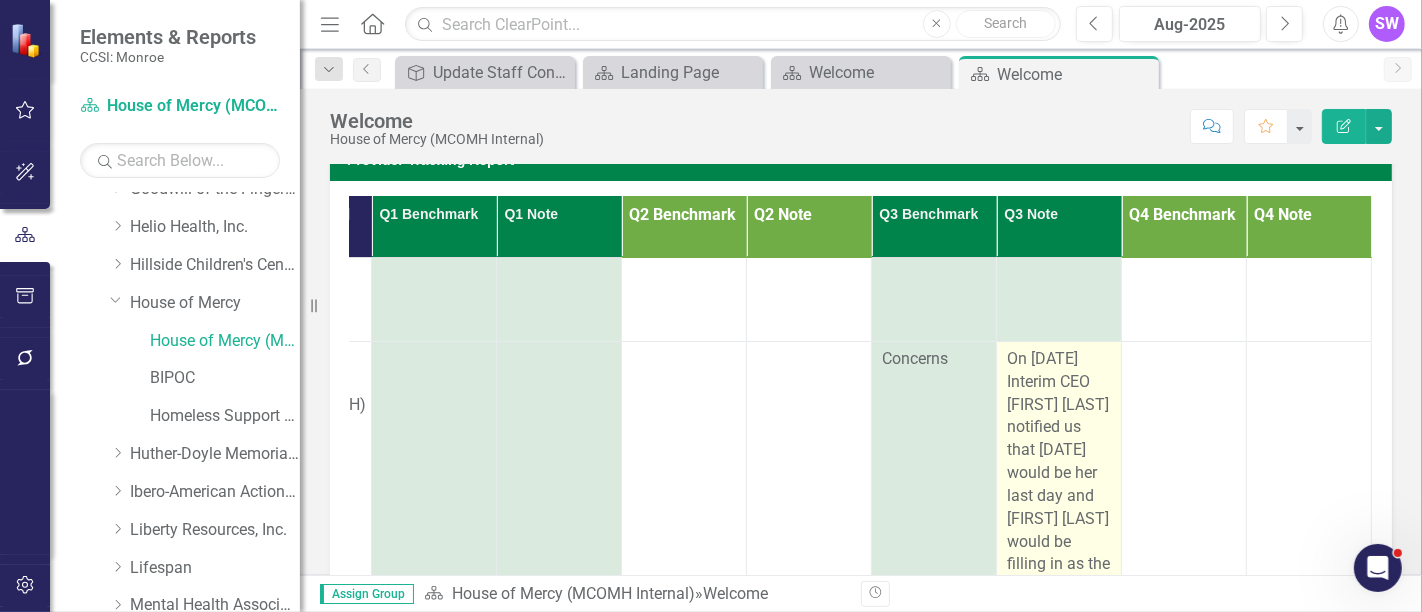 click on "On [DATE] Interim CEO [FIRST] [LAST] notified us that [DATE] would be her last day and [FIRST] [LAST] would be filling in as the Executive Director.     I met with [FIRST] [LAST] and [FIRST] [LAST] on [DATE] for ClearPoint training and to notify their Q3 Performance Report is due on [DATE].  SLW [DATE]" at bounding box center [1058, 610] 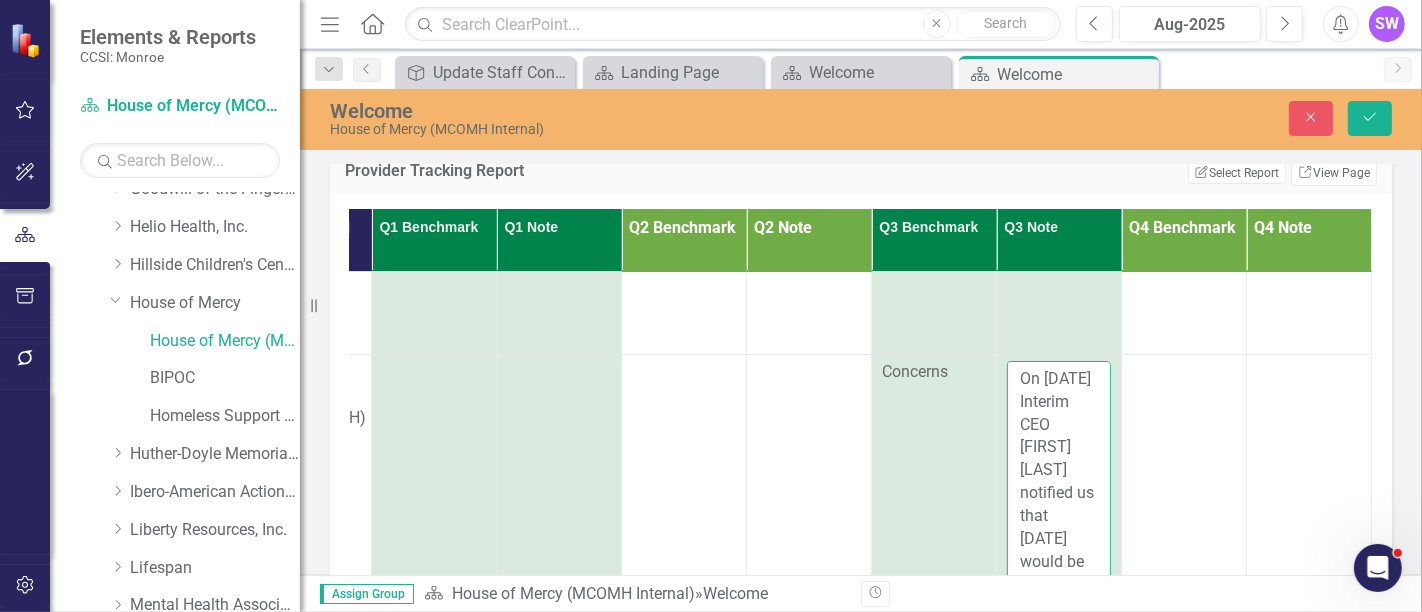 scroll, scrollTop: 164, scrollLeft: 0, axis: vertical 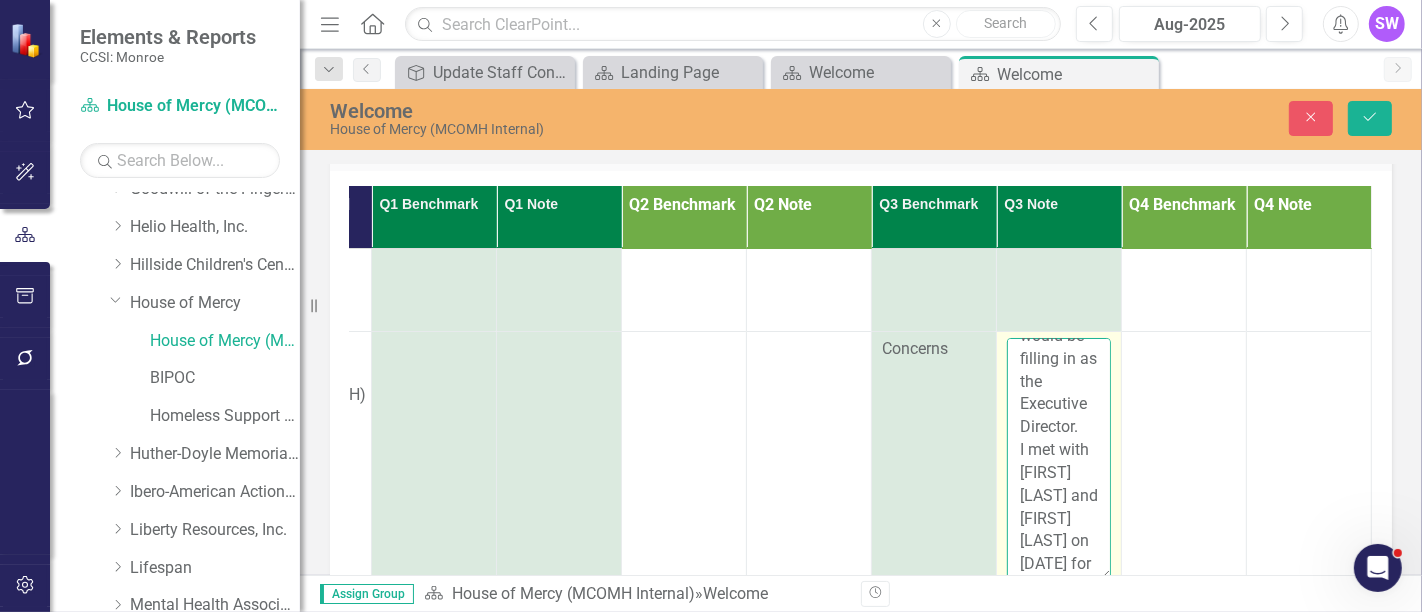 drag, startPoint x: 988, startPoint y: 375, endPoint x: 1049, endPoint y: 469, distance: 112.05802 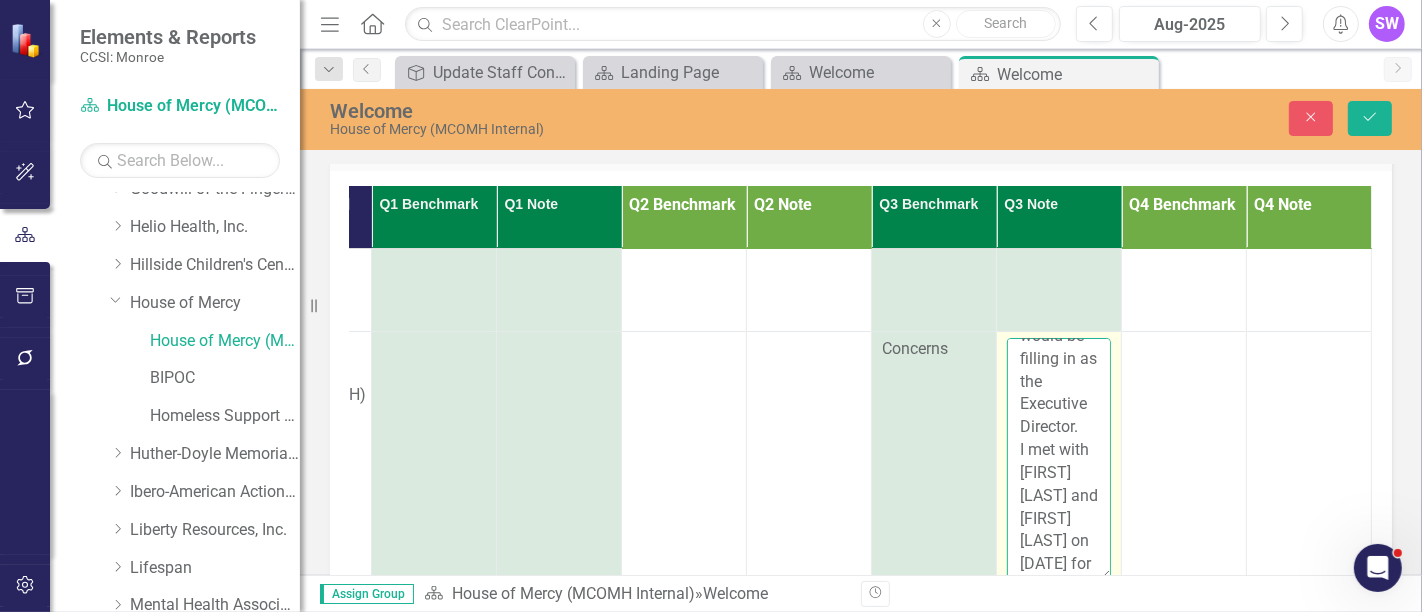 click on "On [DATE] Interim CEO [FIRST] [LAST] notified us that [DATE] would be her last day and [FIRST] [LAST] would be filling in as the Executive Director.     I met with [FIRST] [LAST] and [FIRST] [LAST] on [DATE] for ClearPoint training and to notify their Q3 Performance Report is due on [DATE].  SLW [DATE]" at bounding box center [1059, 459] 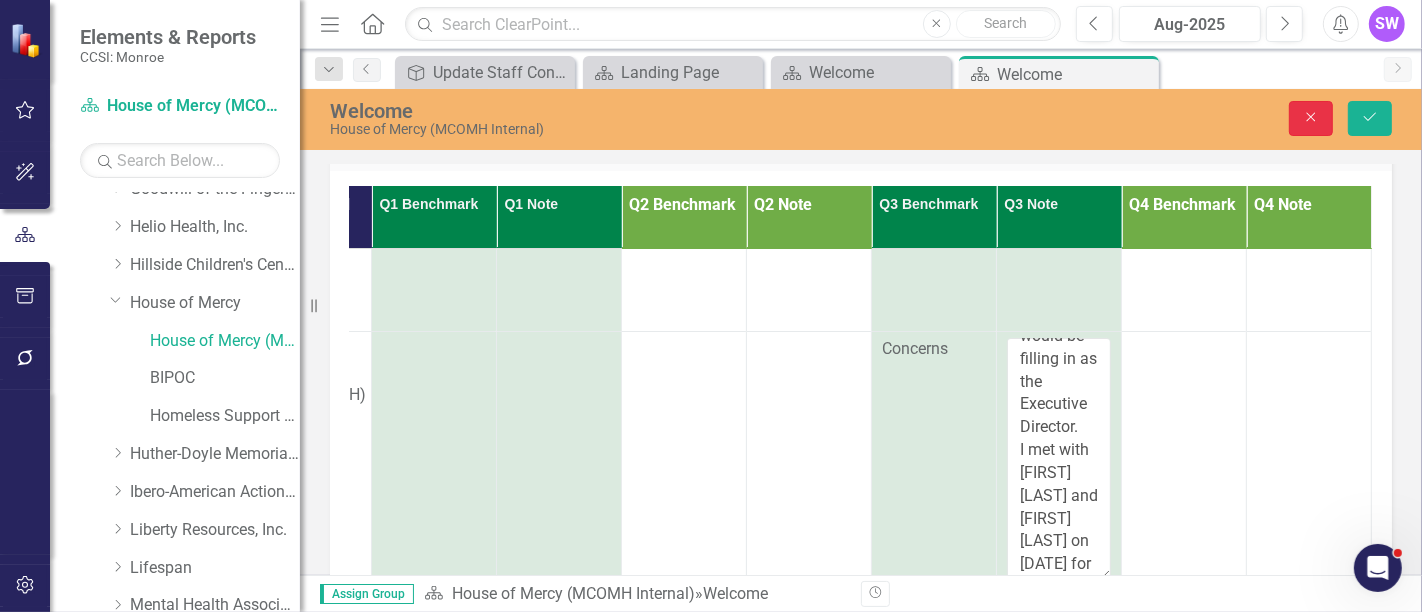 click 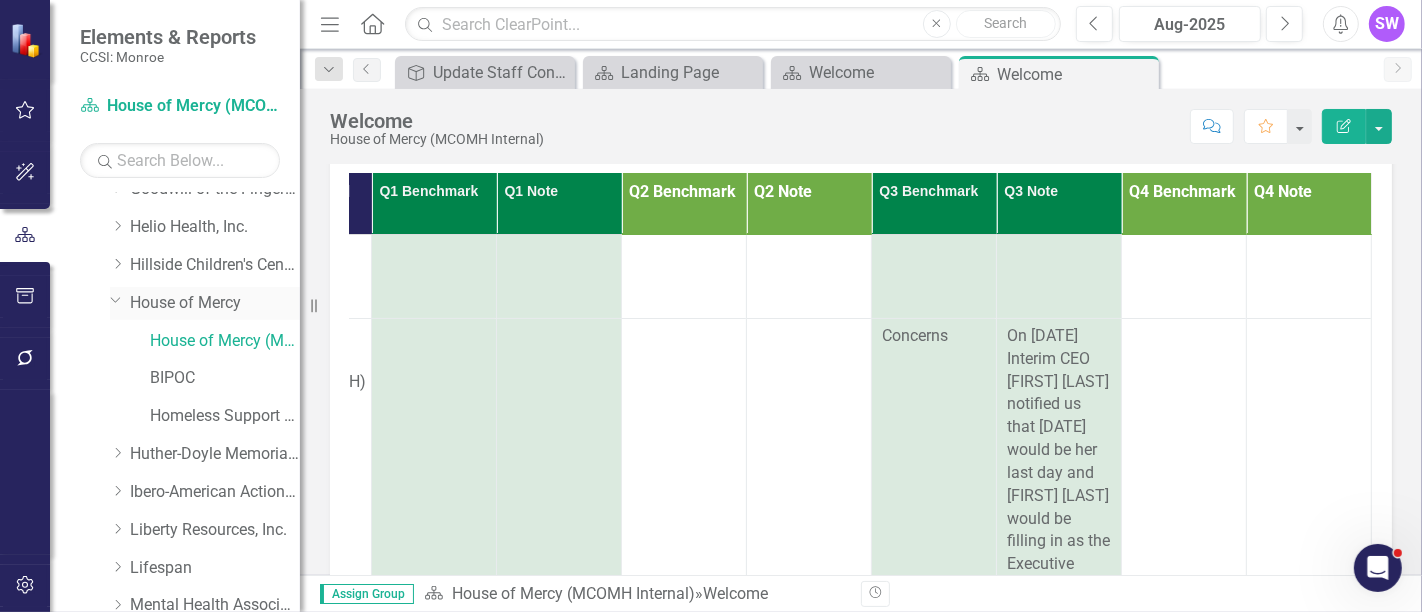 click on "House of Mercy" at bounding box center [215, 303] 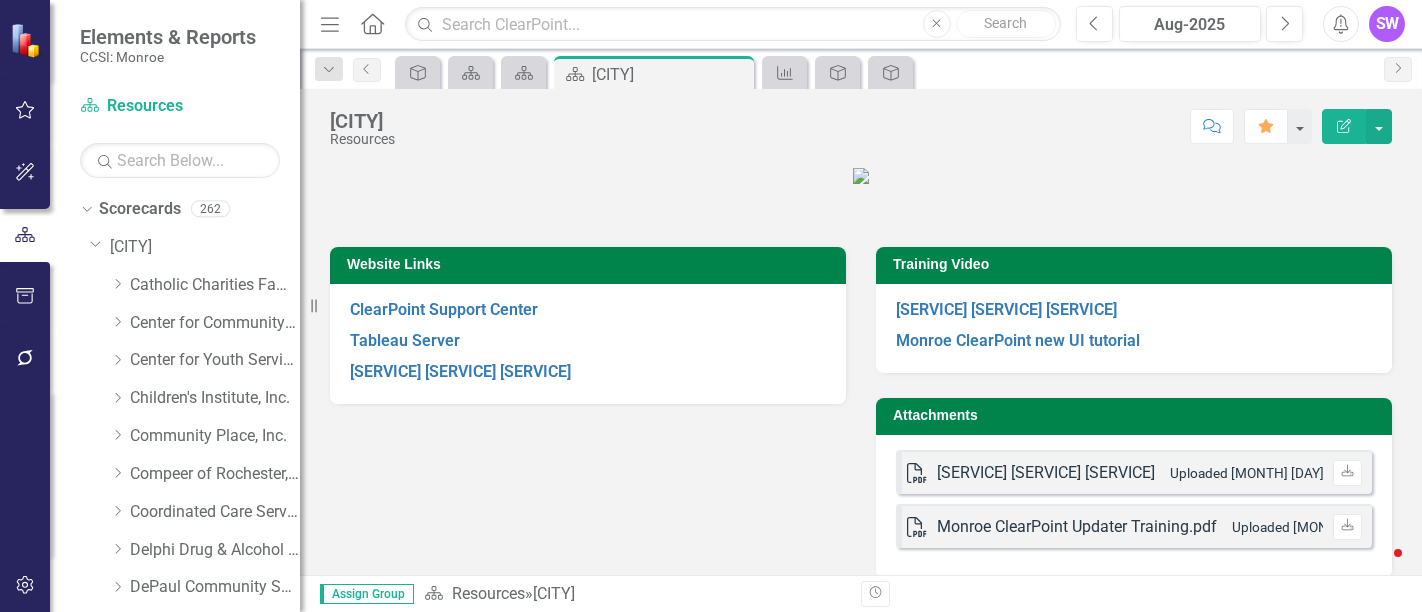 scroll, scrollTop: 0, scrollLeft: 0, axis: both 